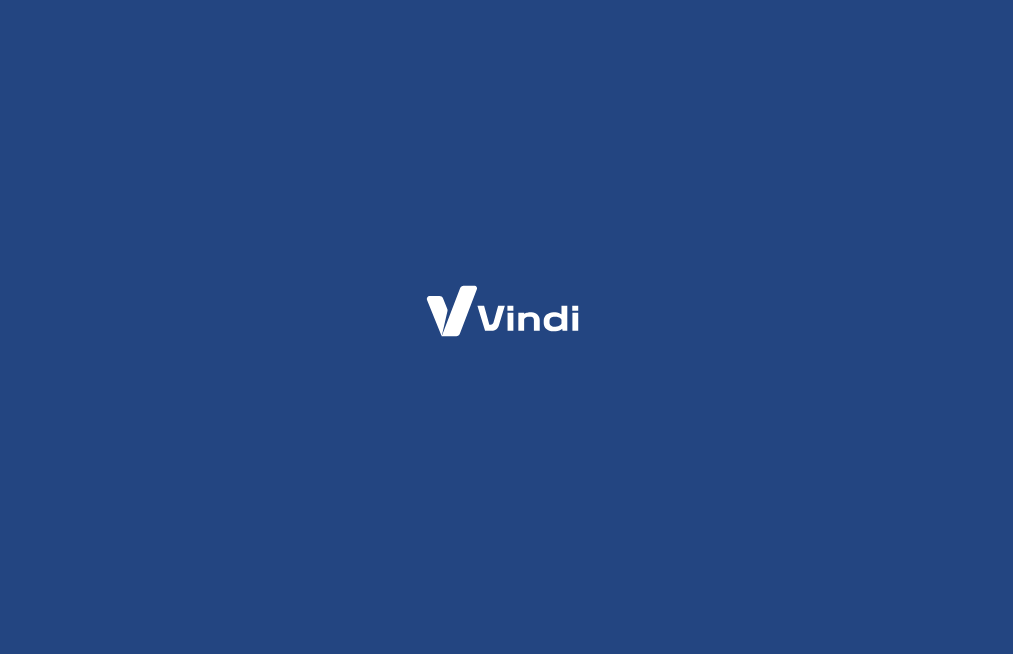 scroll, scrollTop: 0, scrollLeft: 0, axis: both 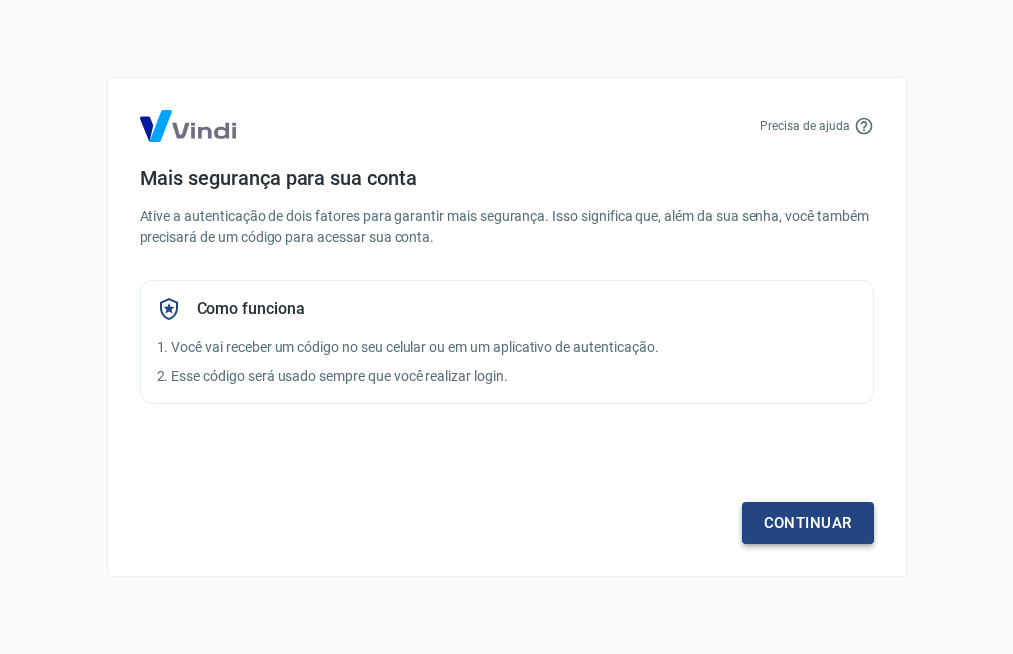 click on "Continuar" at bounding box center (808, 523) 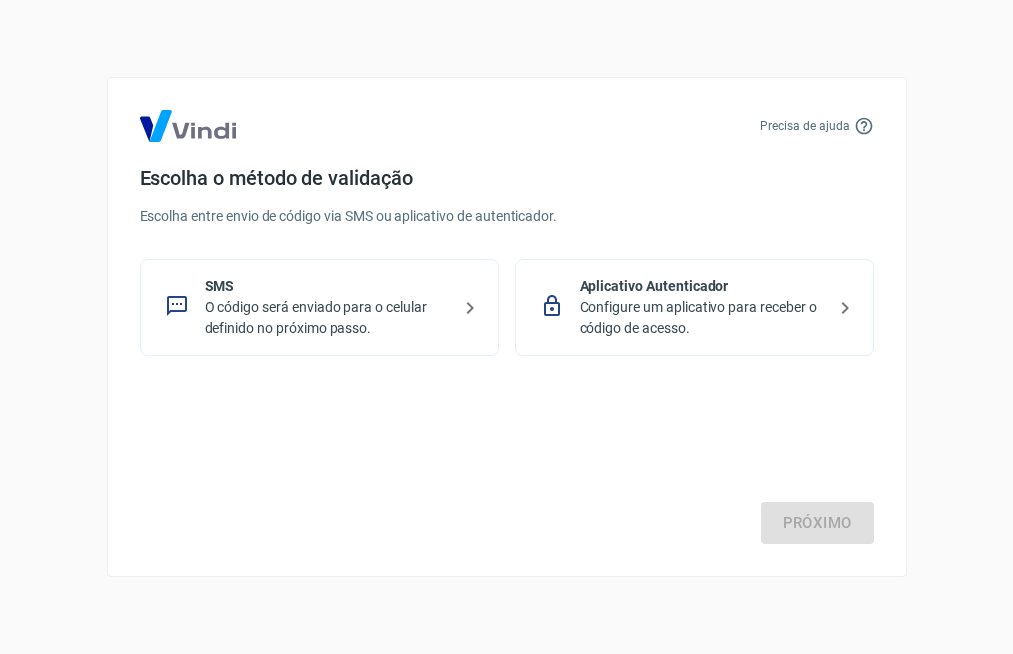 click on "O código será enviado para o celular definido no próximo passo." at bounding box center [327, 318] 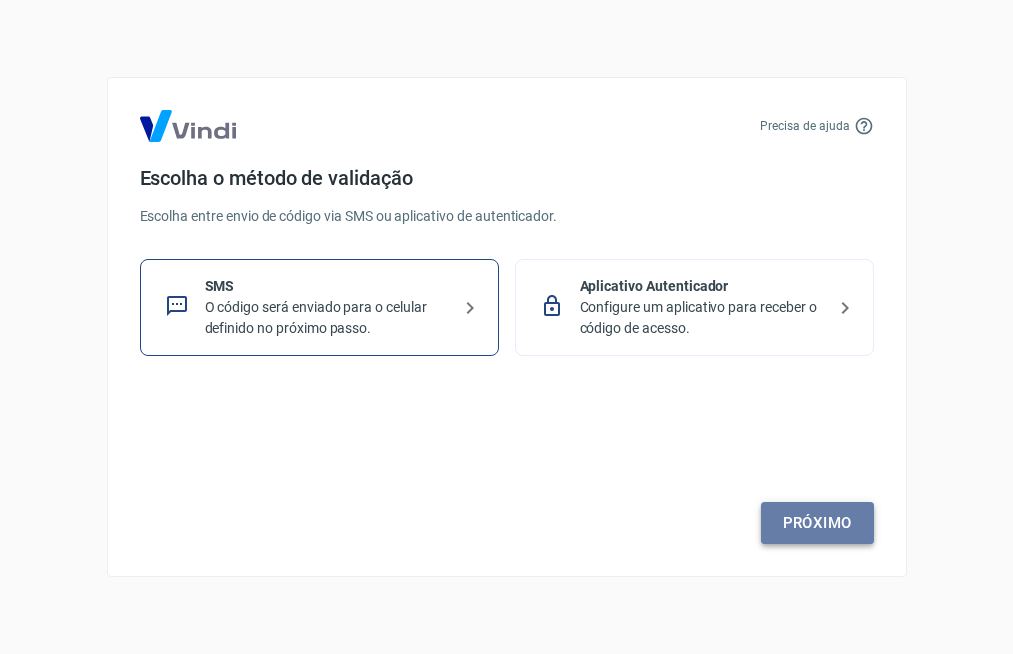 click on "Próximo" at bounding box center (817, 523) 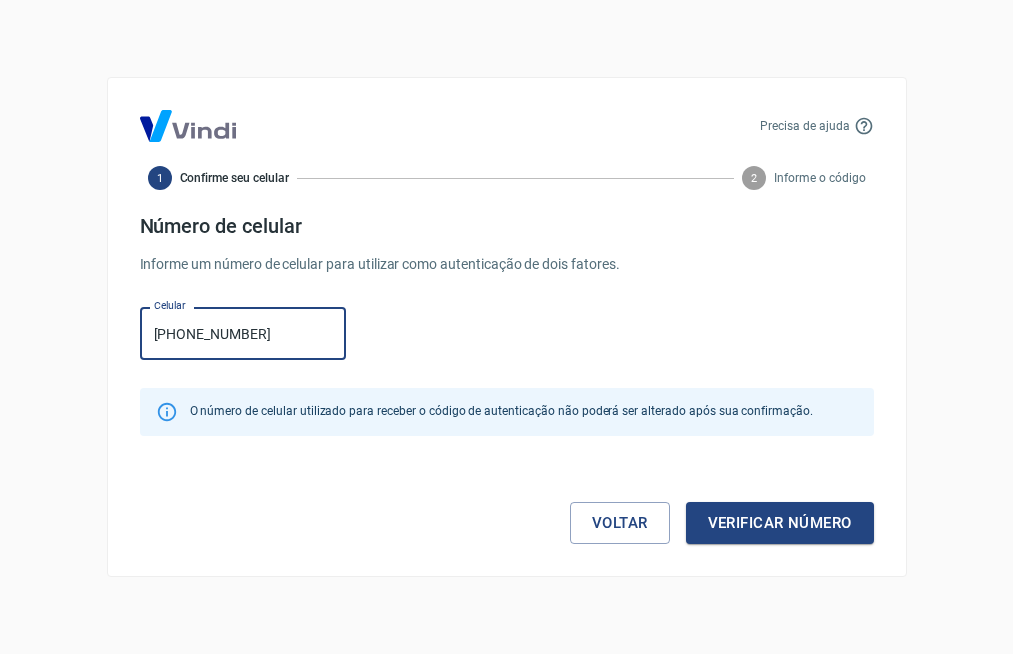 type on "[PHONE_NUMBER]" 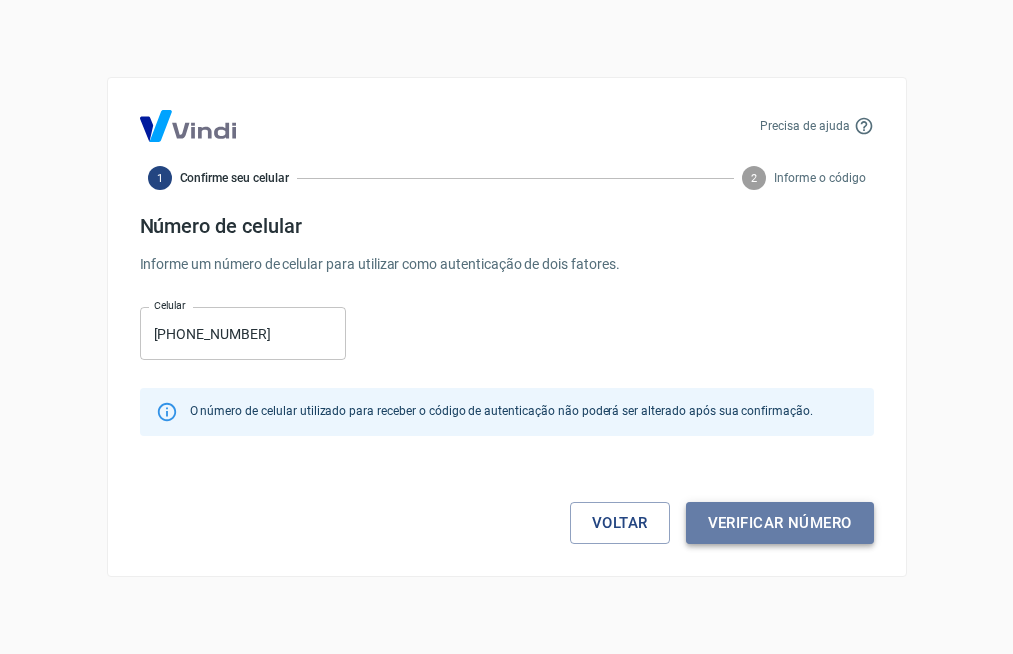 click on "Verificar número" at bounding box center [780, 523] 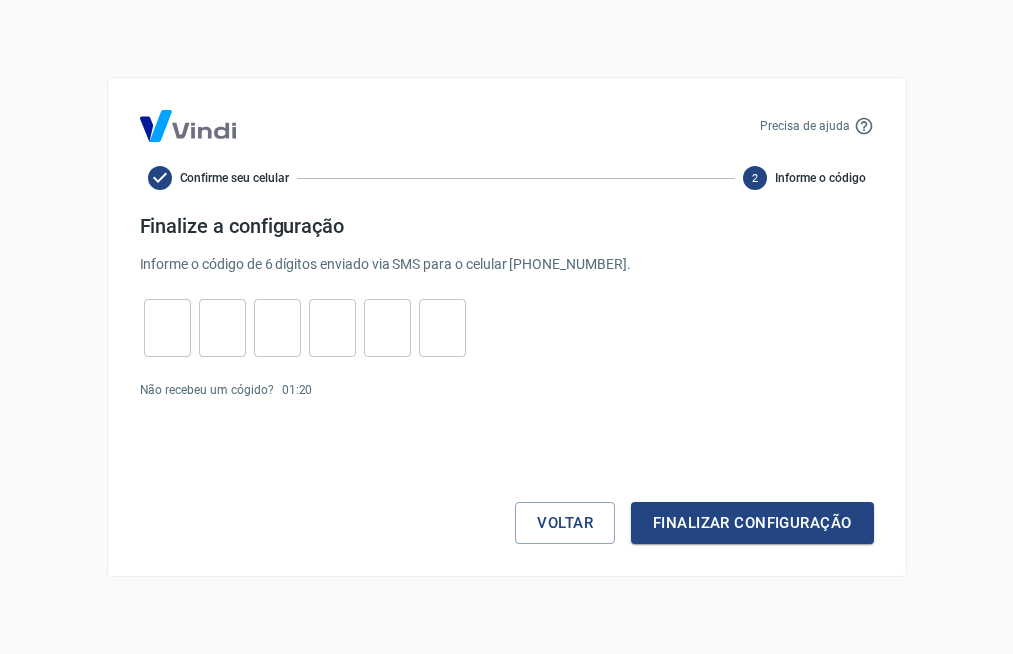 click at bounding box center (167, 328) 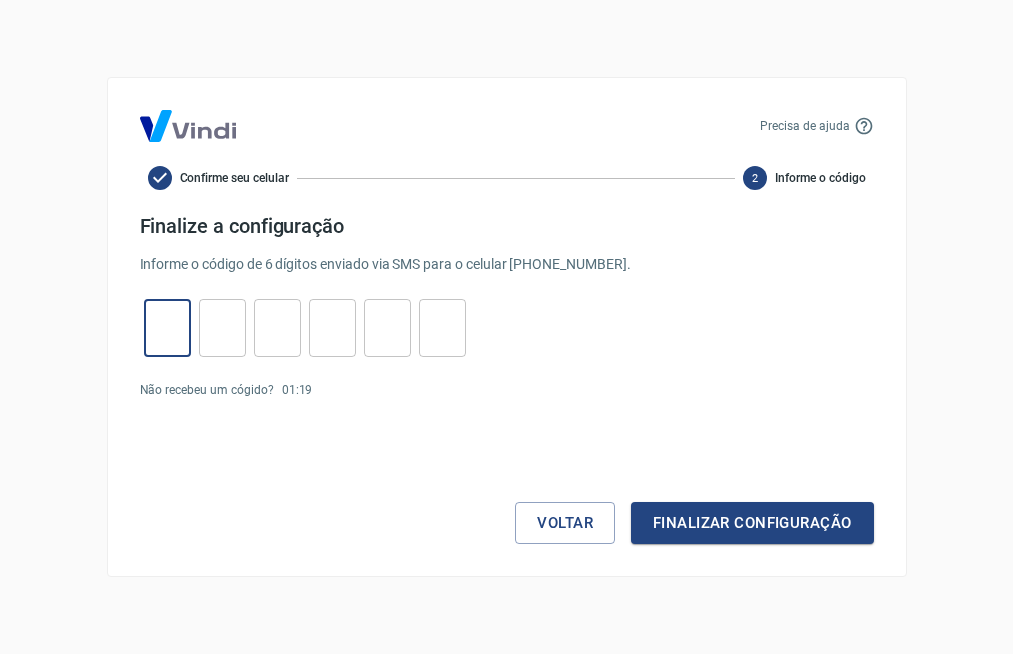 type on "1" 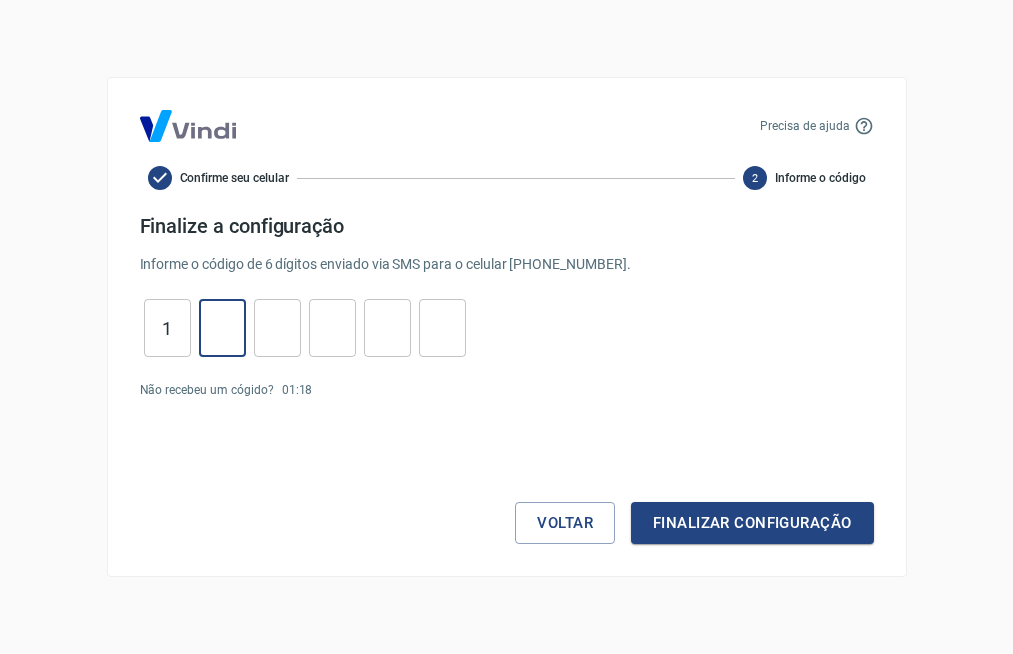 type on "6" 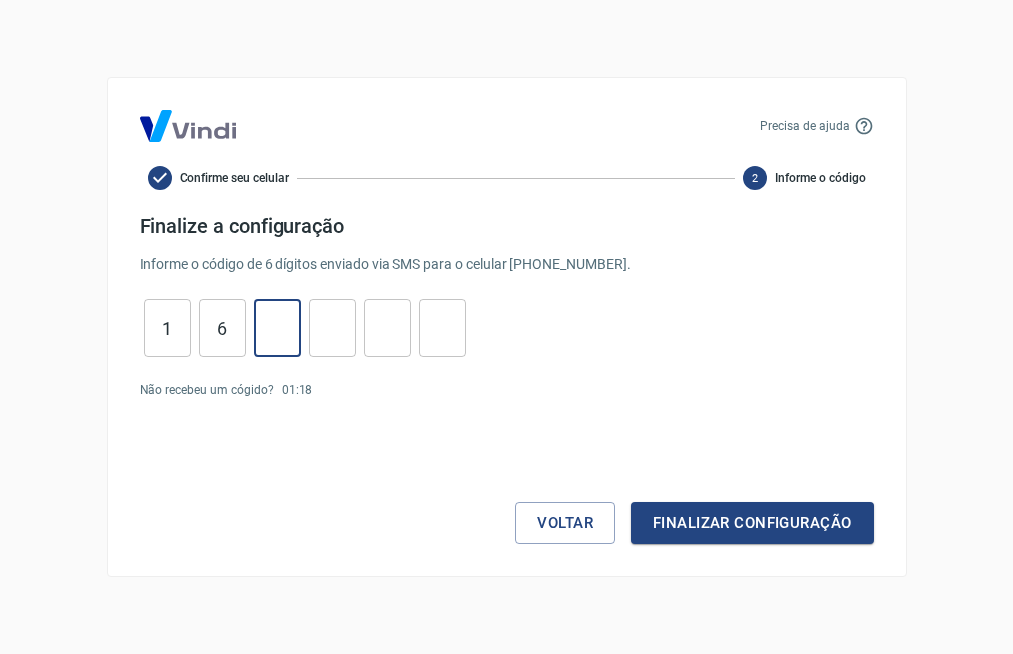 type on "9" 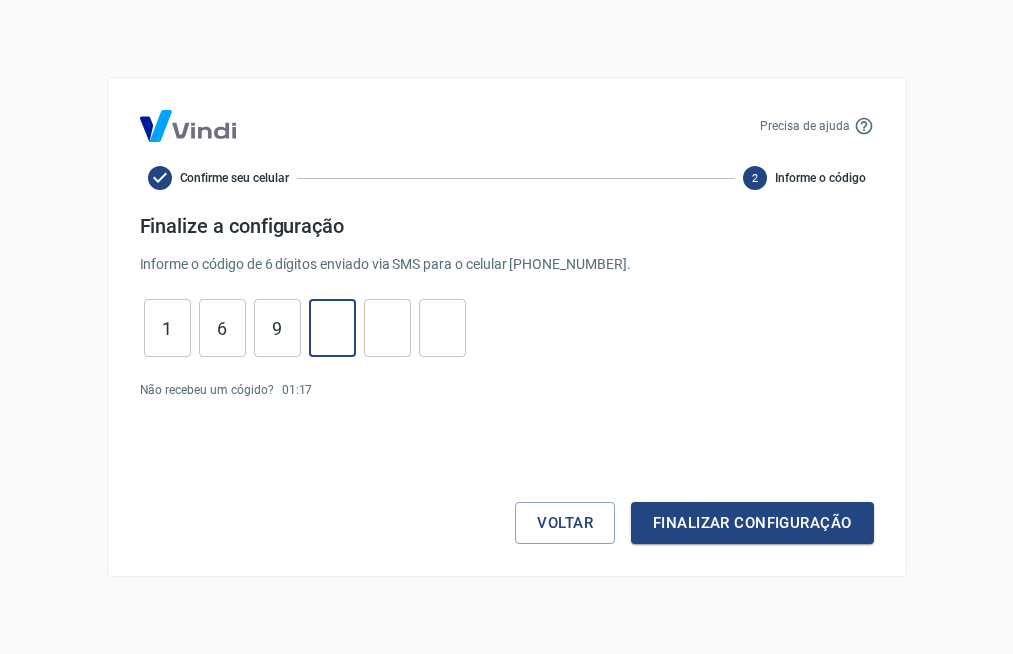type on "1" 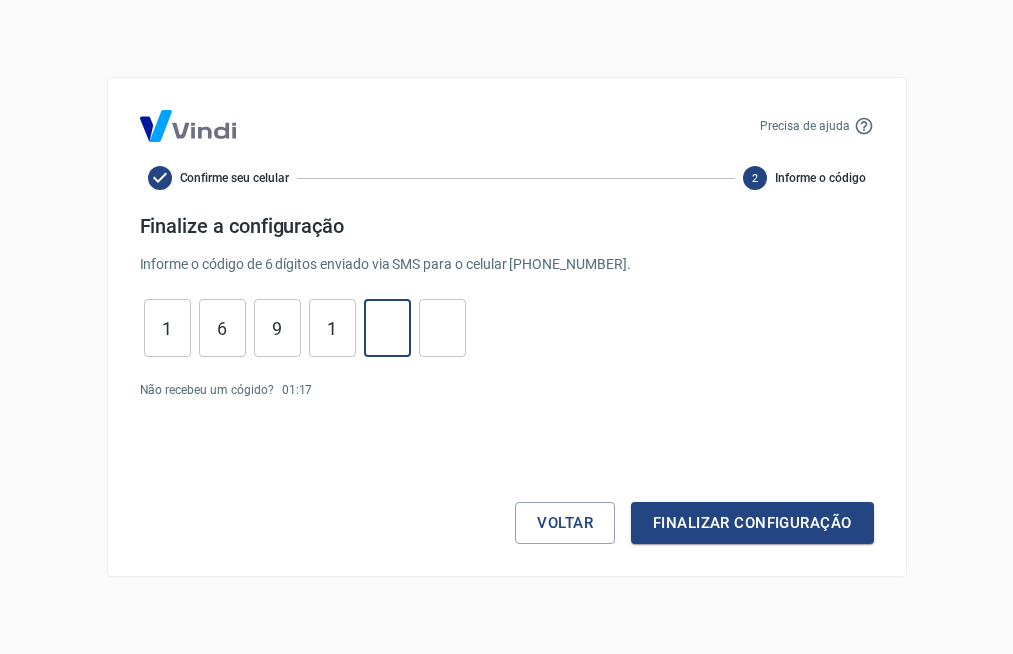 type on "6" 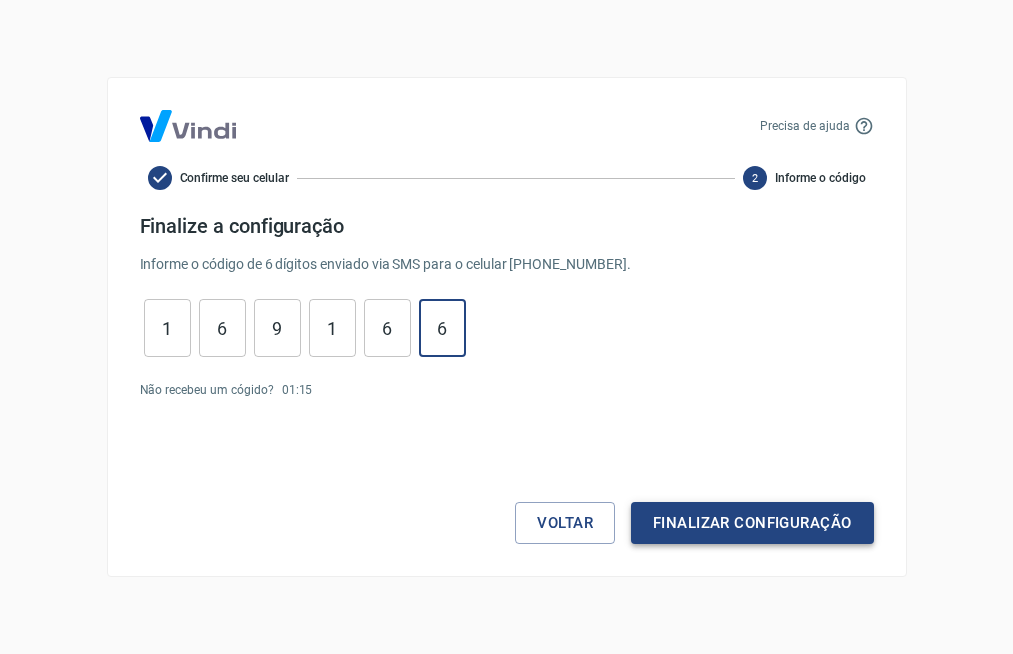 type on "6" 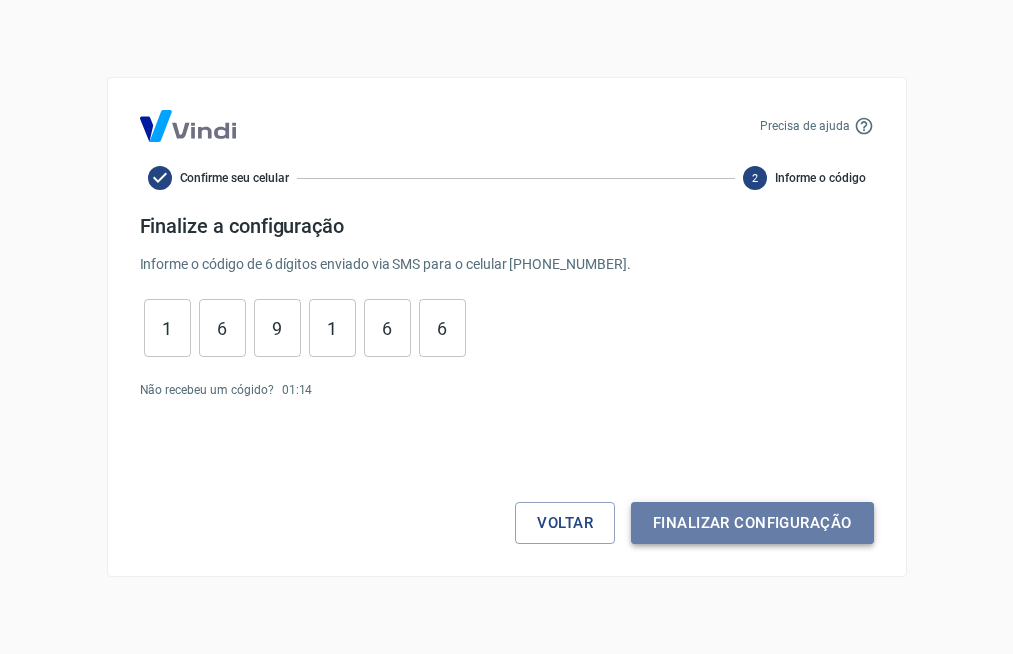 click on "Finalizar configuração" at bounding box center [752, 523] 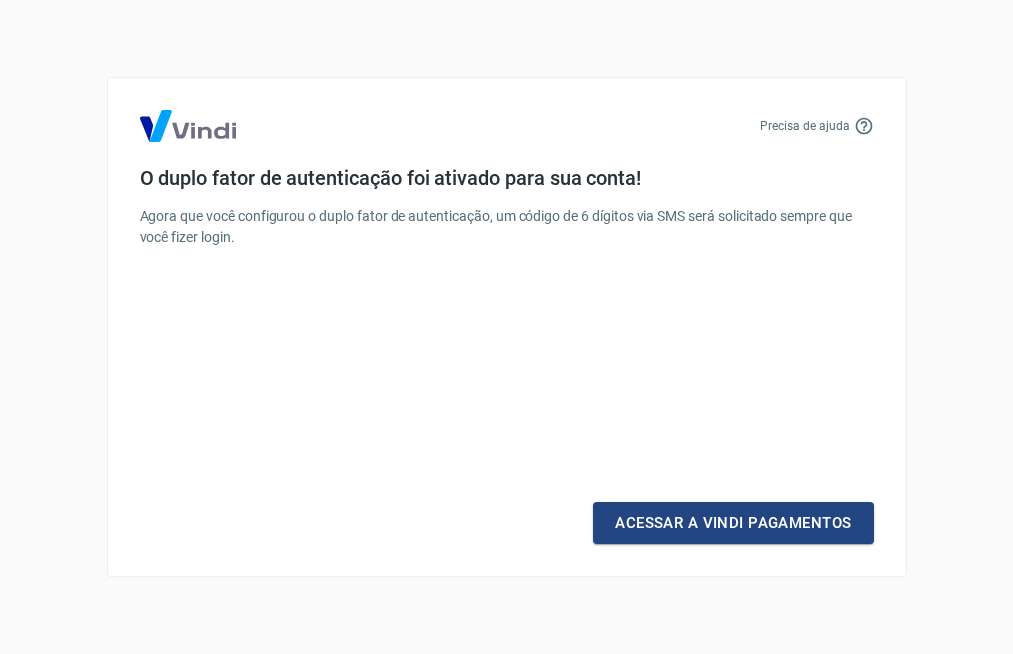 click on "Acessar a Vindi Pagamentos" at bounding box center [733, 523] 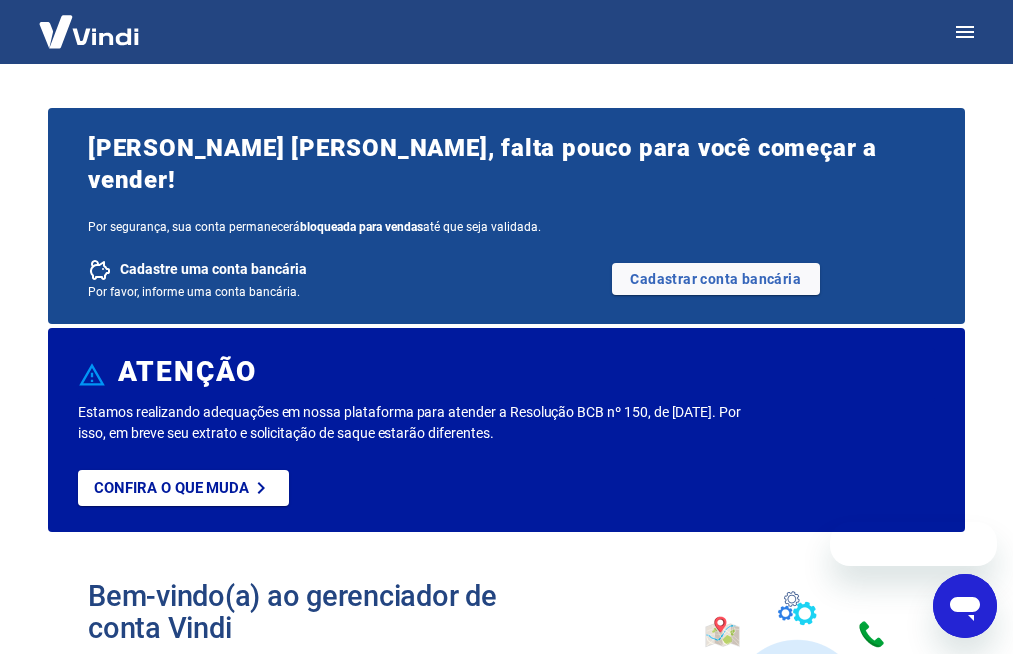 scroll, scrollTop: 0, scrollLeft: 0, axis: both 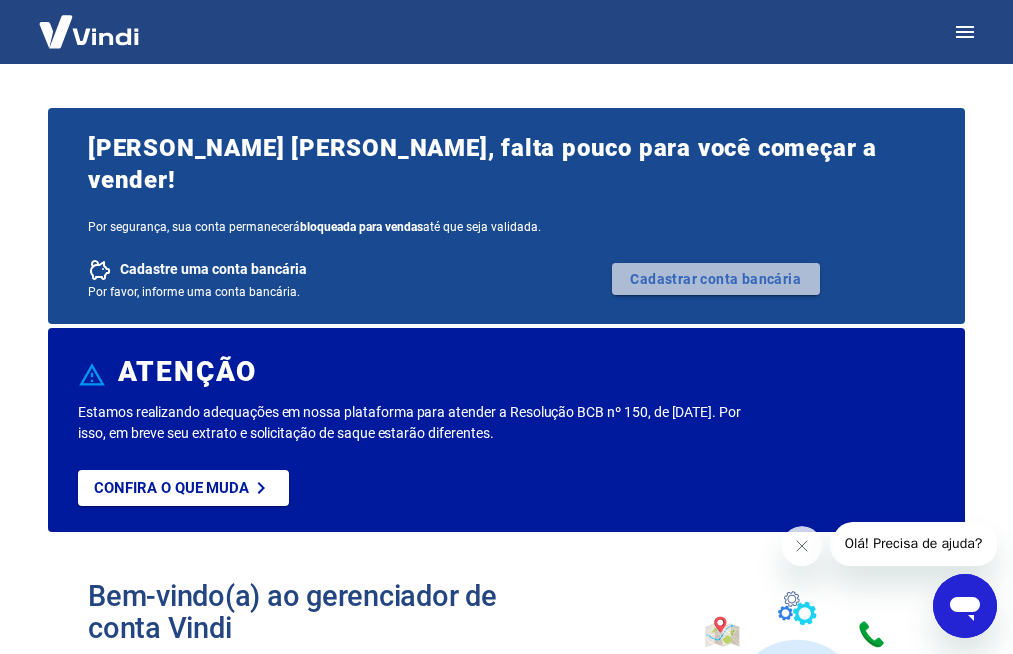 click on "Cadastrar conta bancária" at bounding box center [716, 279] 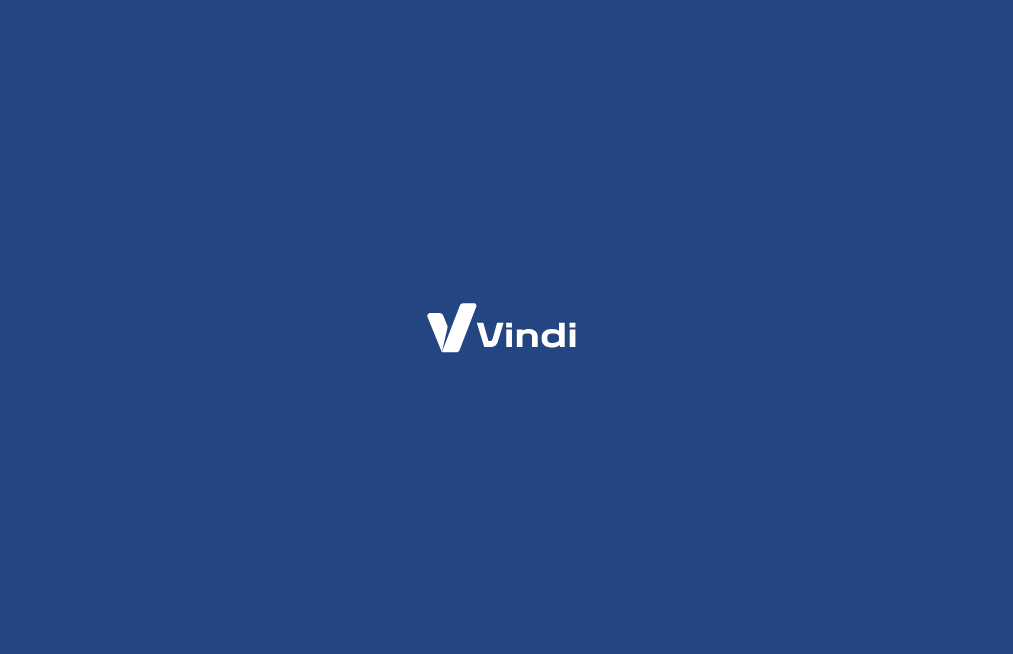 scroll, scrollTop: 0, scrollLeft: 0, axis: both 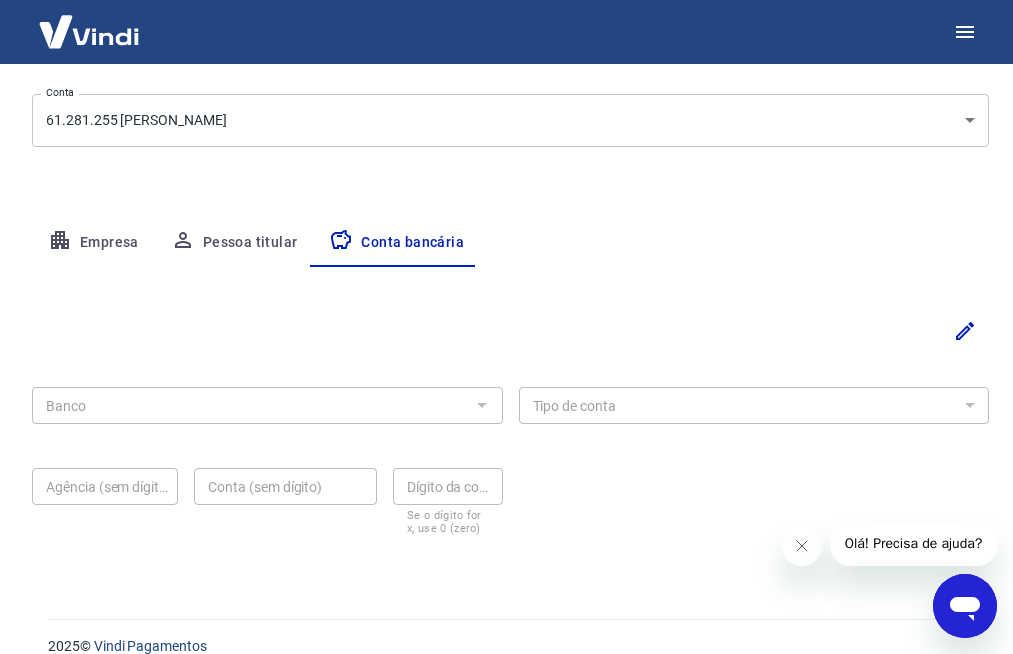 click at bounding box center (481, 405) 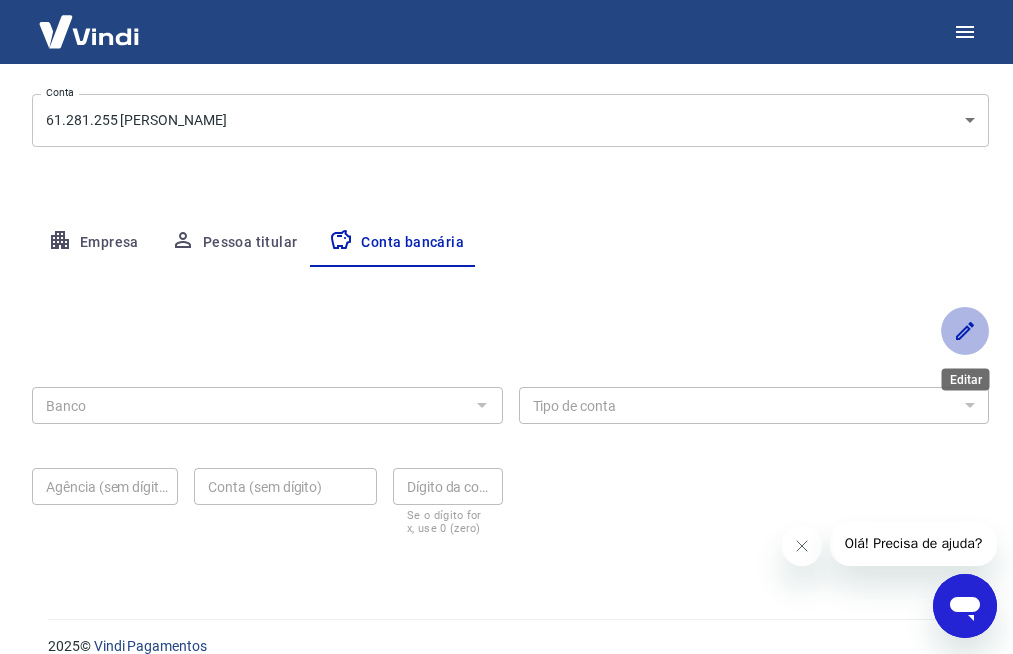 click 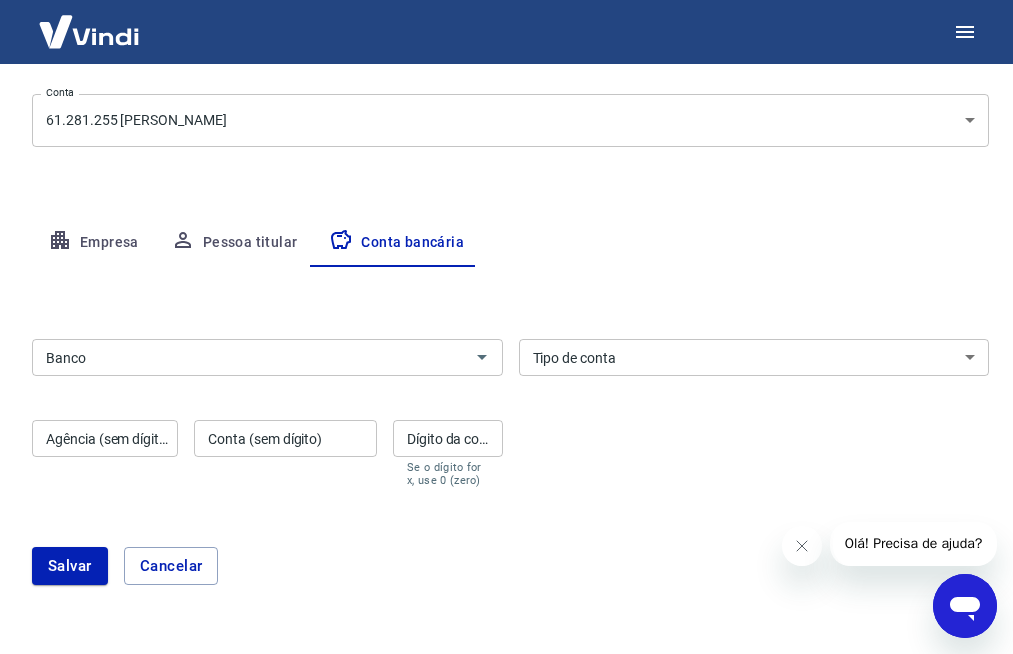 click on "Banco" at bounding box center [251, 357] 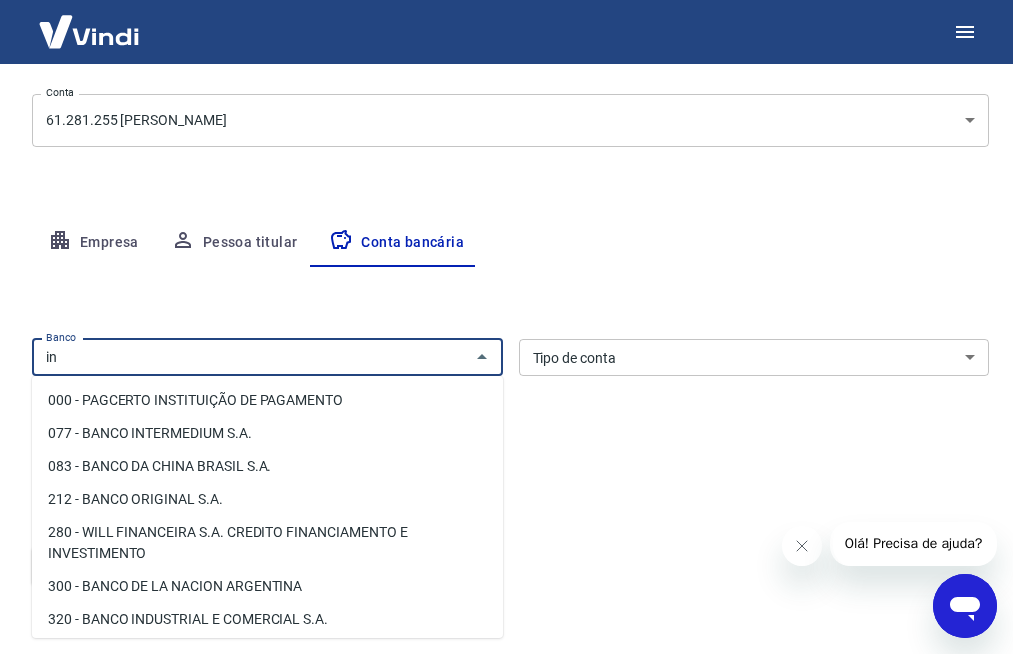 type on "i" 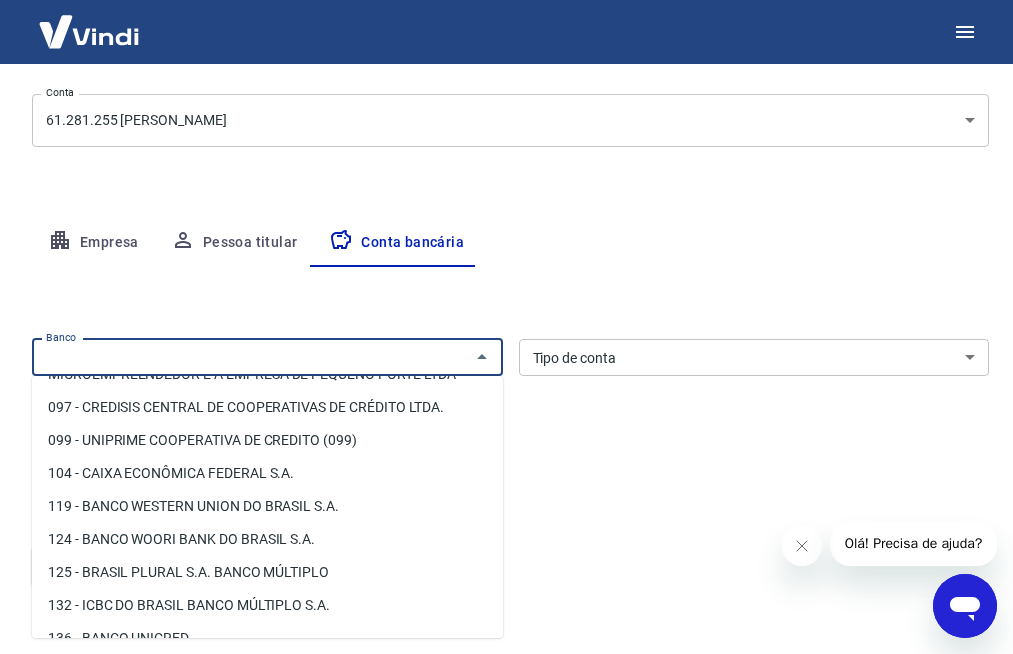 scroll, scrollTop: 0, scrollLeft: 0, axis: both 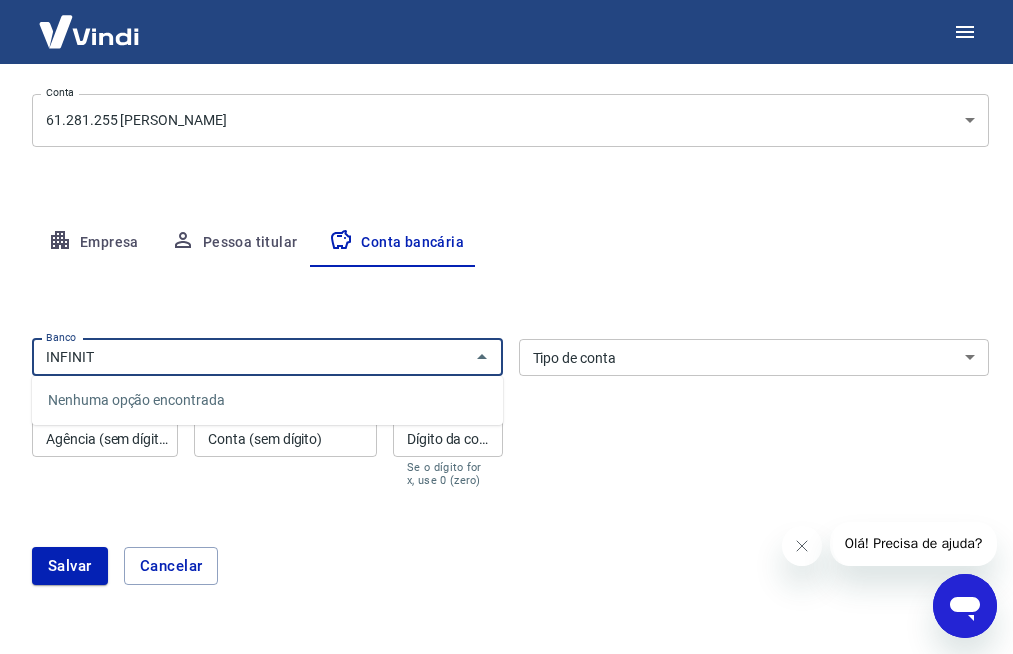 type on "INFINIT" 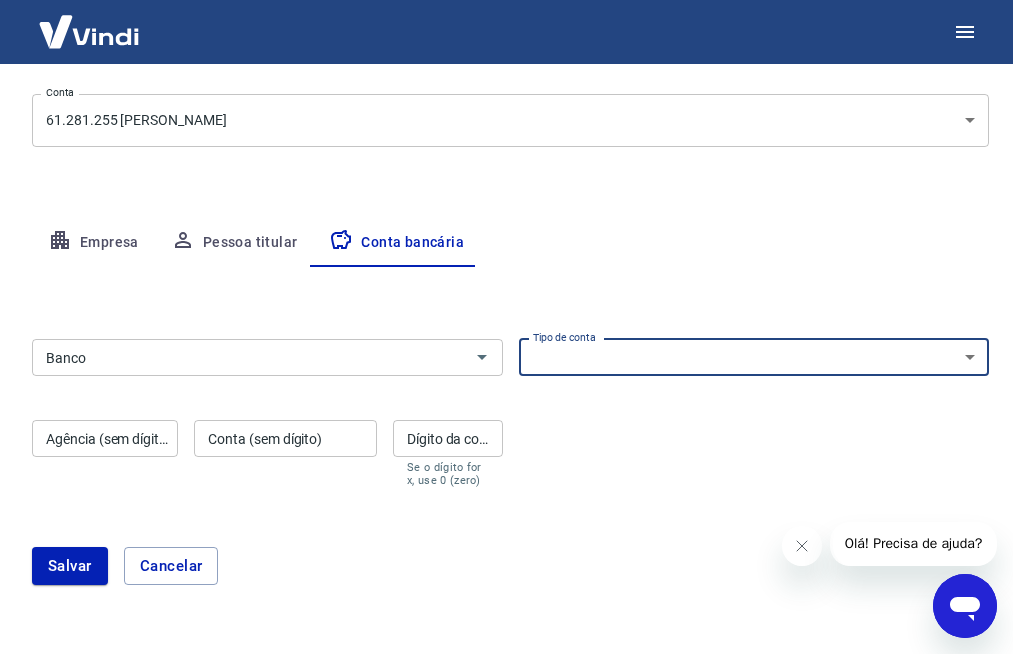 click on "Conta Corrente Conta Poupança" at bounding box center [754, 357] 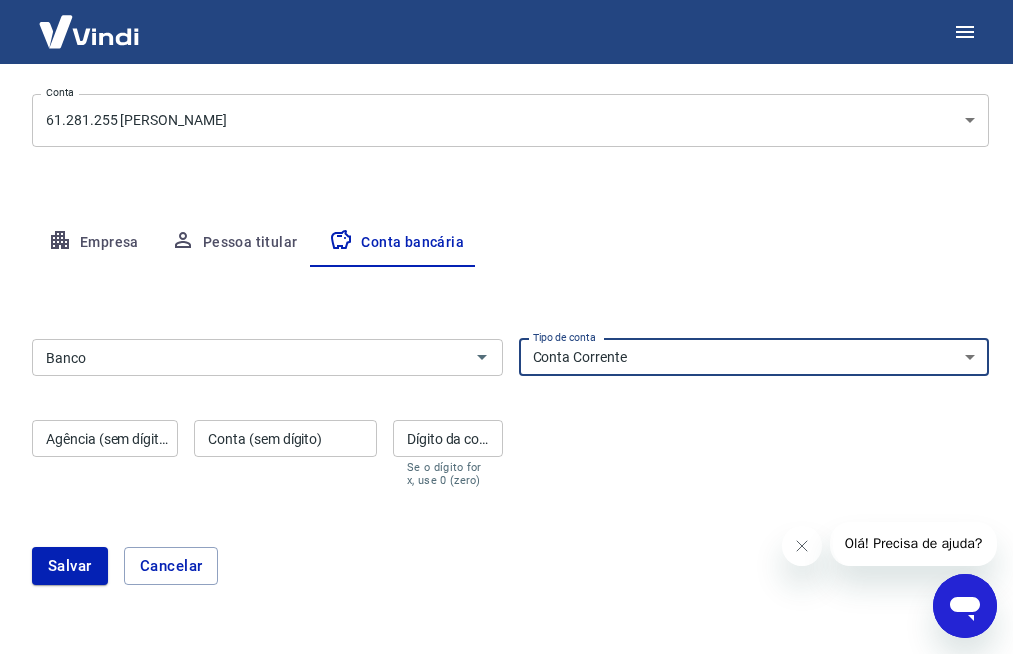 click on "Agência (sem dígito)" at bounding box center (105, 438) 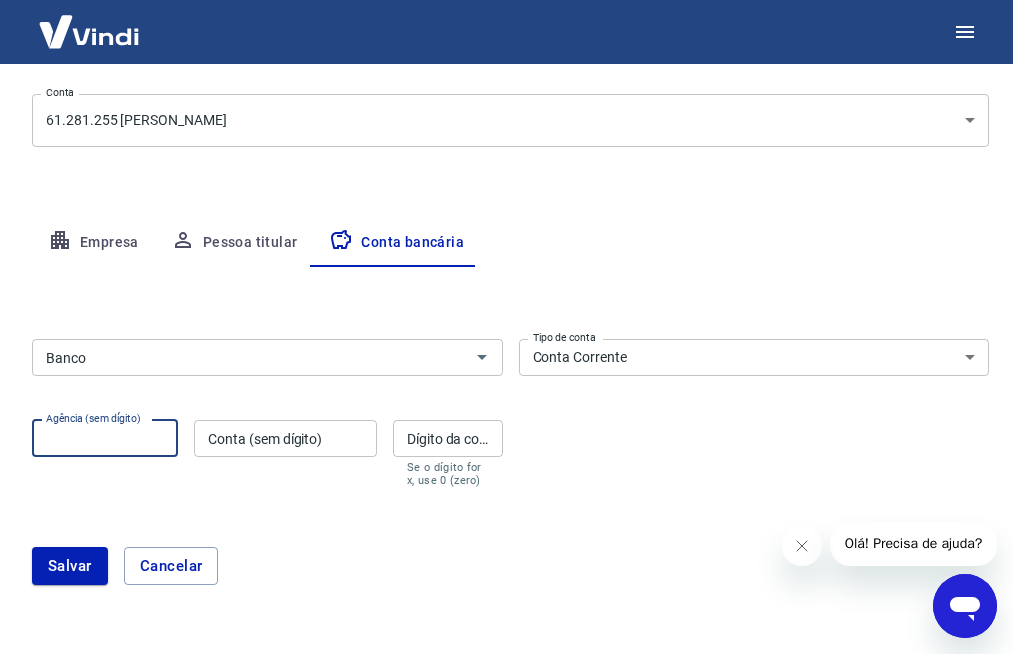 click on "Conta (sem dígito)" at bounding box center [285, 438] 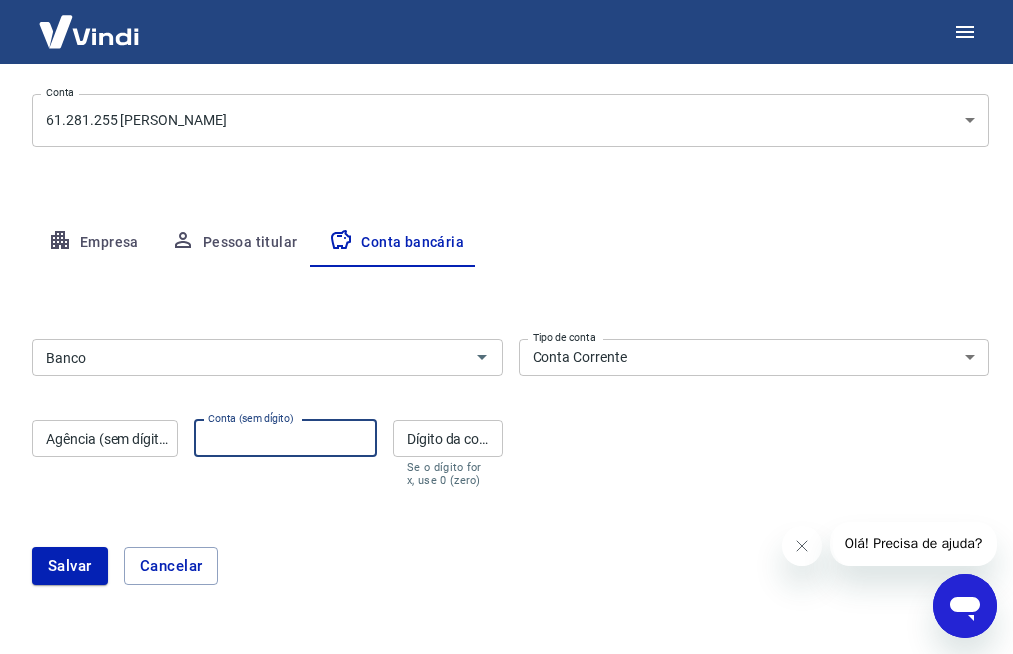 click on "Dígito da conta" at bounding box center (448, 438) 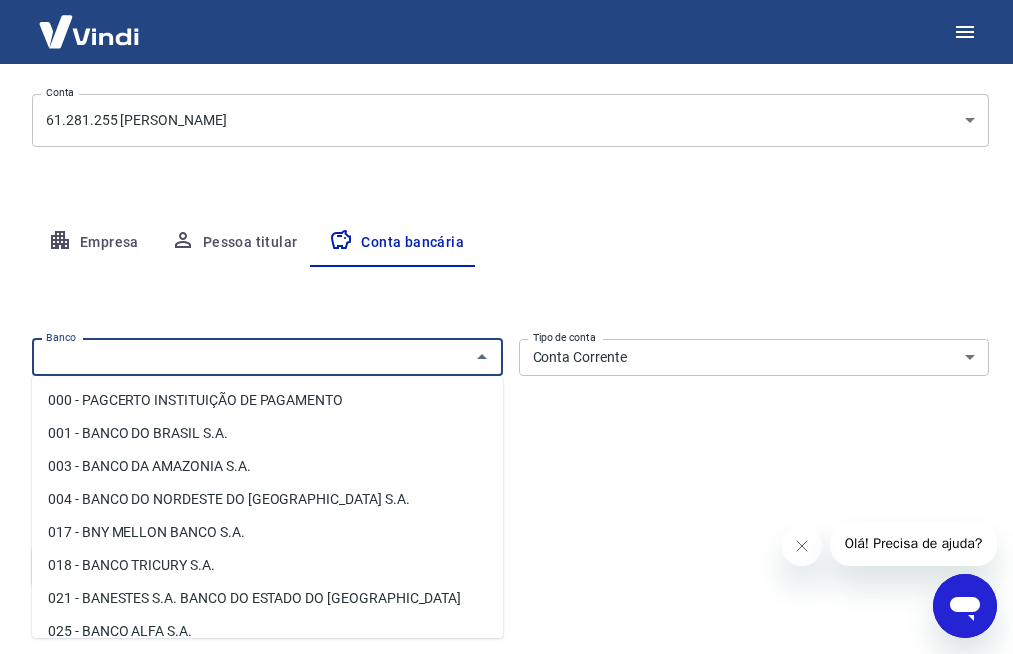 click on "Banco" at bounding box center (251, 357) 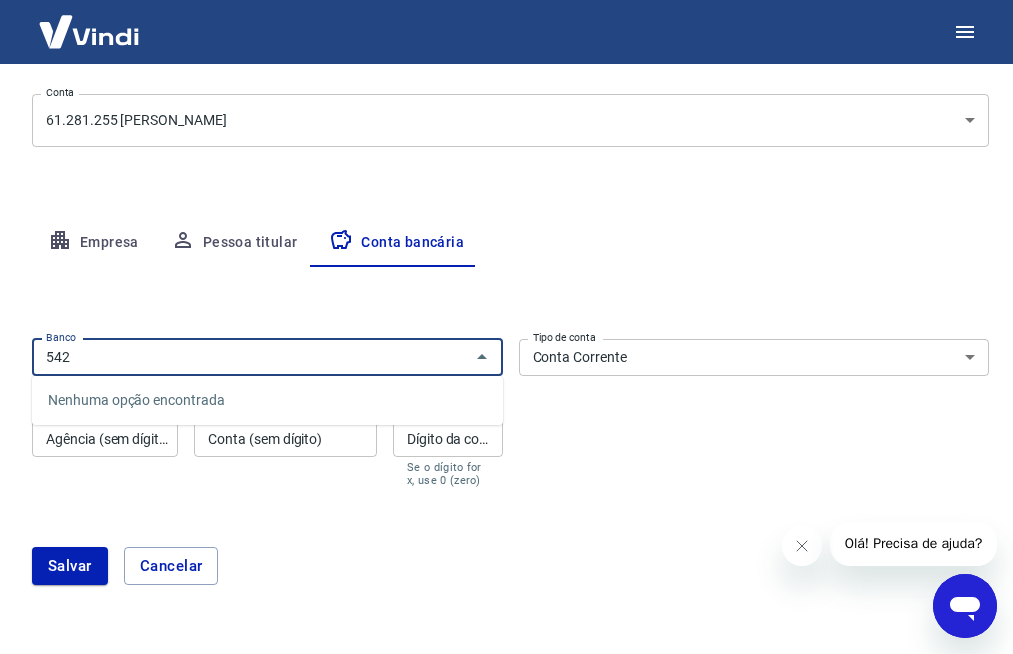 type on "542" 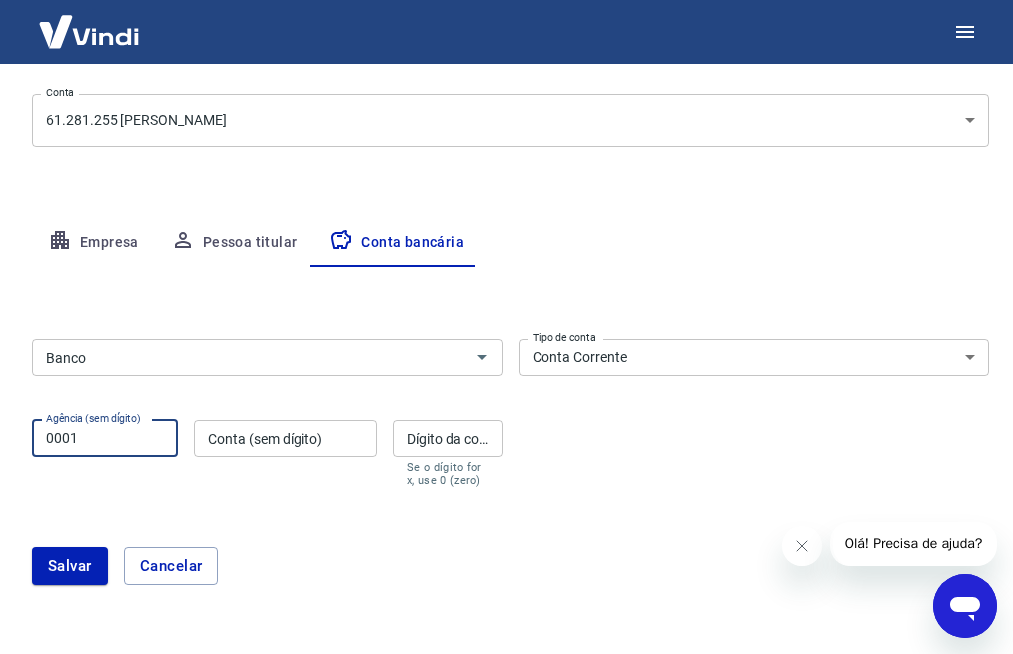 type on "0001" 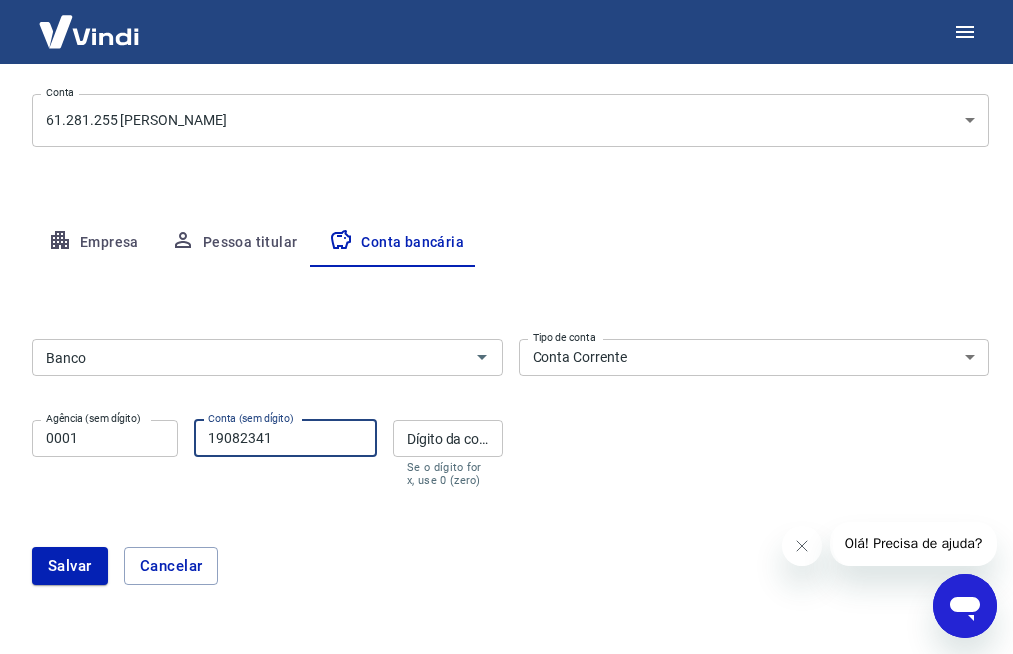 type on "19082341" 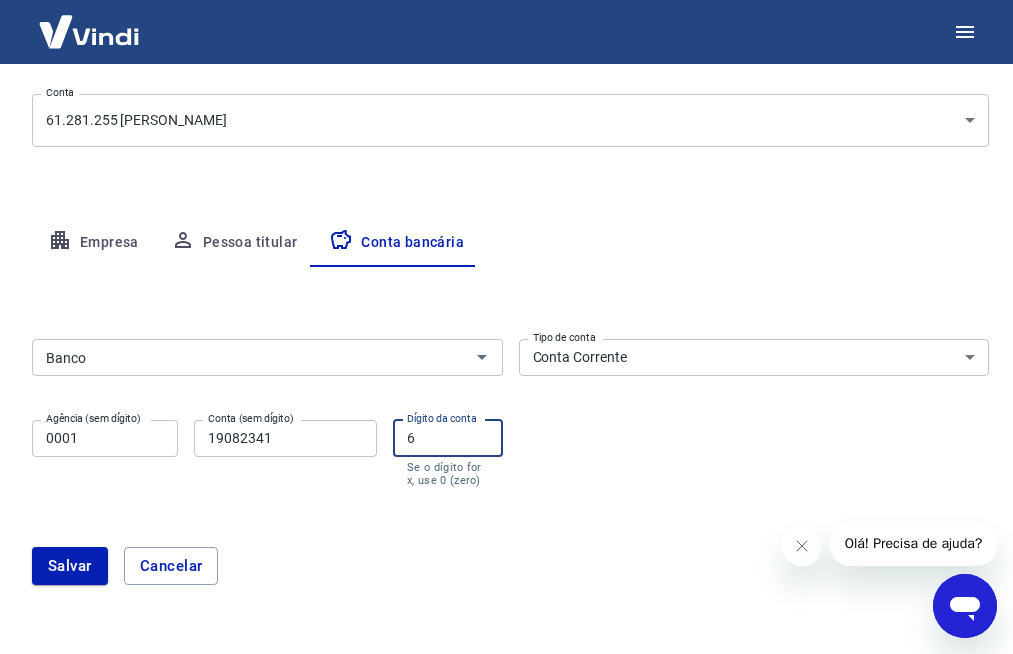 type on "6" 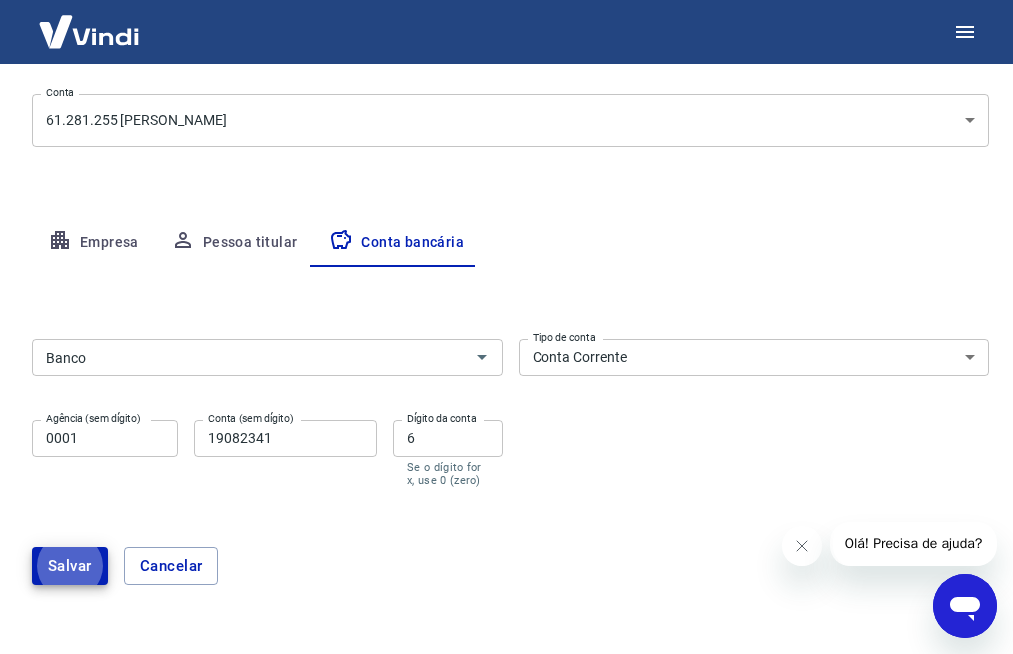 type 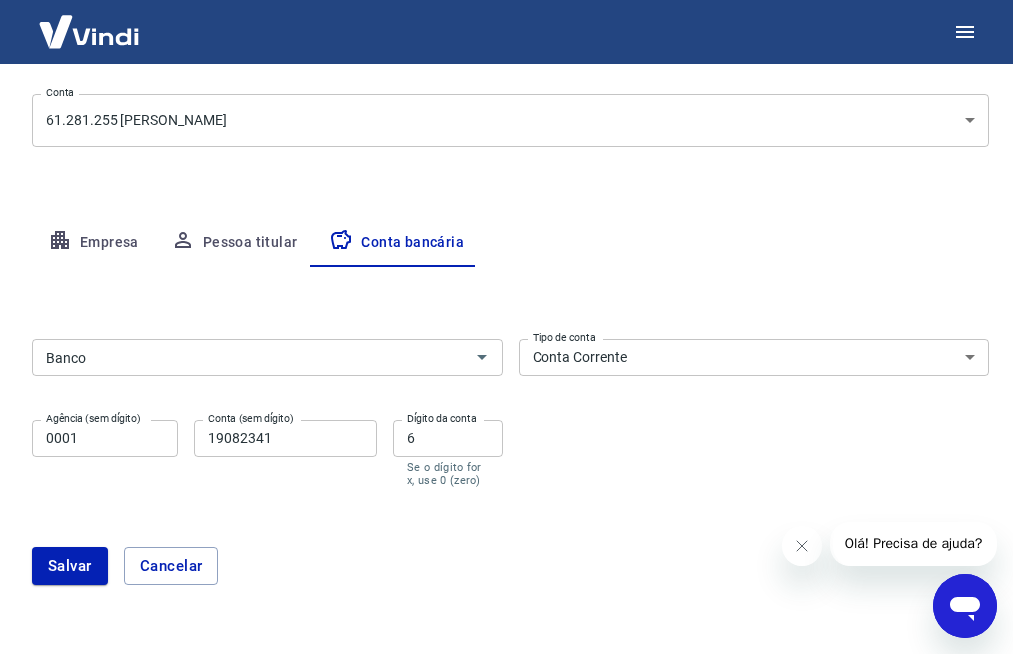 click on "[PERSON_NAME]" at bounding box center [510, 566] 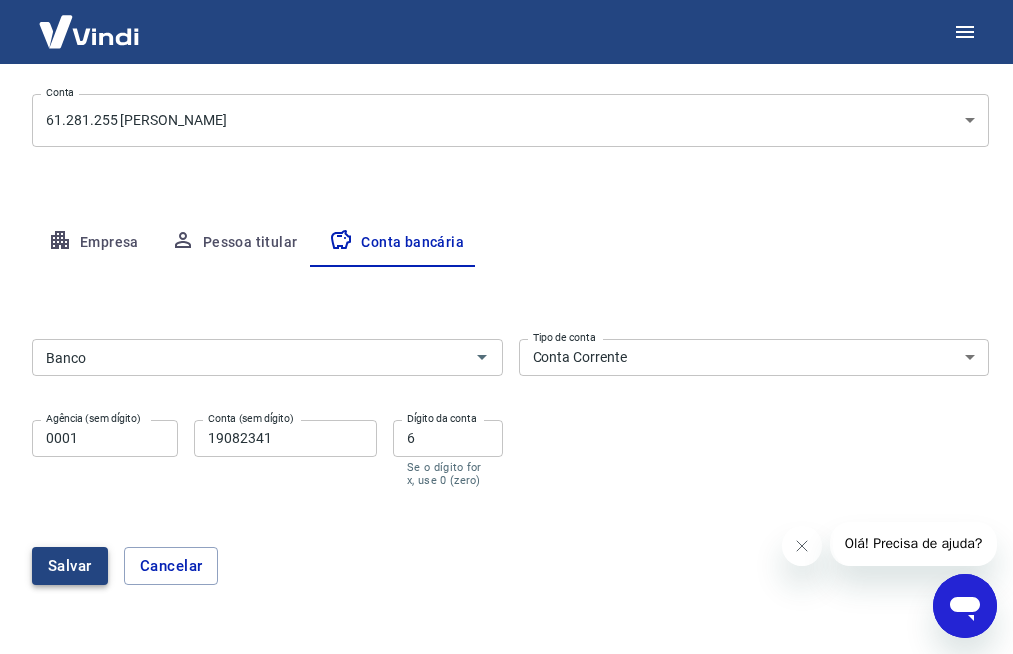 click on "Salvar" at bounding box center [70, 566] 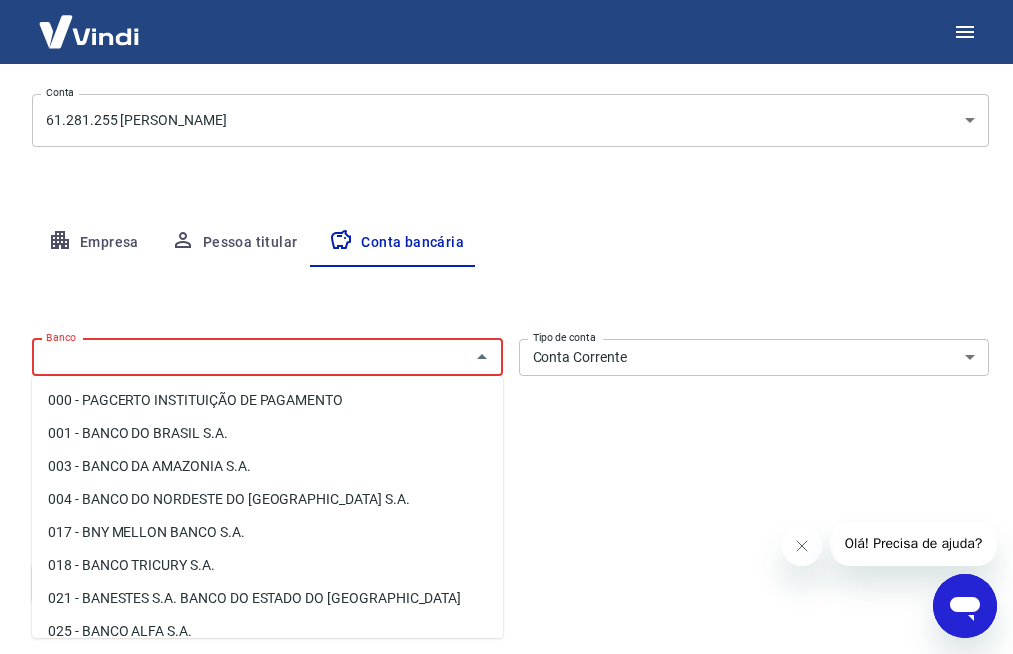 click on "Banco" at bounding box center (251, 357) 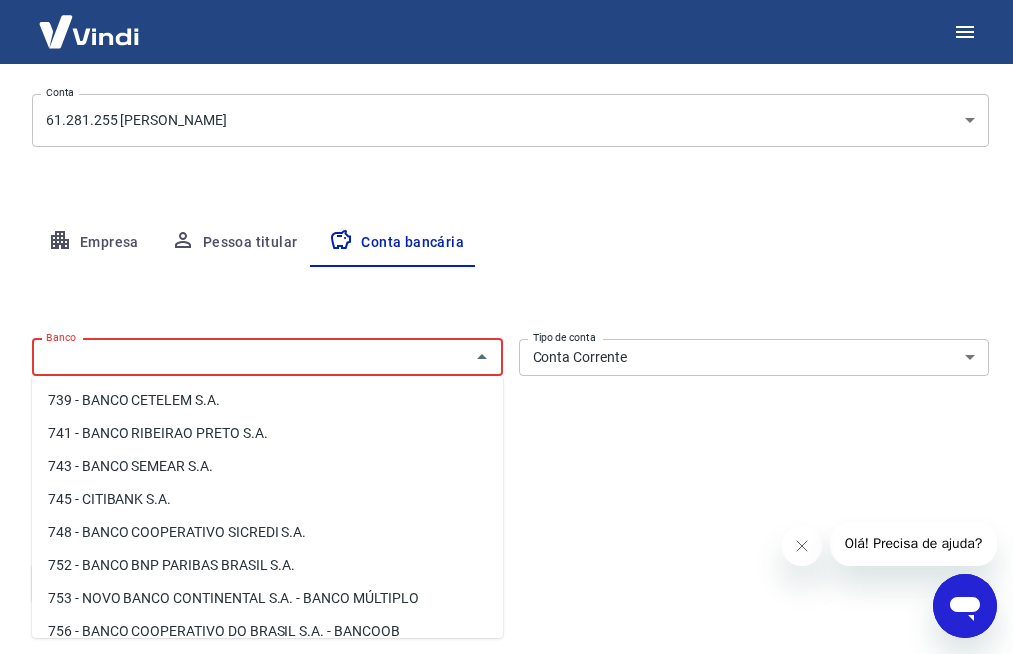 scroll, scrollTop: 3096, scrollLeft: 0, axis: vertical 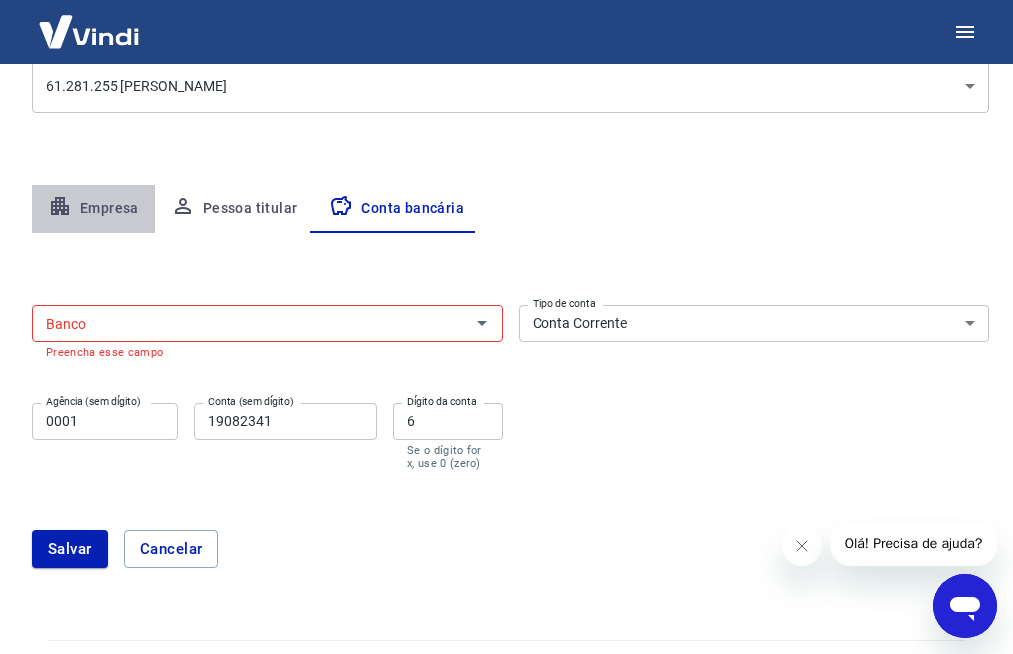 click on "Empresa" at bounding box center [93, 209] 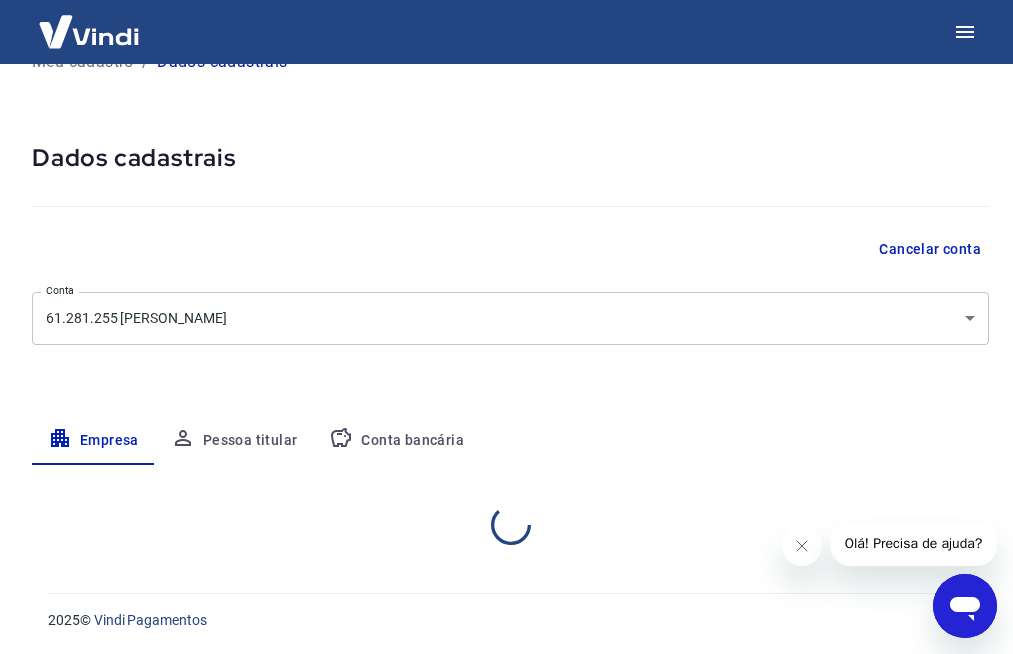 select on "MG" 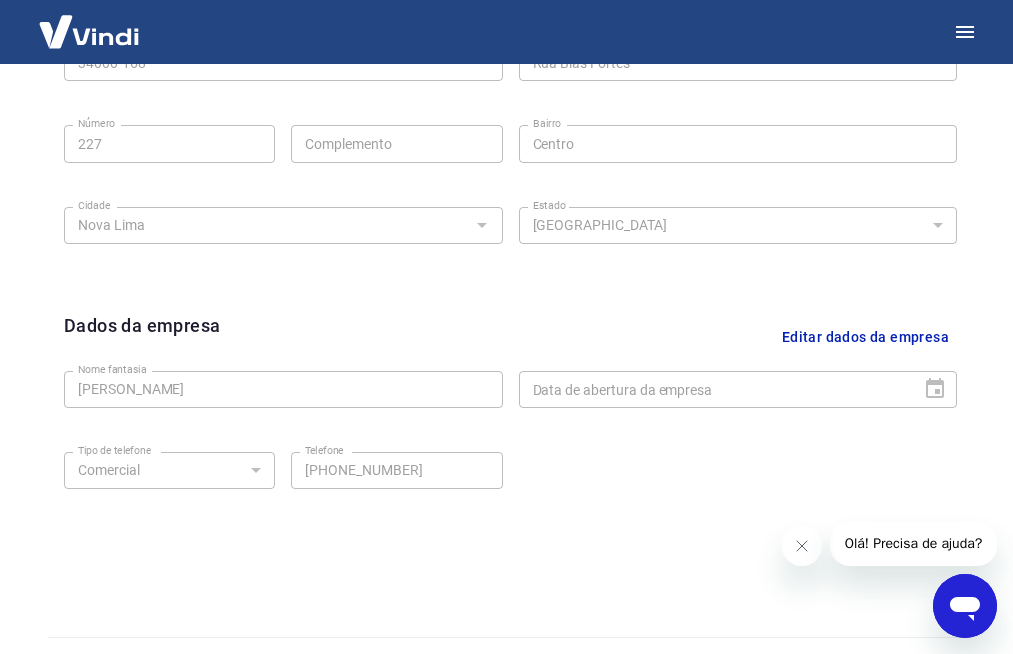 scroll, scrollTop: 788, scrollLeft: 0, axis: vertical 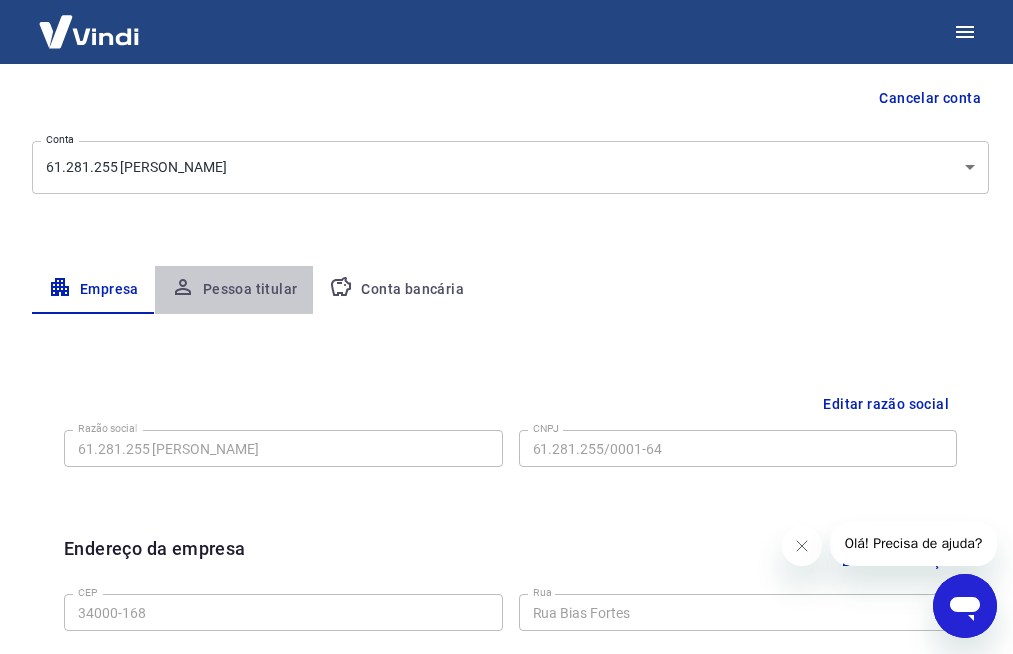 click on "Pessoa titular" at bounding box center (234, 290) 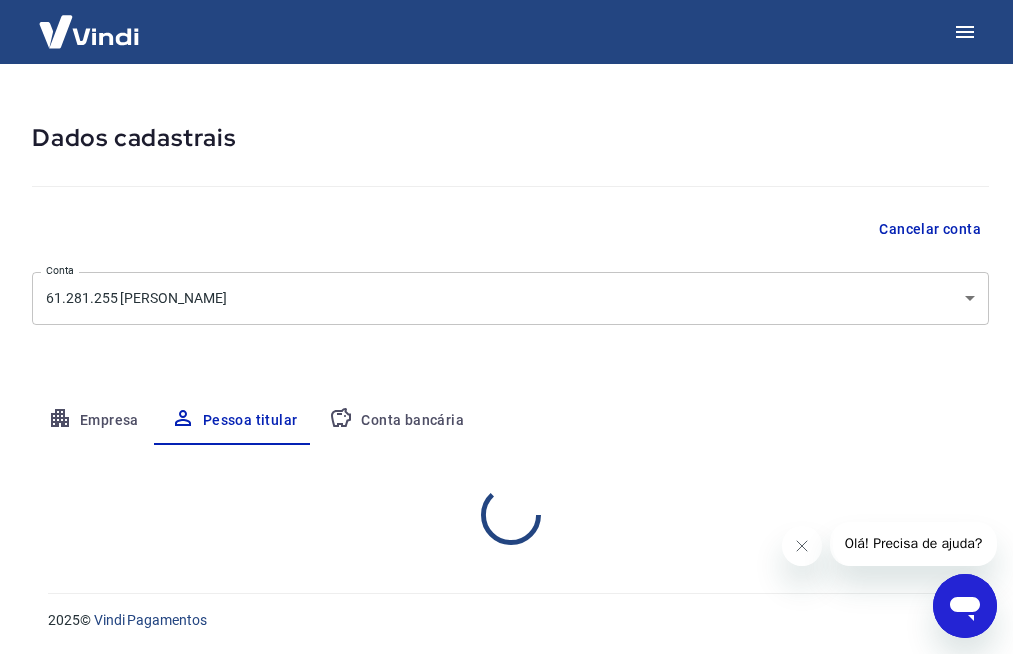 scroll, scrollTop: 156, scrollLeft: 0, axis: vertical 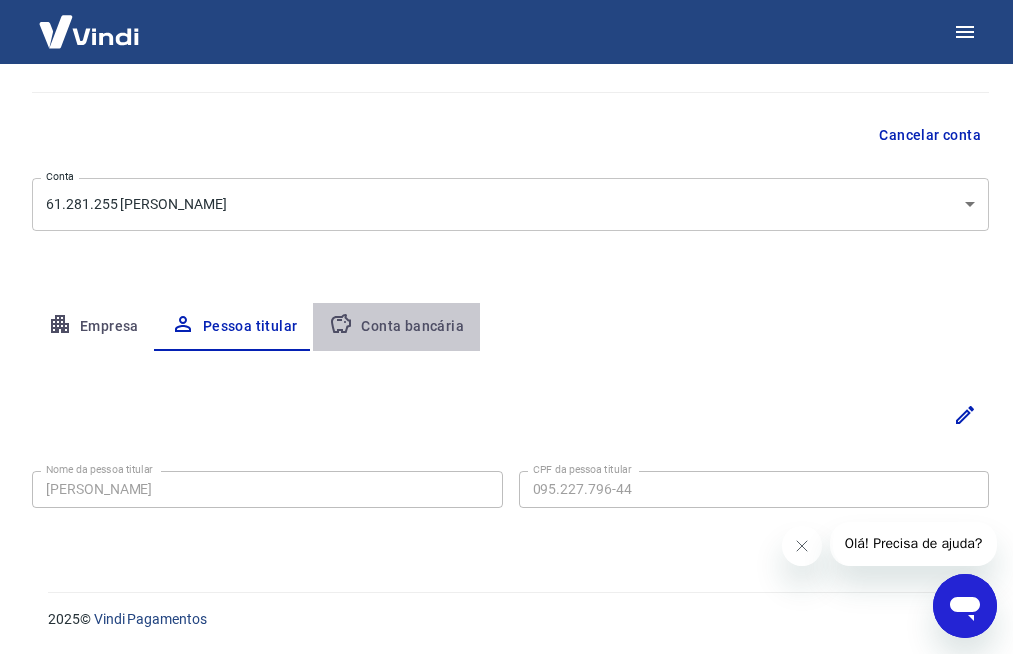 click on "Conta bancária" at bounding box center (396, 327) 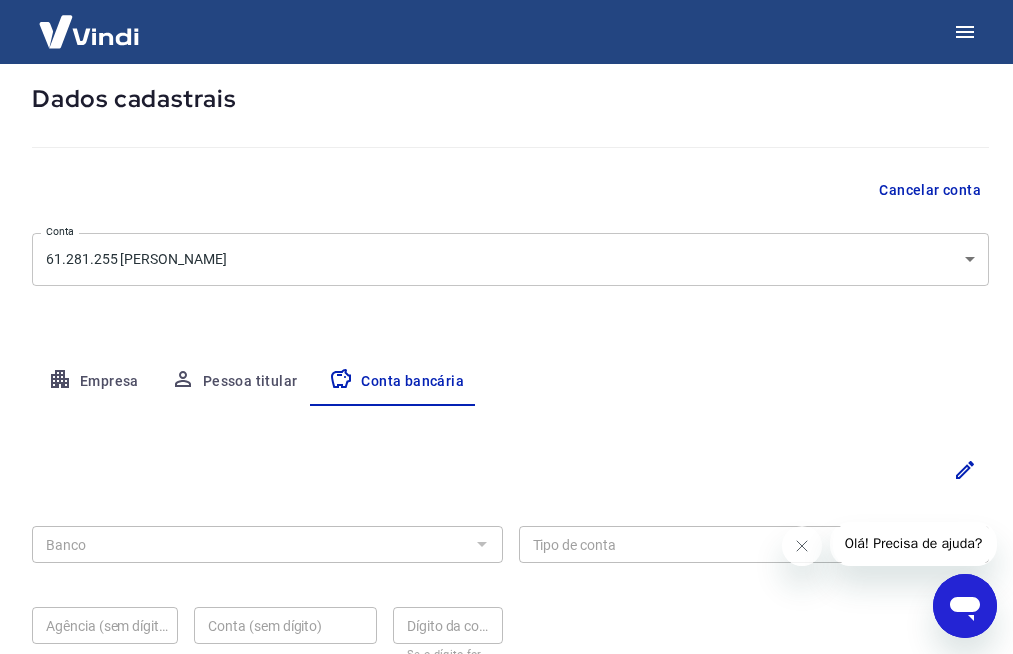 scroll, scrollTop: 267, scrollLeft: 0, axis: vertical 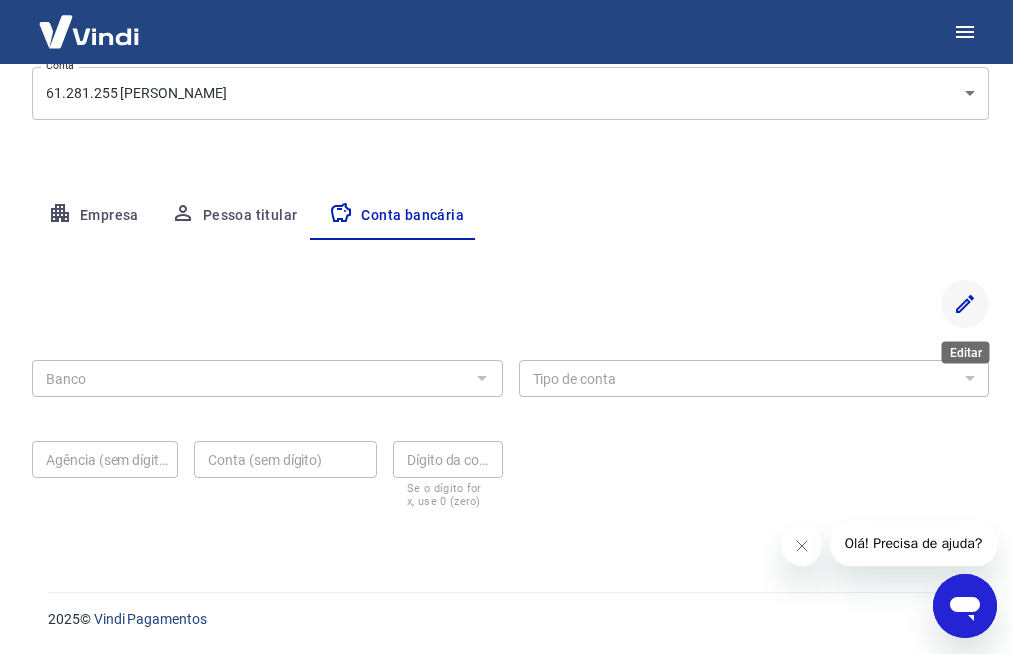 click 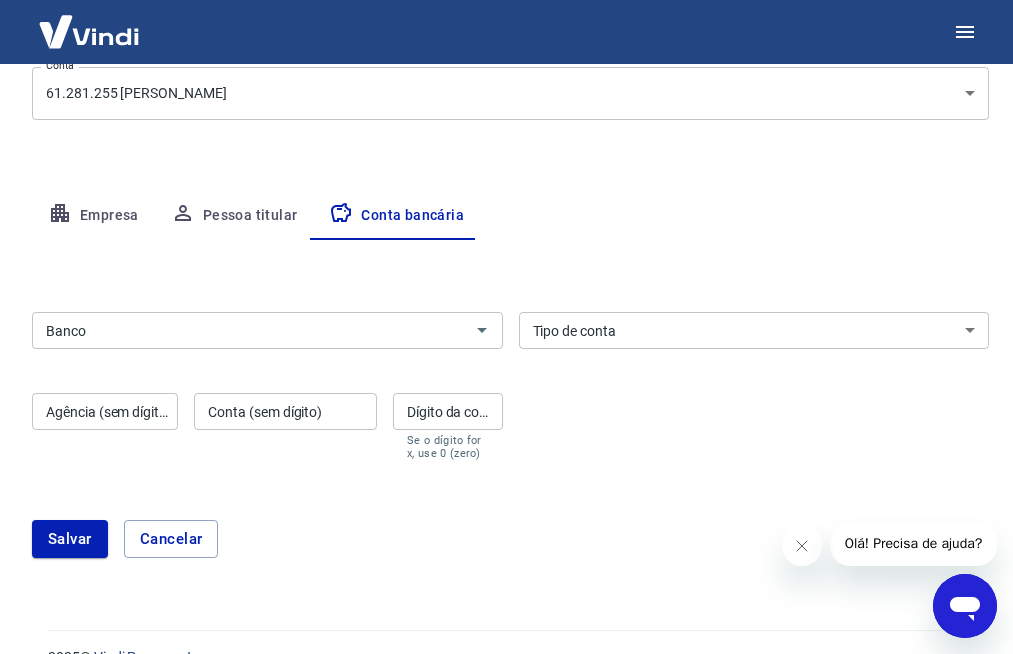 click on "Olá! Precisa de ajuda?" at bounding box center [914, 543] 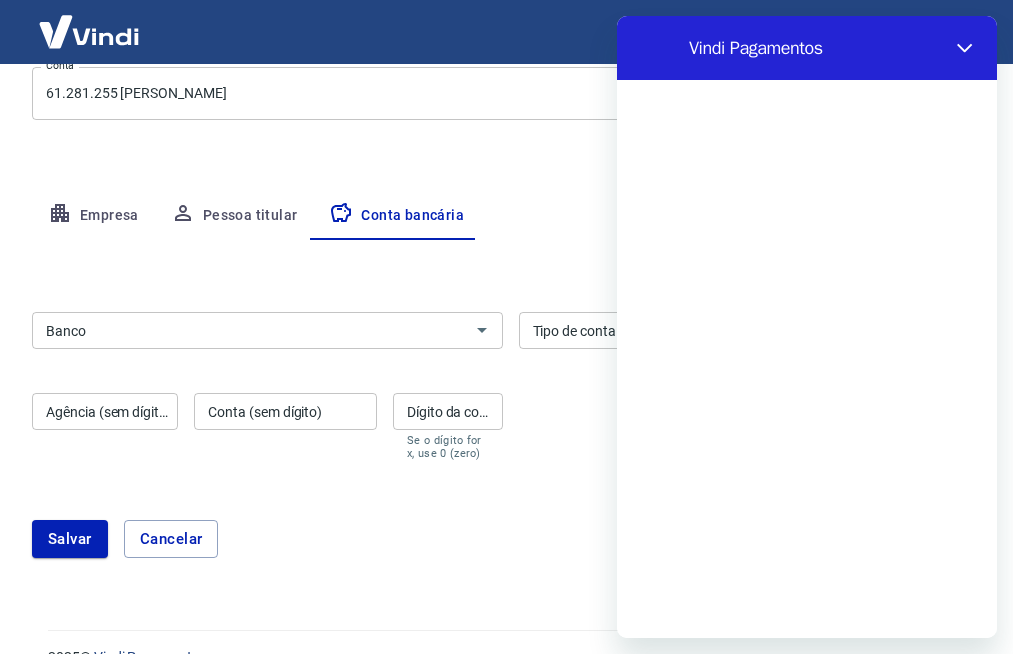 scroll, scrollTop: 0, scrollLeft: 0, axis: both 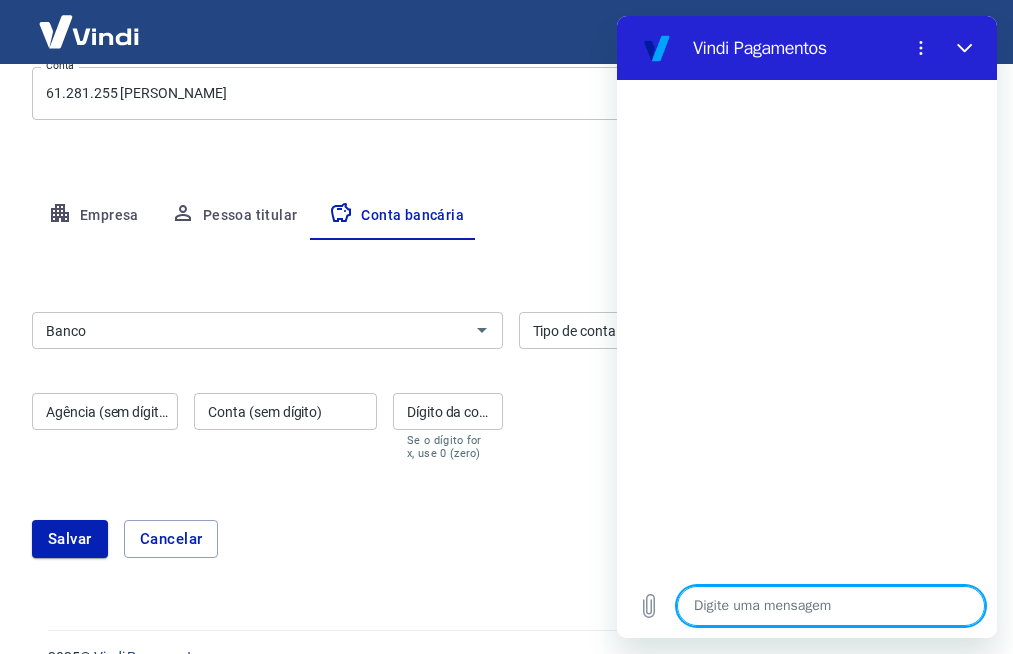 type on "n" 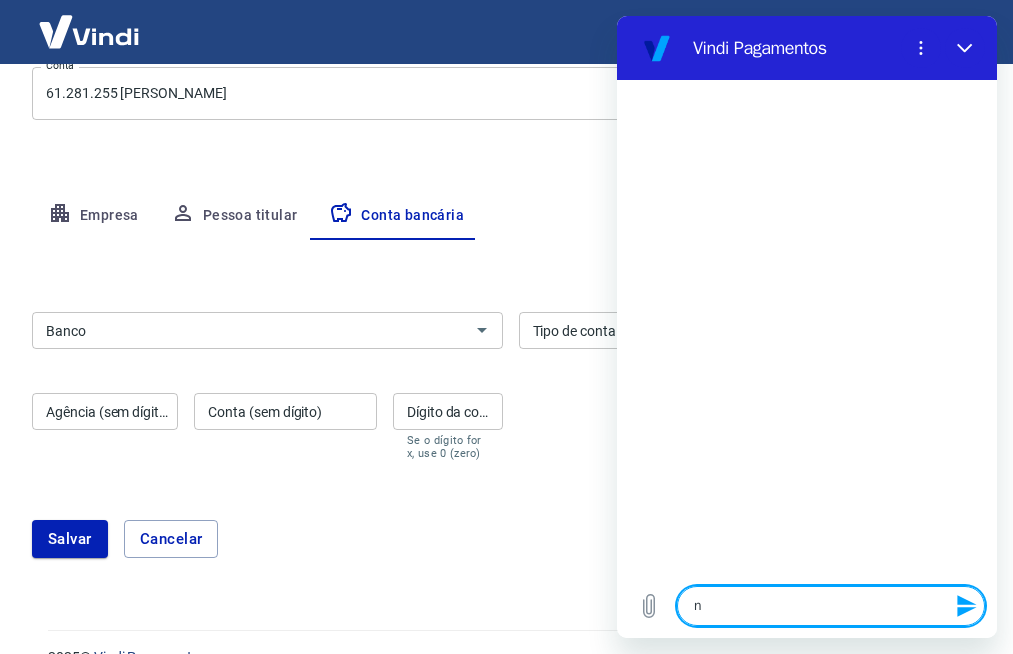 type on "n˜" 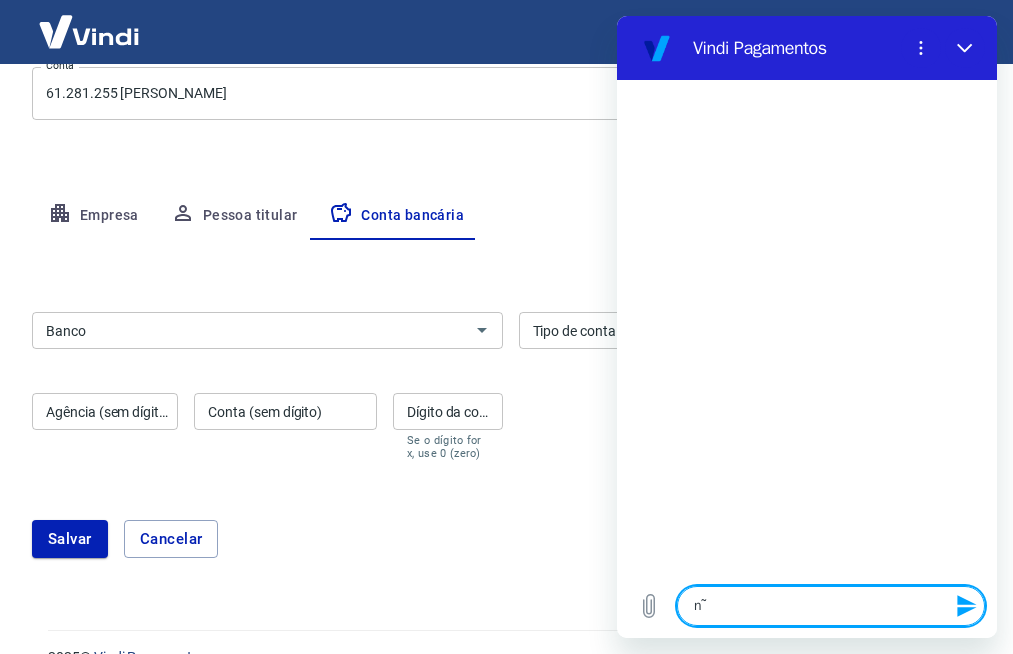 type on "nã" 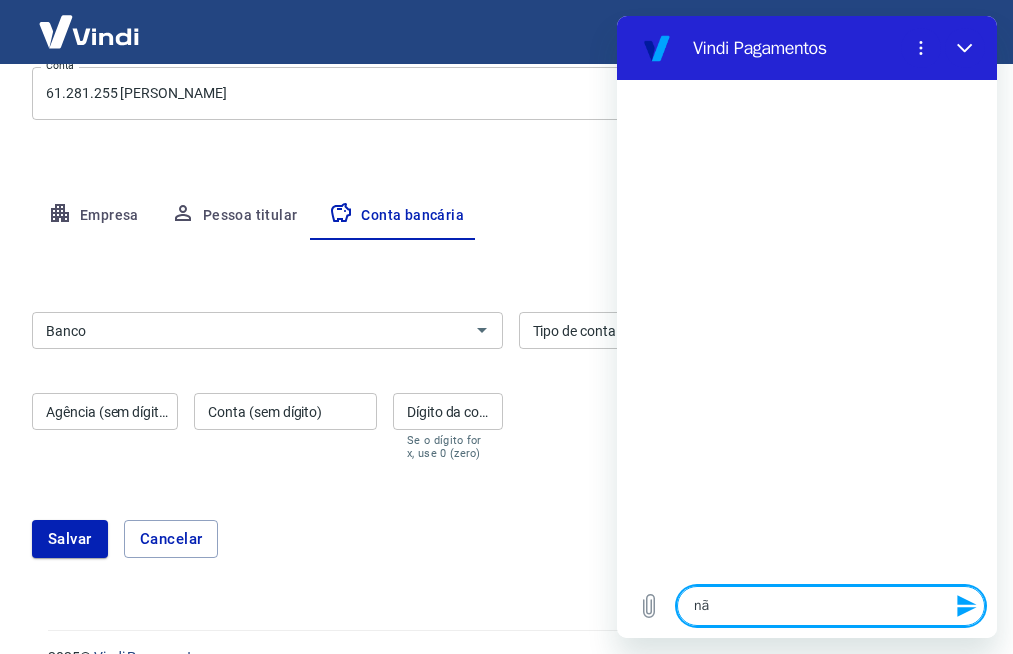 type on "não" 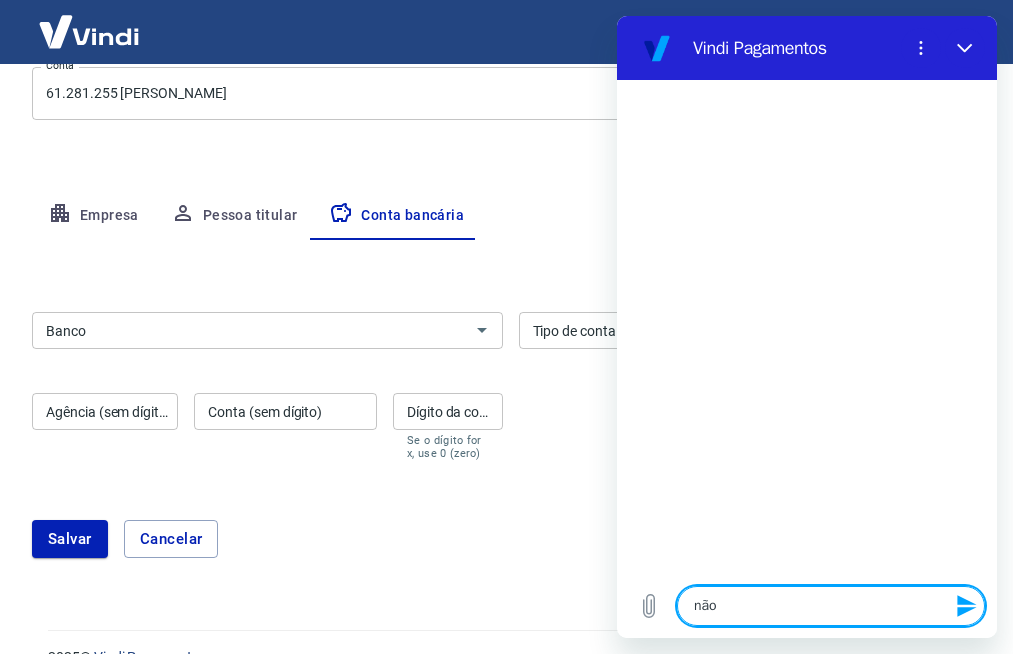 type on "x" 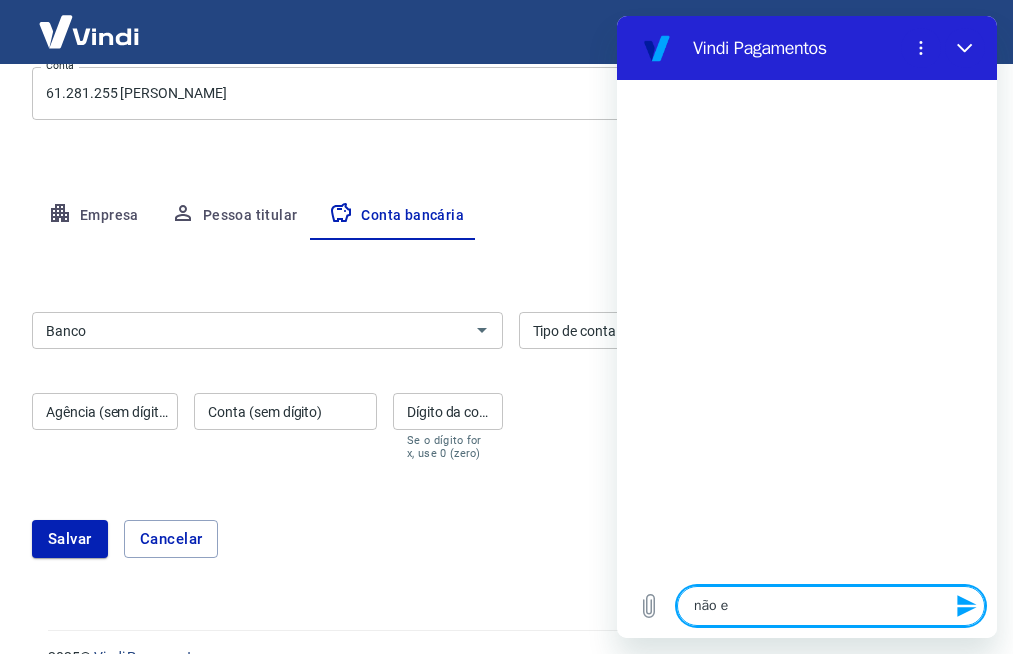 type on "não en" 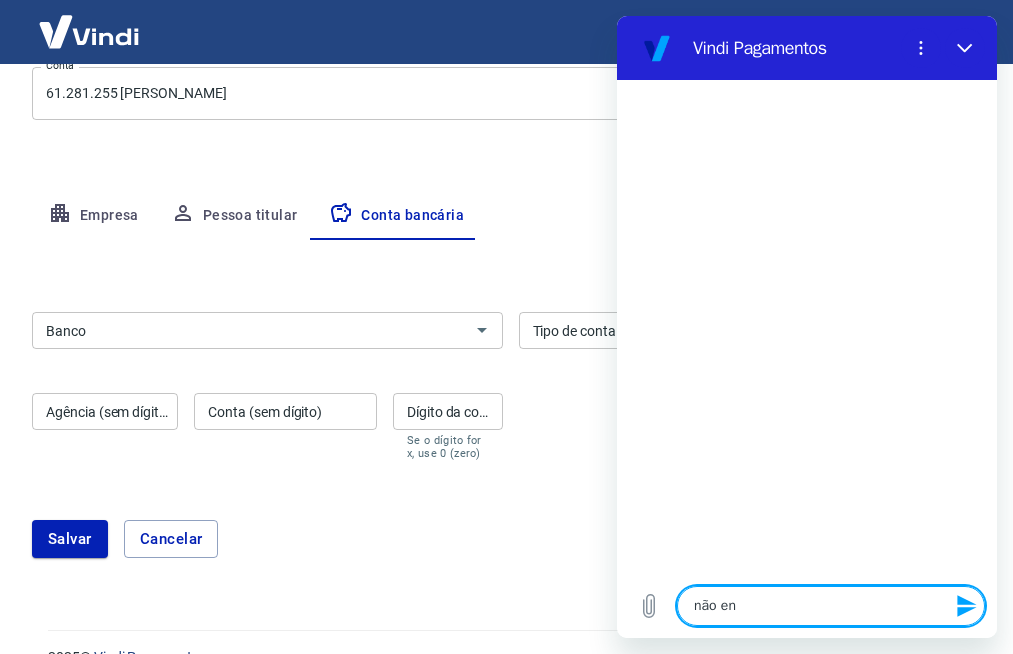 type on "não enc" 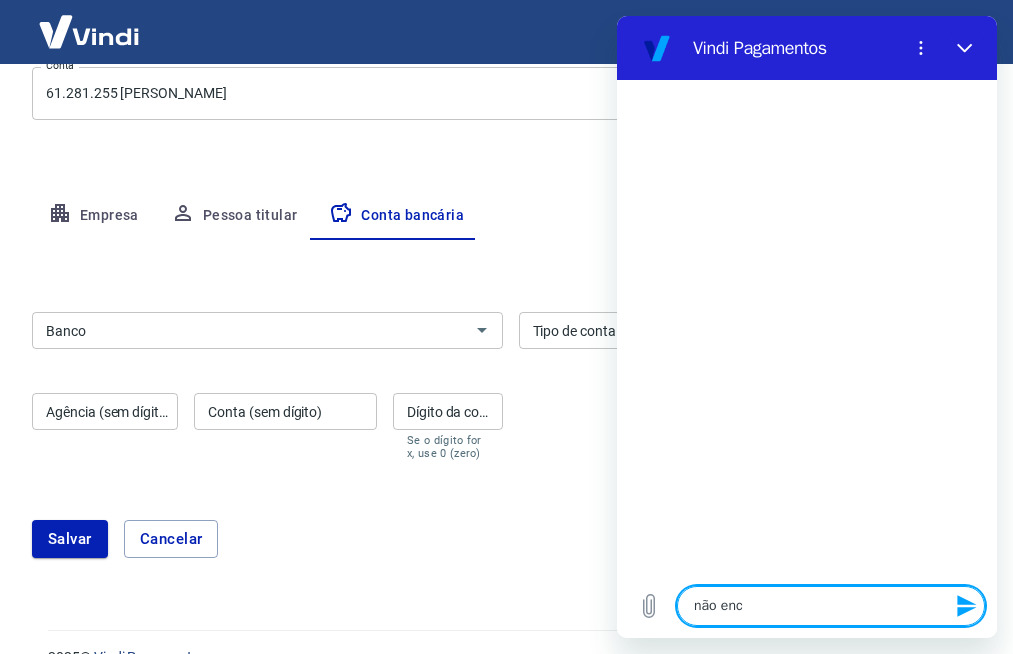 type on "não enco" 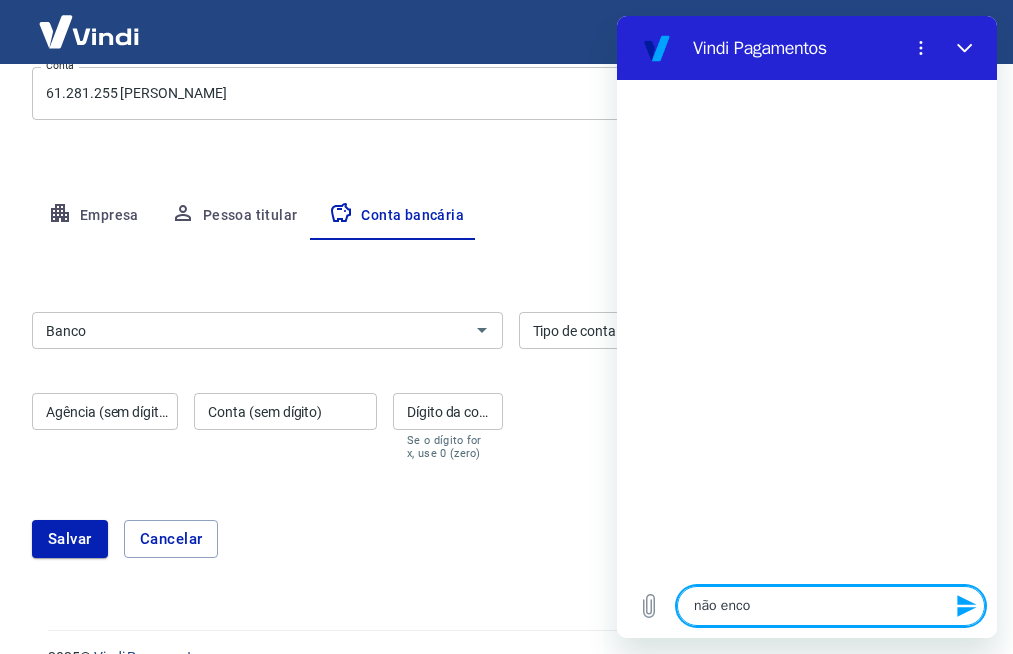 type on "não encon" 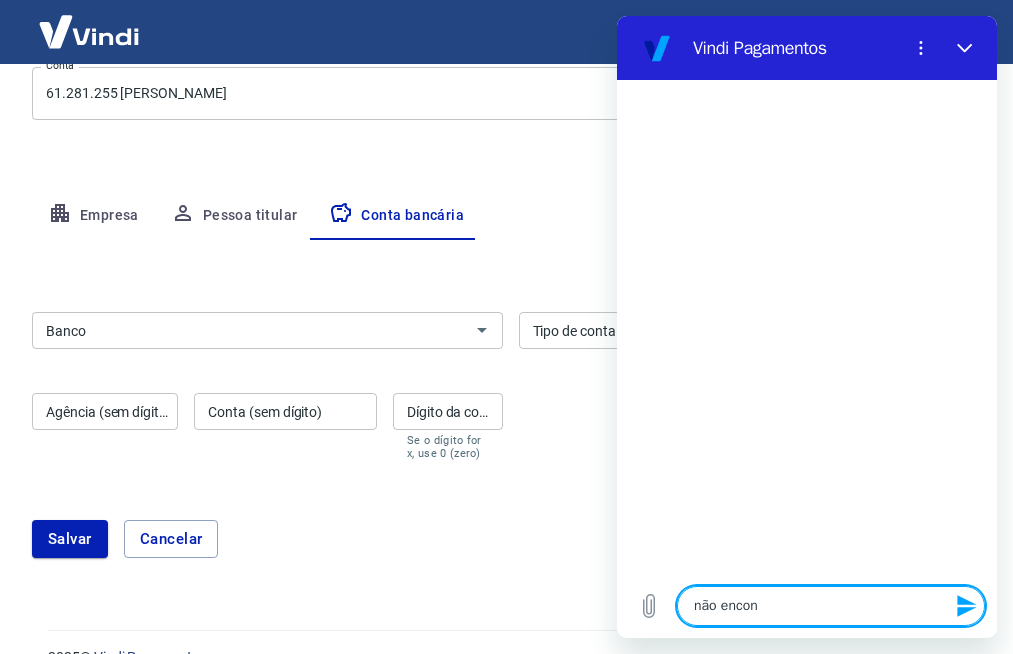 type on "não encont" 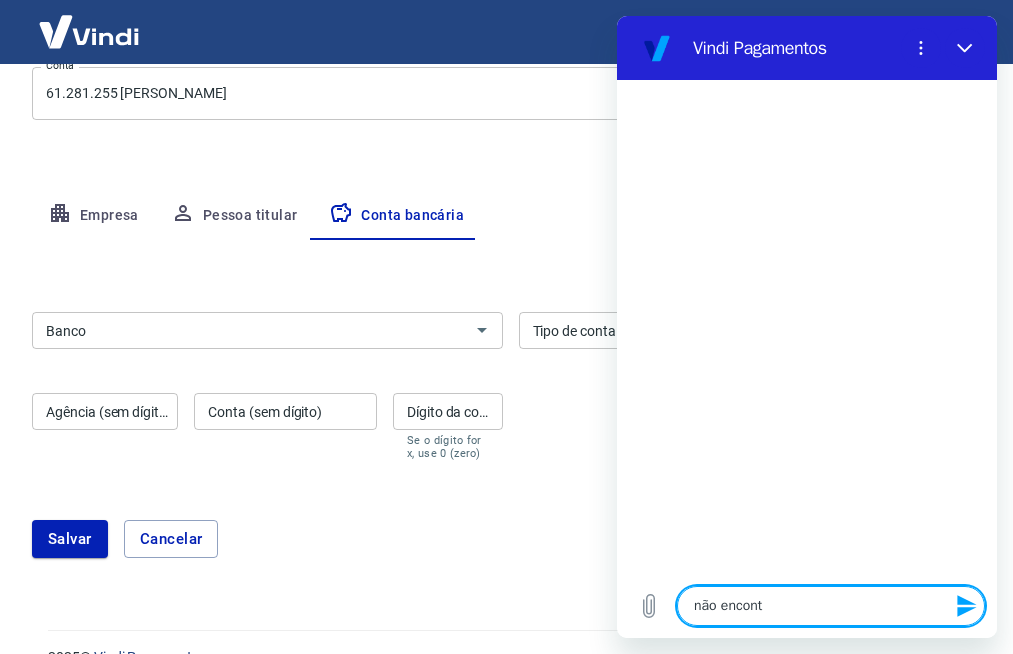 type on "não encontr" 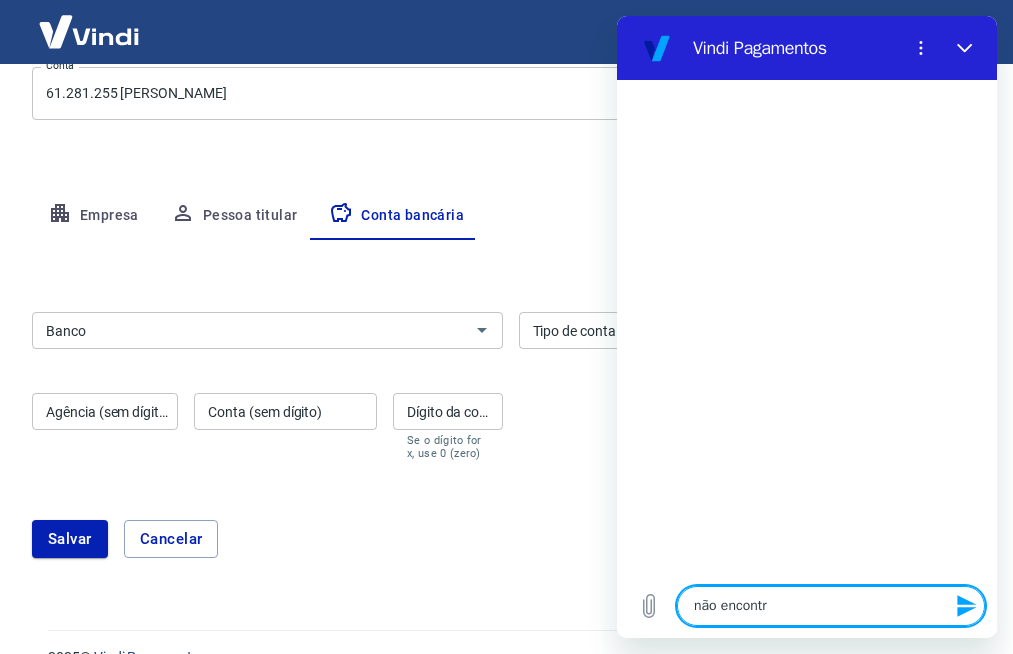 type on "não encontro" 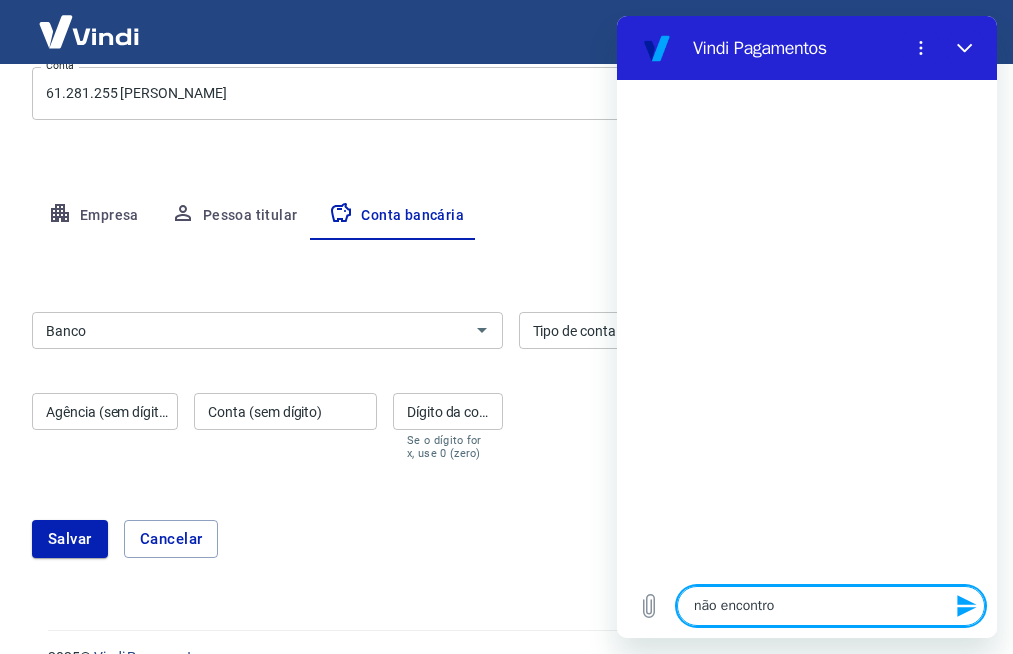 type on "não encontr" 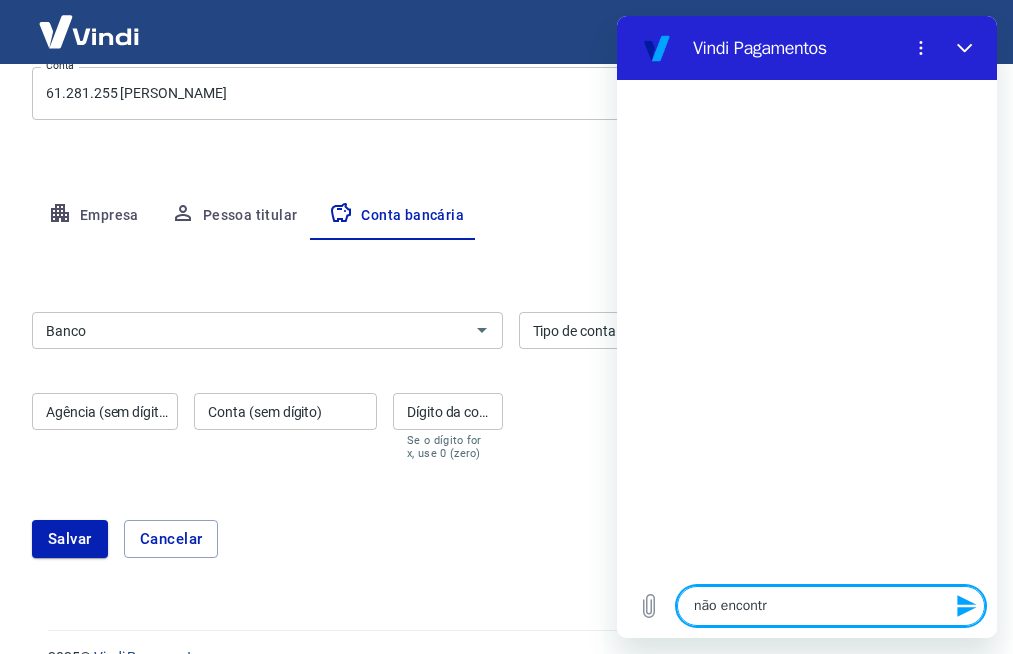 type on "não encont" 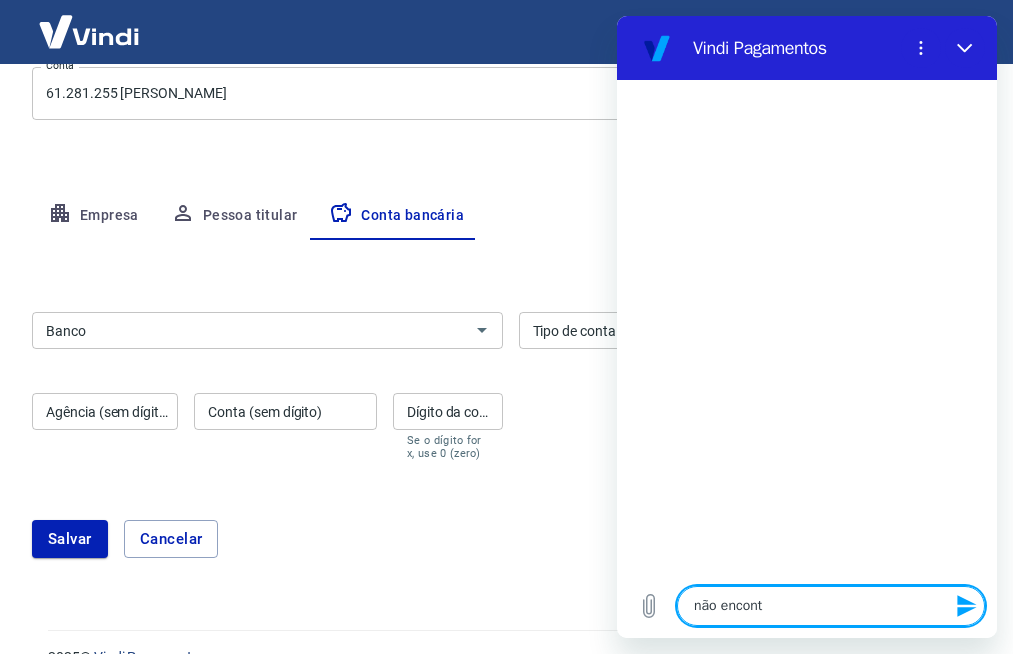 type on "não encontr" 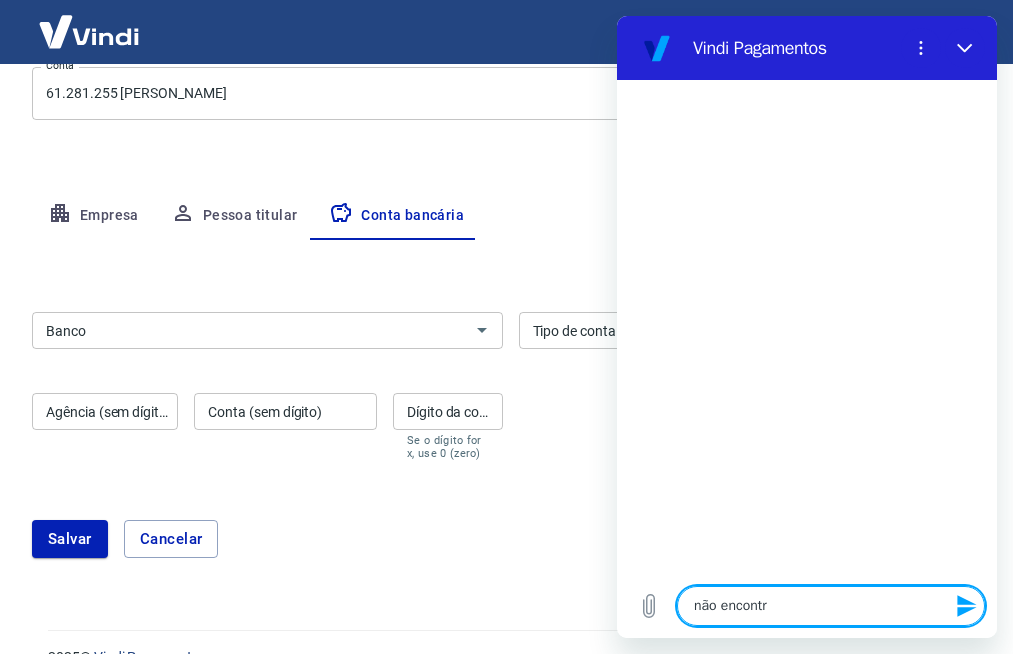 type on "não encontre" 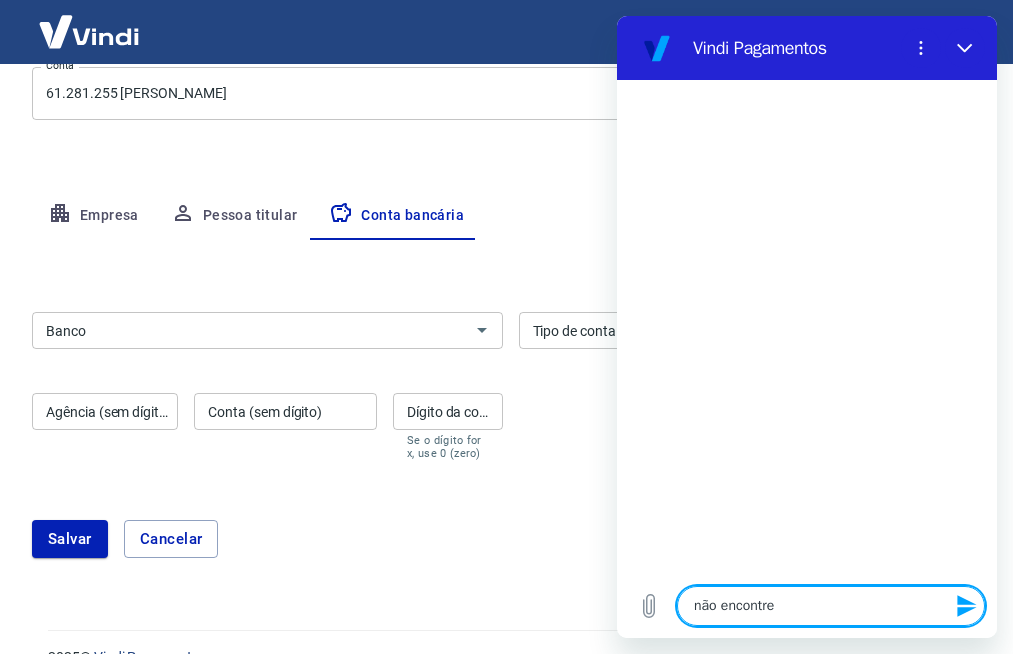 type on "não encontrei" 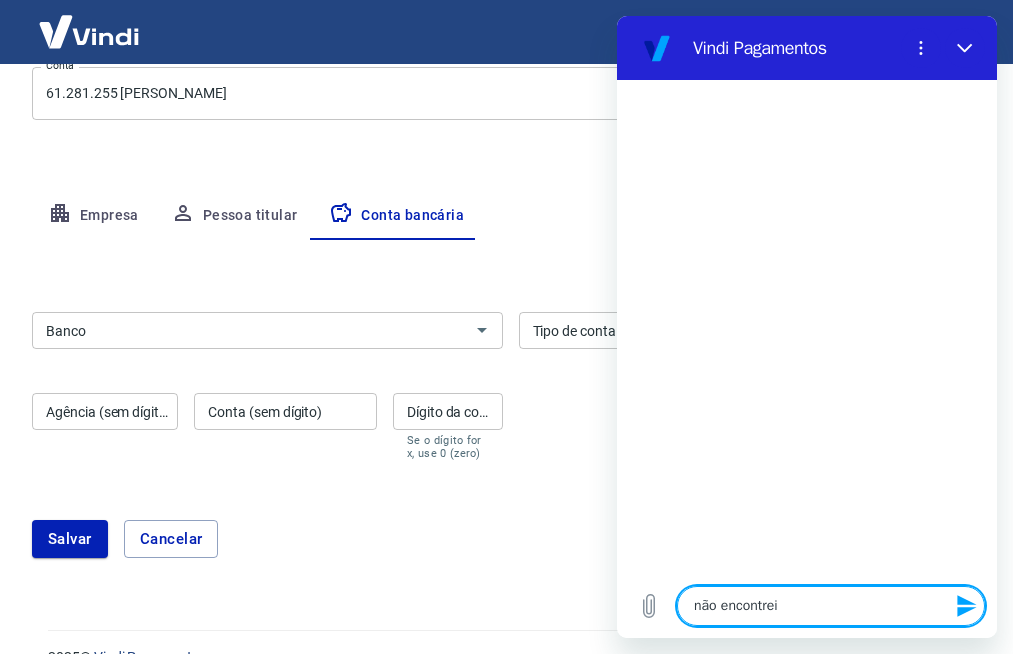 type on "não encontrei" 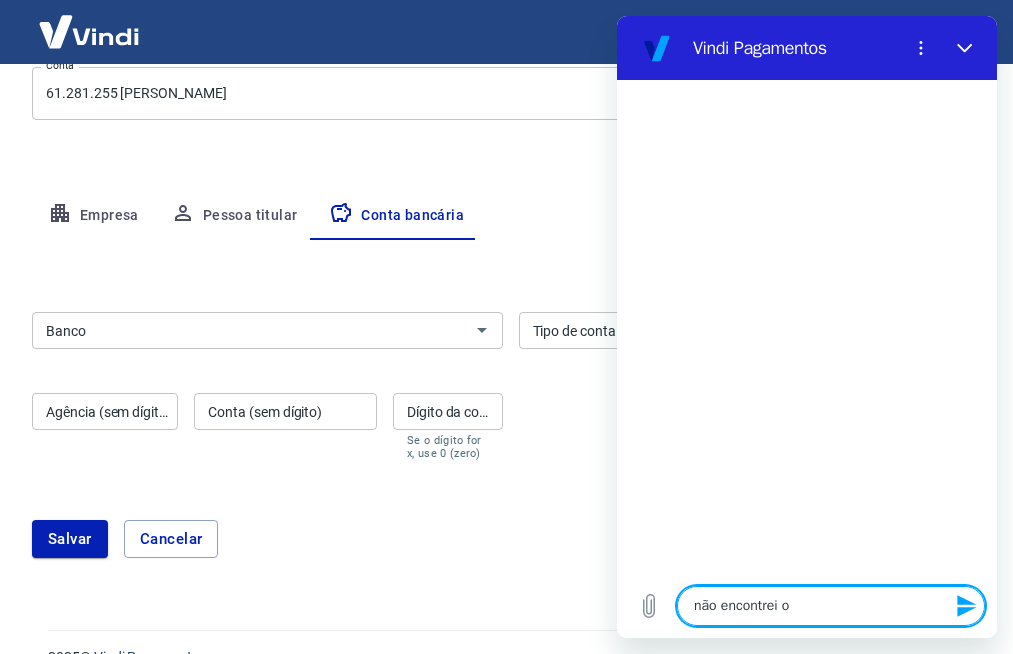 type on "não encontrei o" 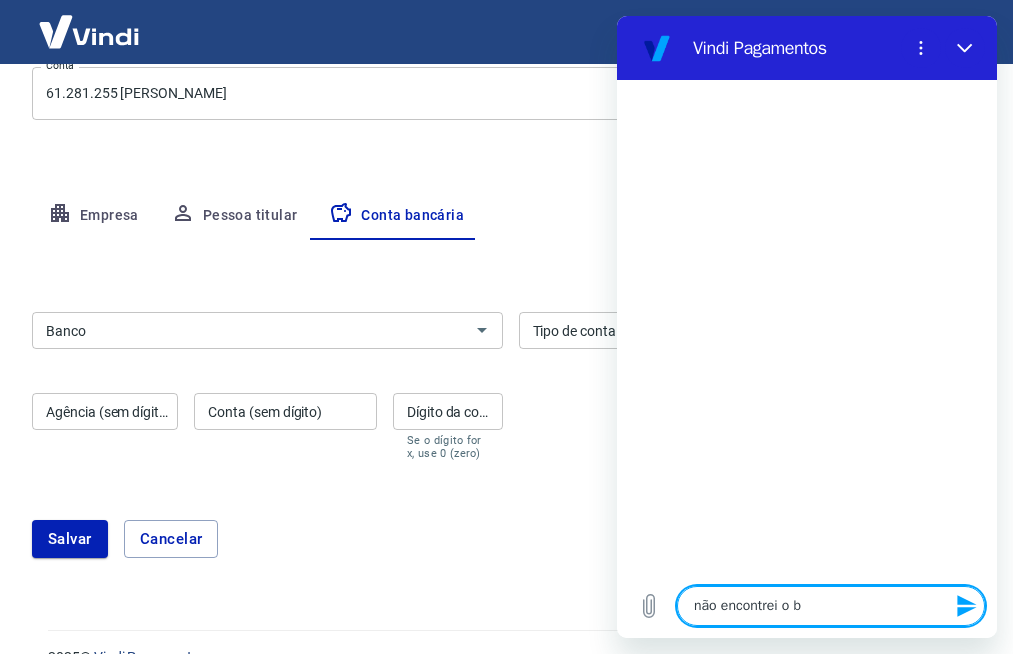 type on "não encontrei o ba" 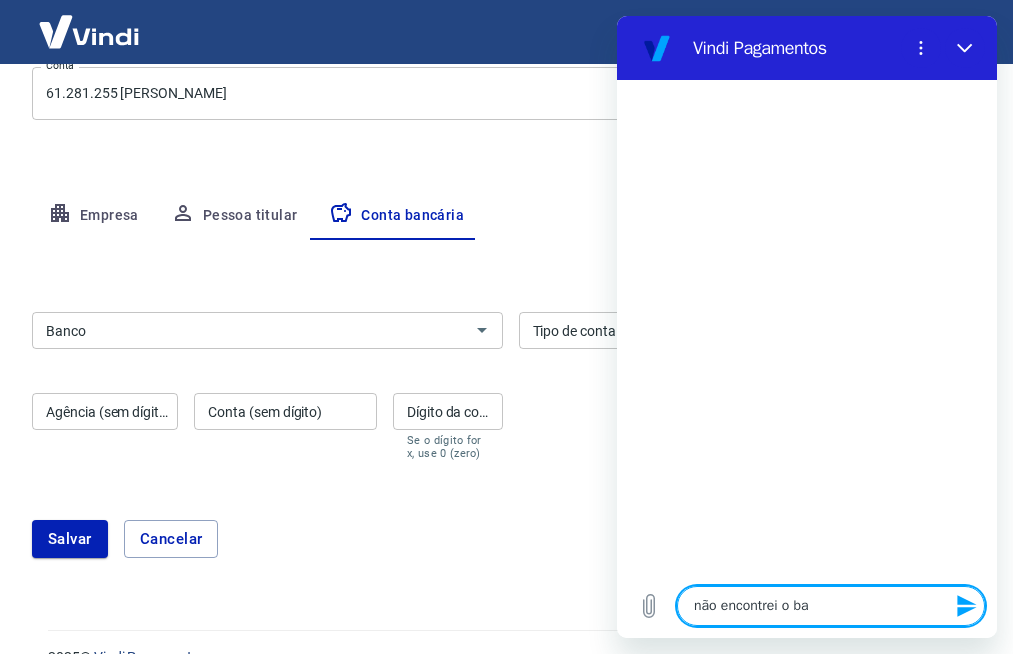 type on "não encontrei o ban" 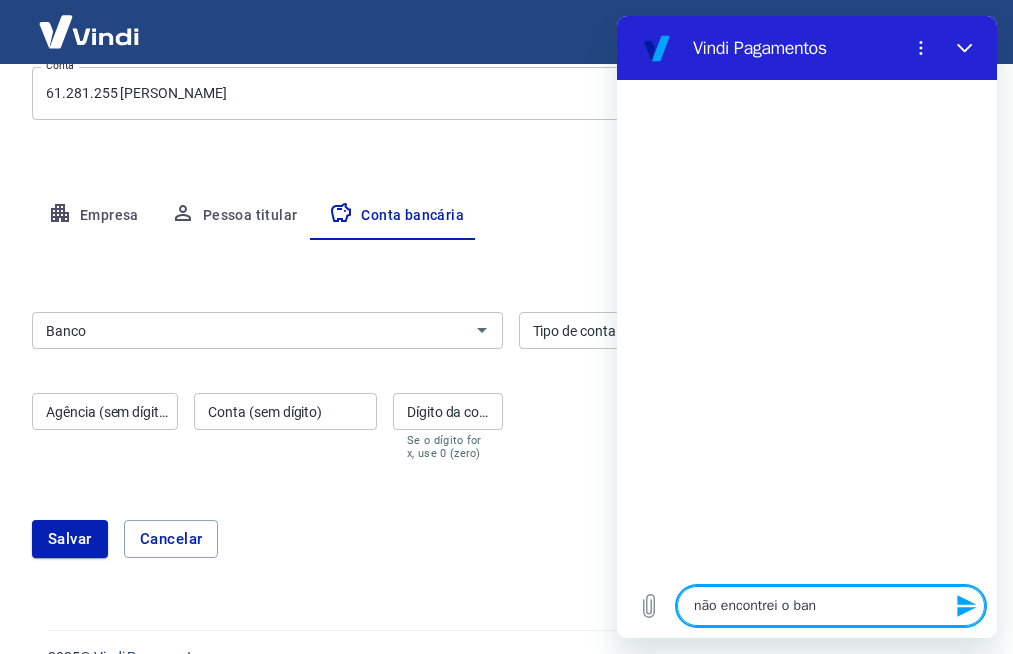 type on "não encontrei o banc" 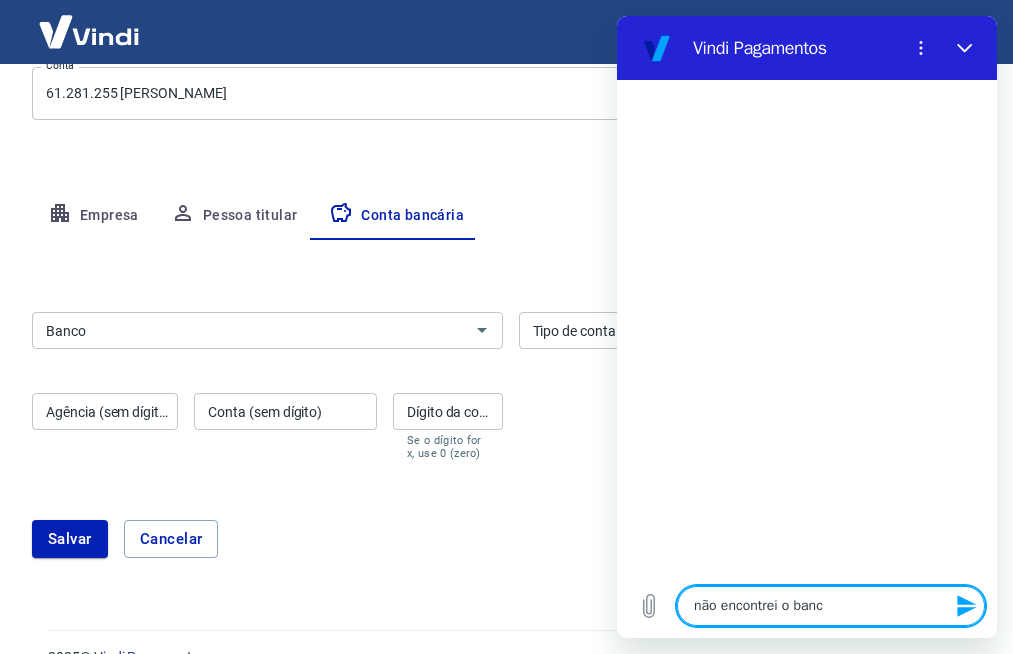 type on "não encontrei o banco" 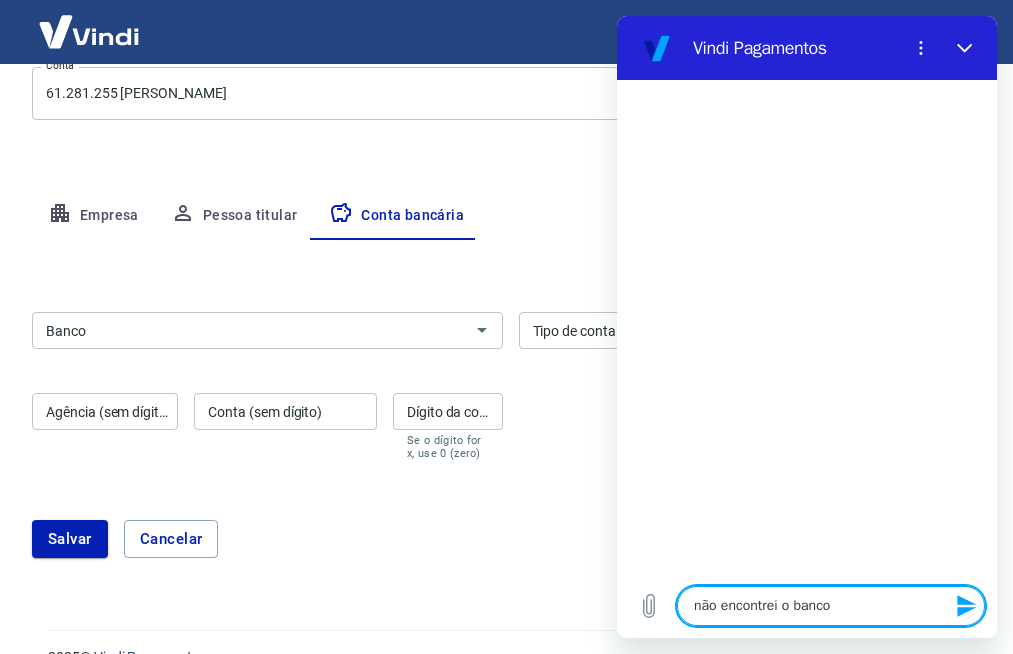 type on "não encontrei o banco" 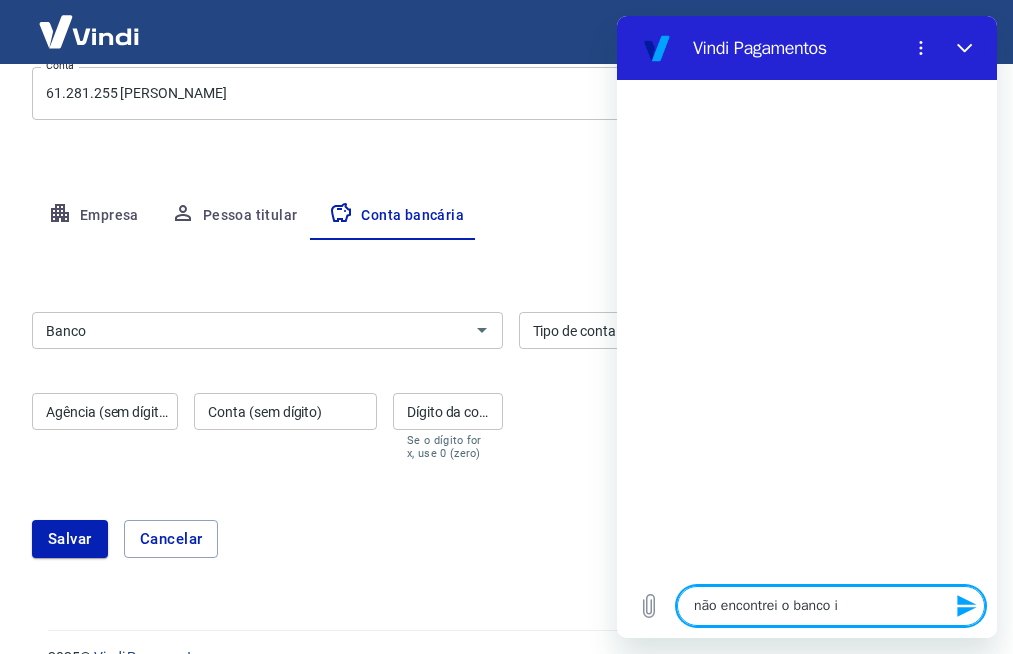 type on "não encontrei o banco in" 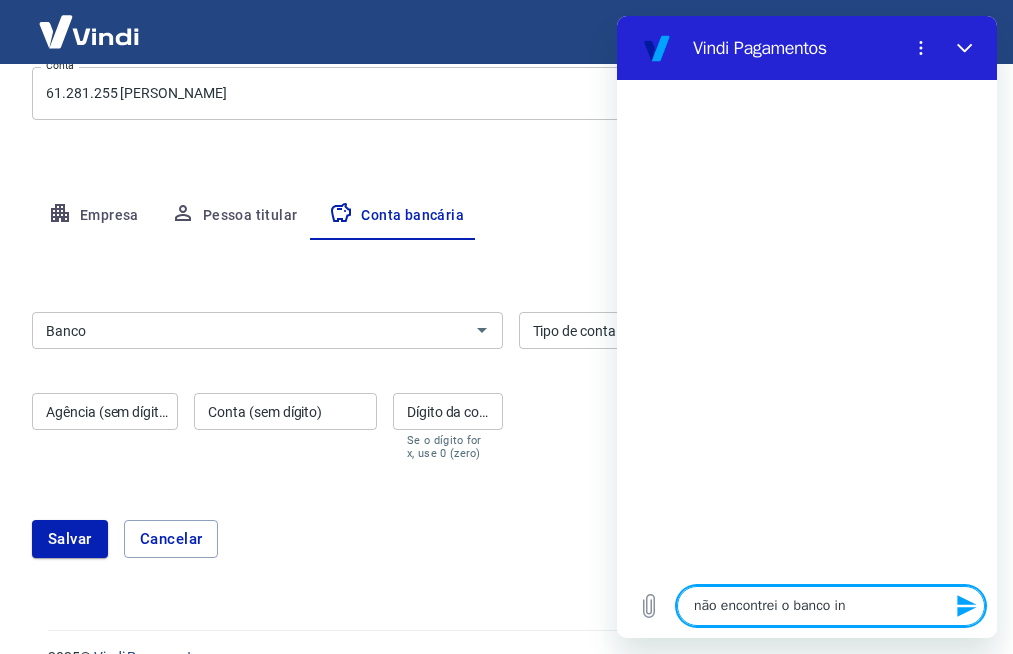 type on "não encontrei o banco inf" 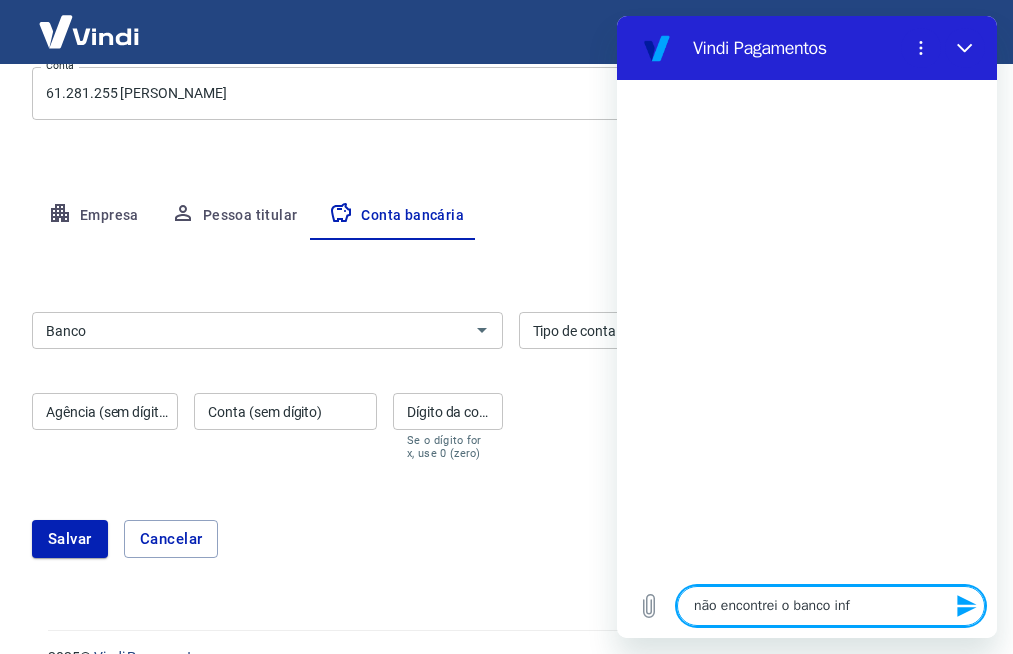 type on "não encontrei o banco infi" 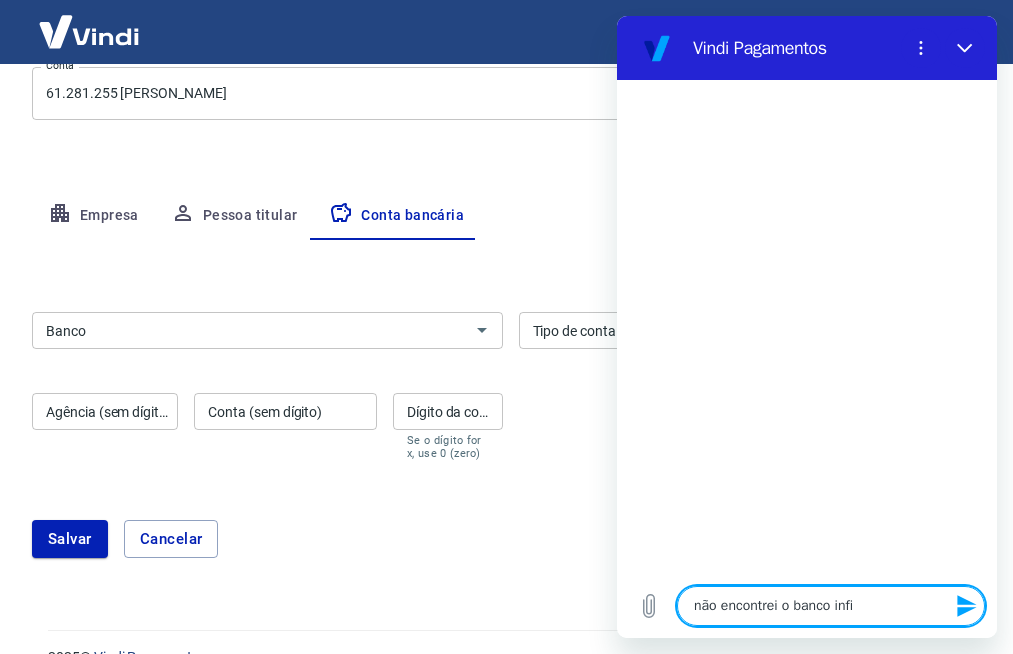 type on "não encontrei o banco infin" 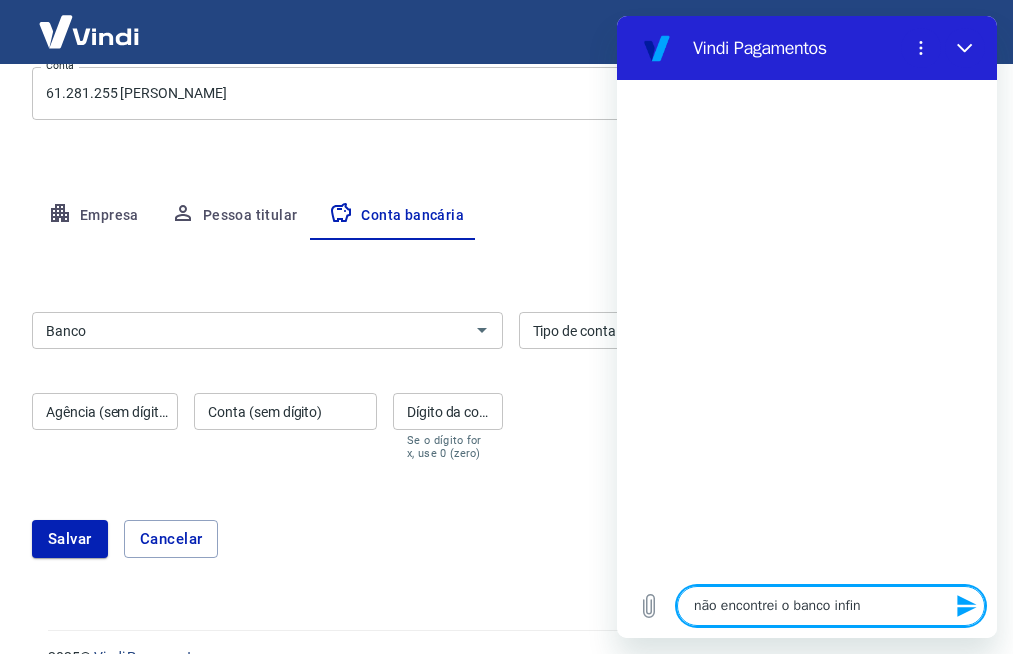 type on "não encontrei o banco infini" 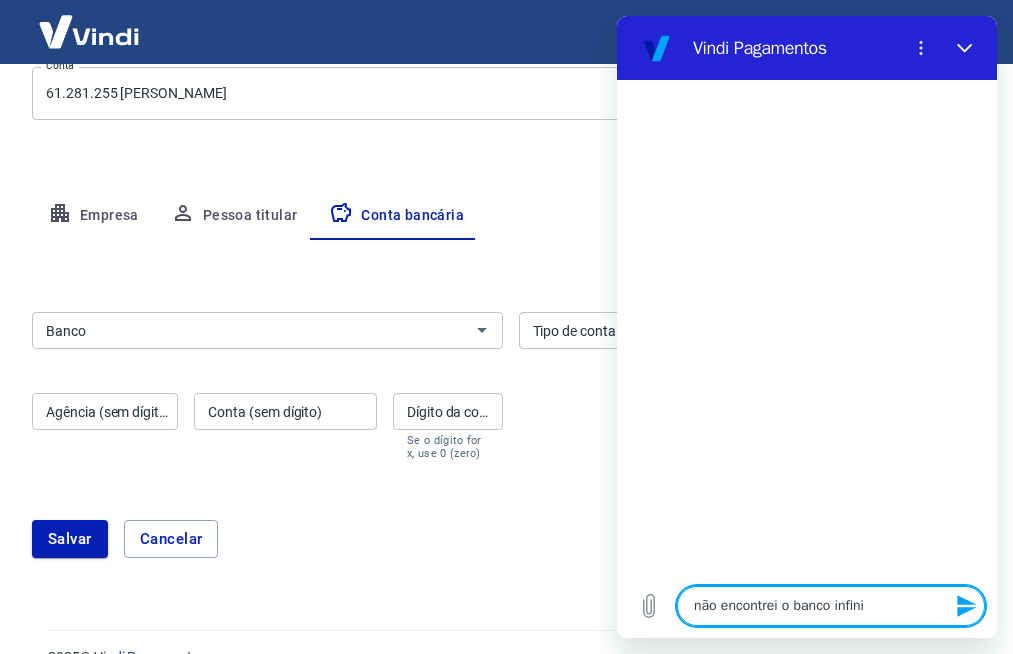 type on "x" 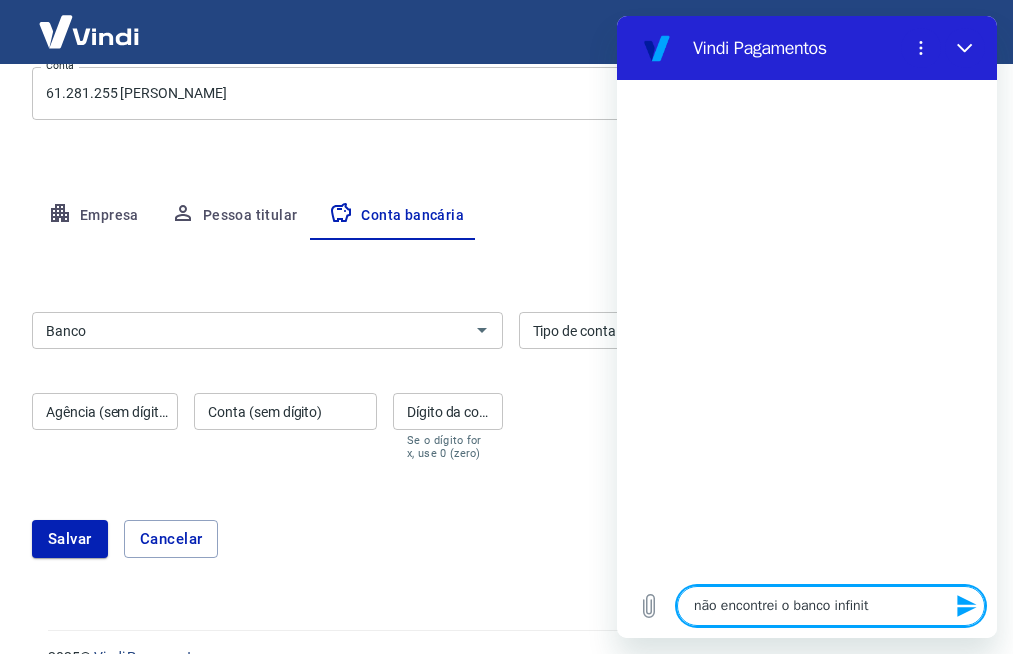 type on "não encontrei o banco infinit" 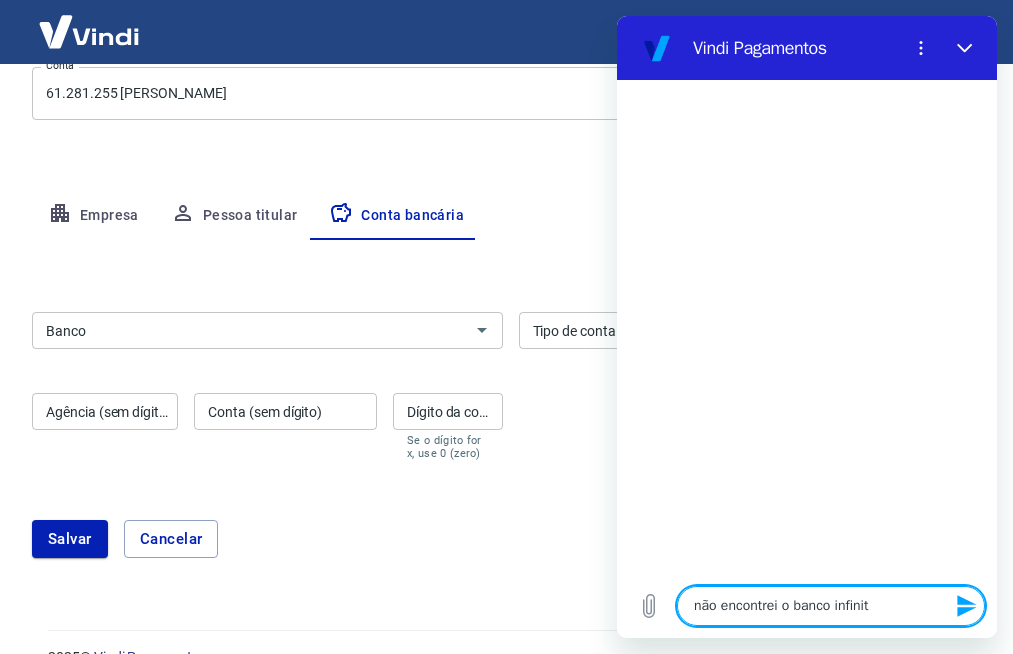type 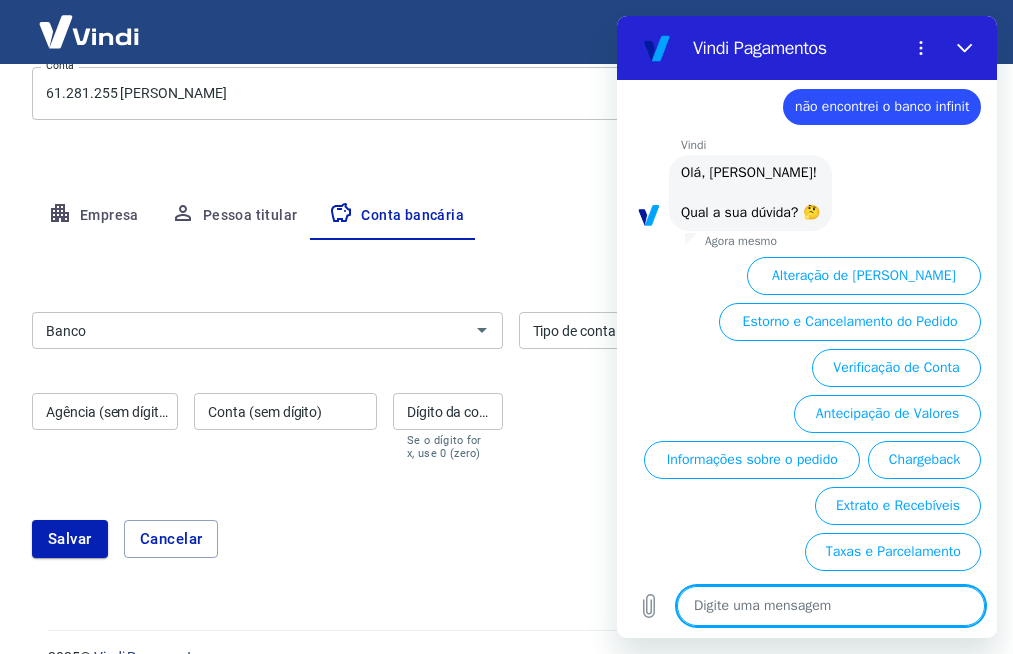 scroll, scrollTop: 33, scrollLeft: 0, axis: vertical 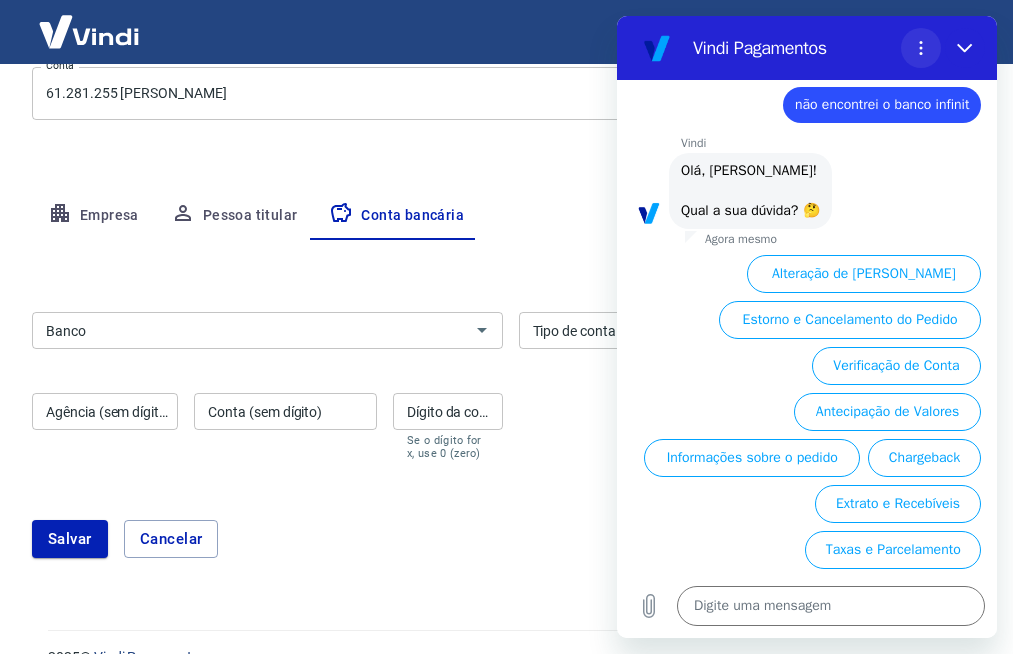 click 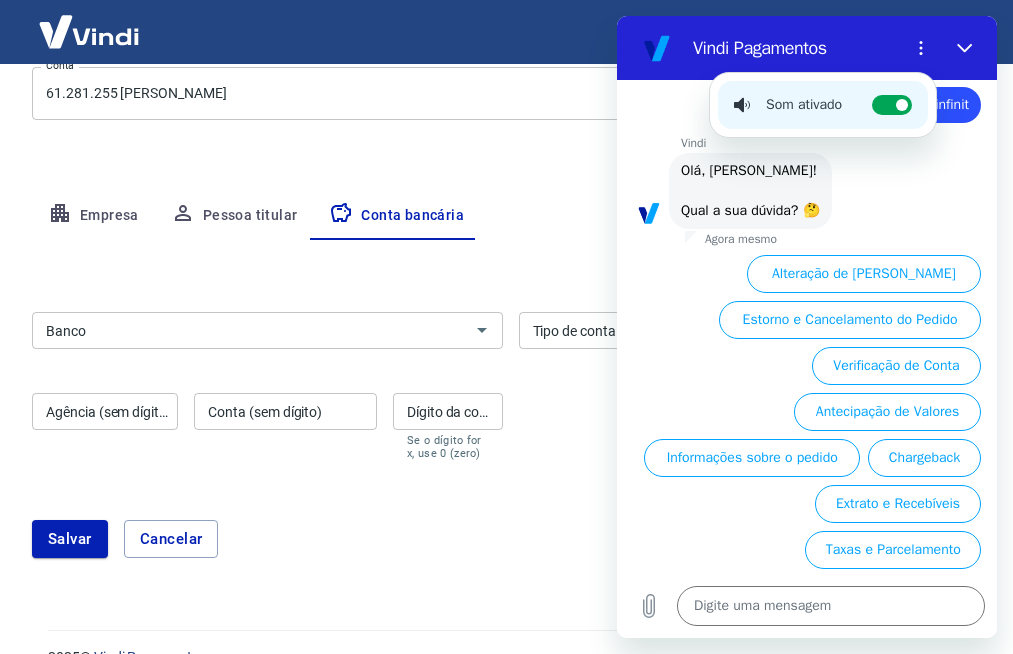 click on "Vindi diz:  [PERSON_NAME], [PERSON_NAME]!
Qual a sua dúvida? 🤔" at bounding box center (815, 190) 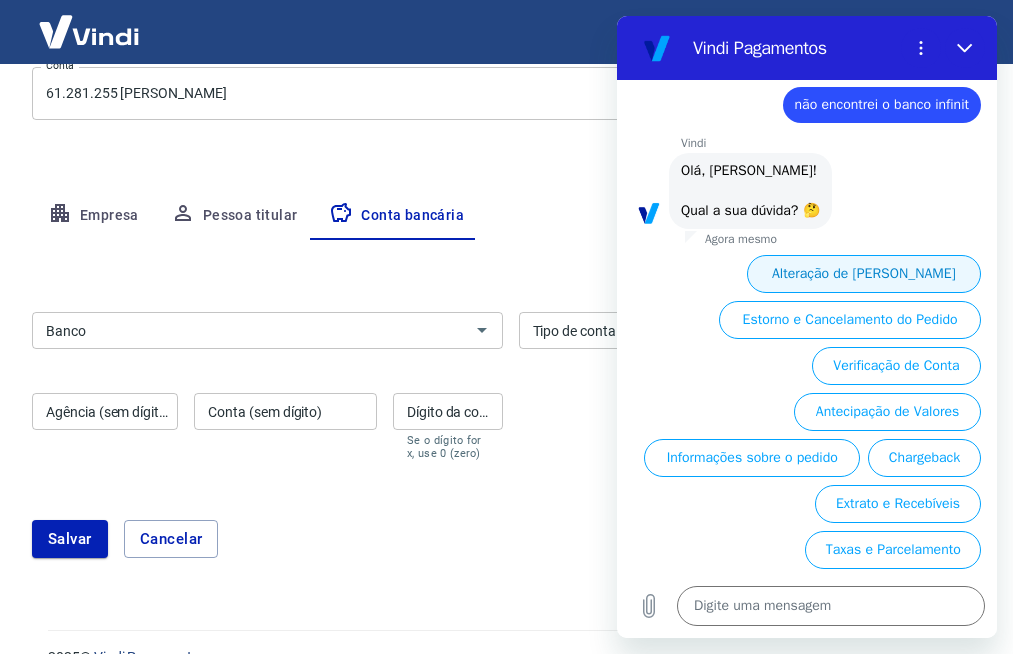 click on "Alteração de [PERSON_NAME]" at bounding box center (864, 274) 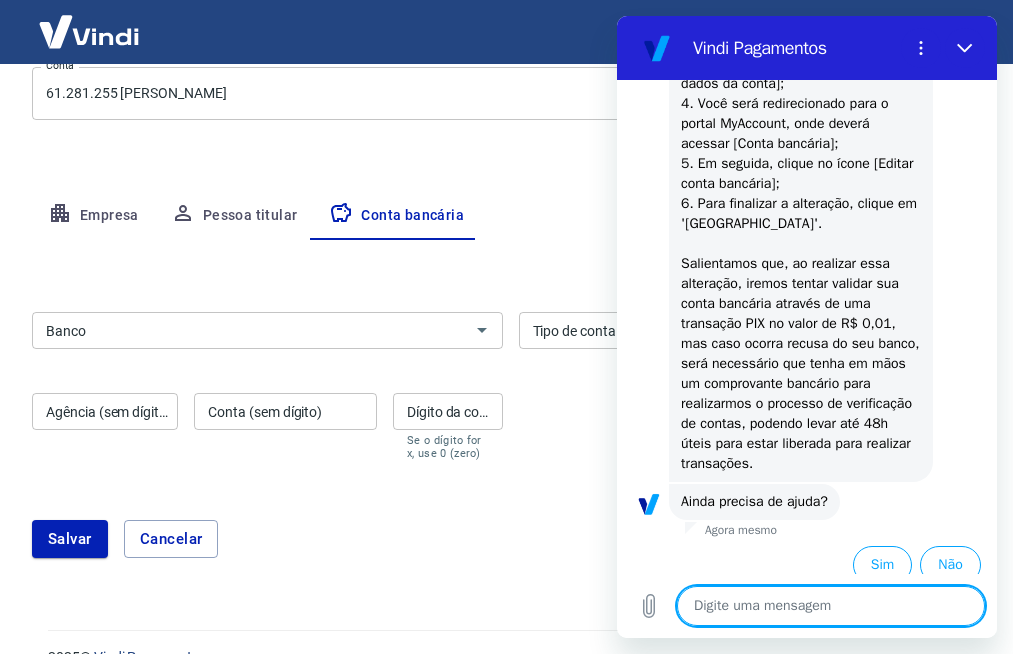scroll, scrollTop: 449, scrollLeft: 0, axis: vertical 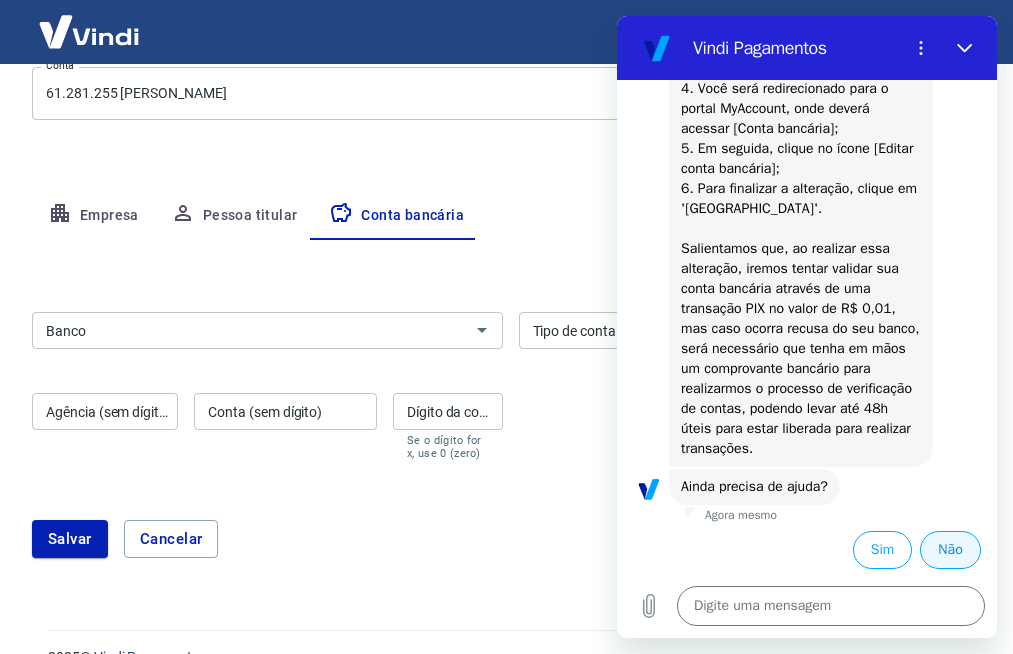 click on "Não" at bounding box center [950, 550] 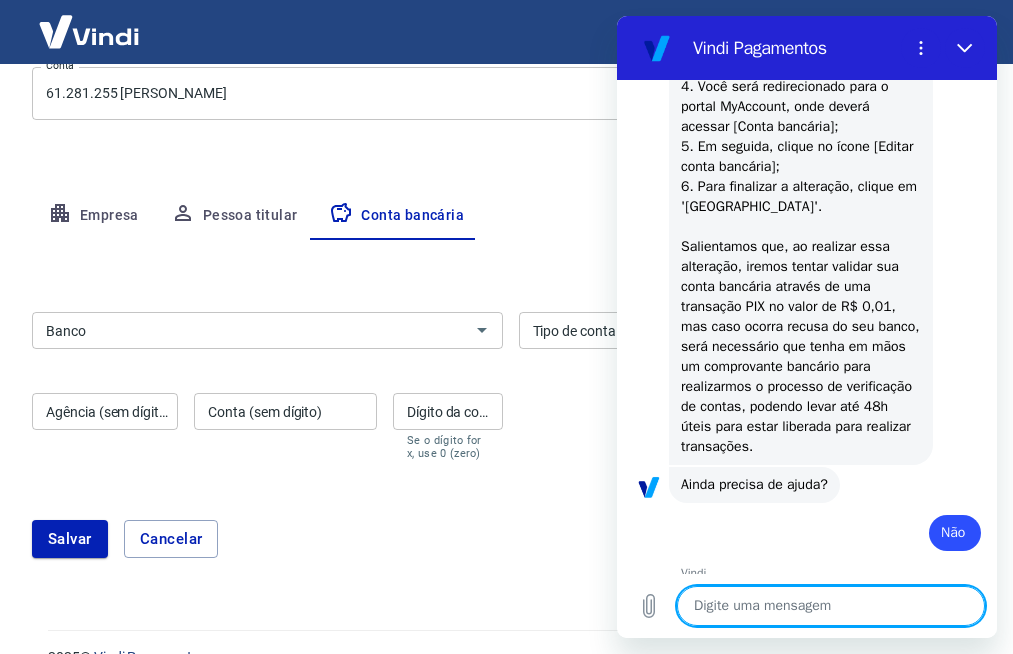 type on "x" 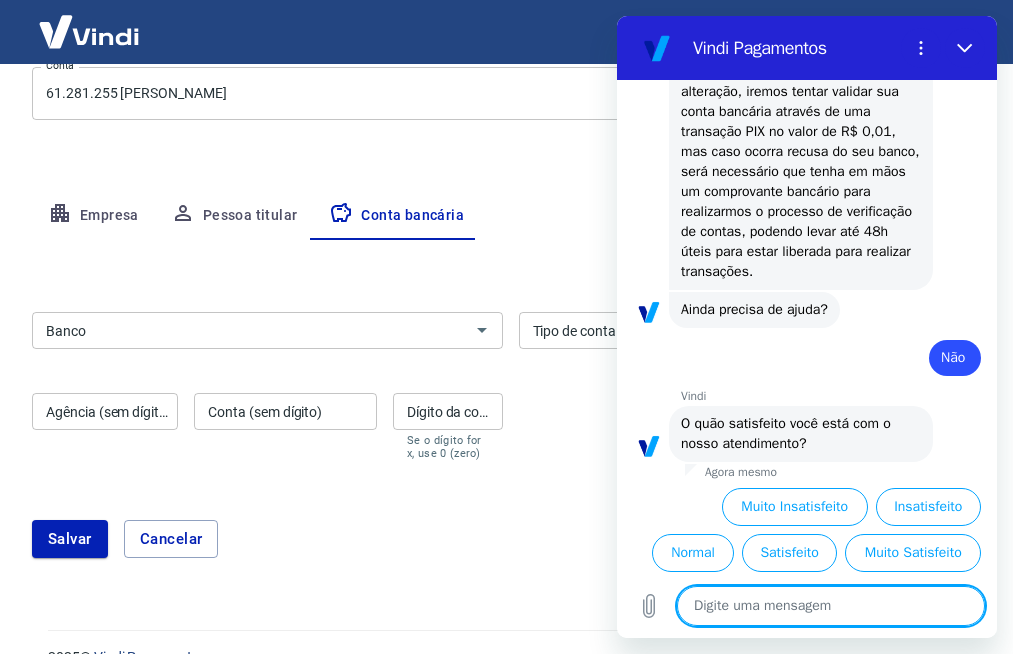 scroll, scrollTop: 629, scrollLeft: 0, axis: vertical 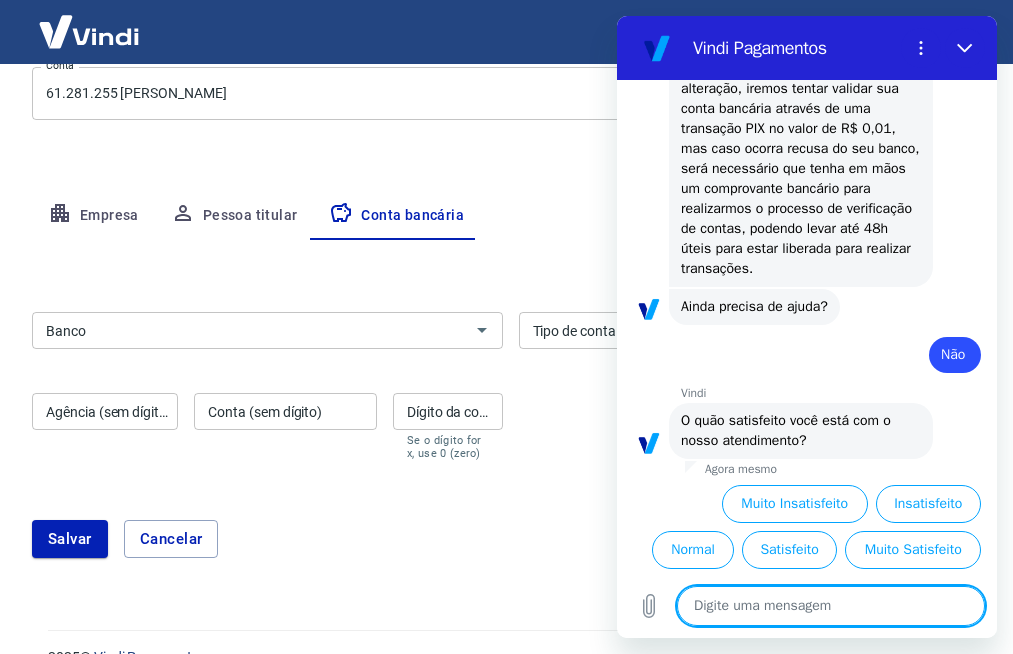 click at bounding box center (831, 606) 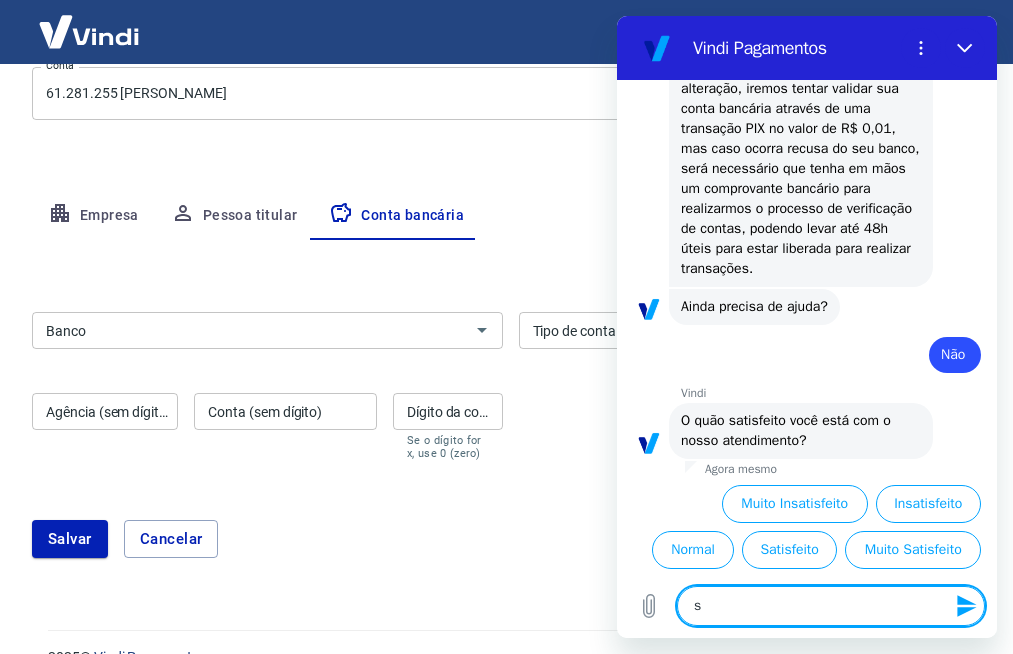 type on "si" 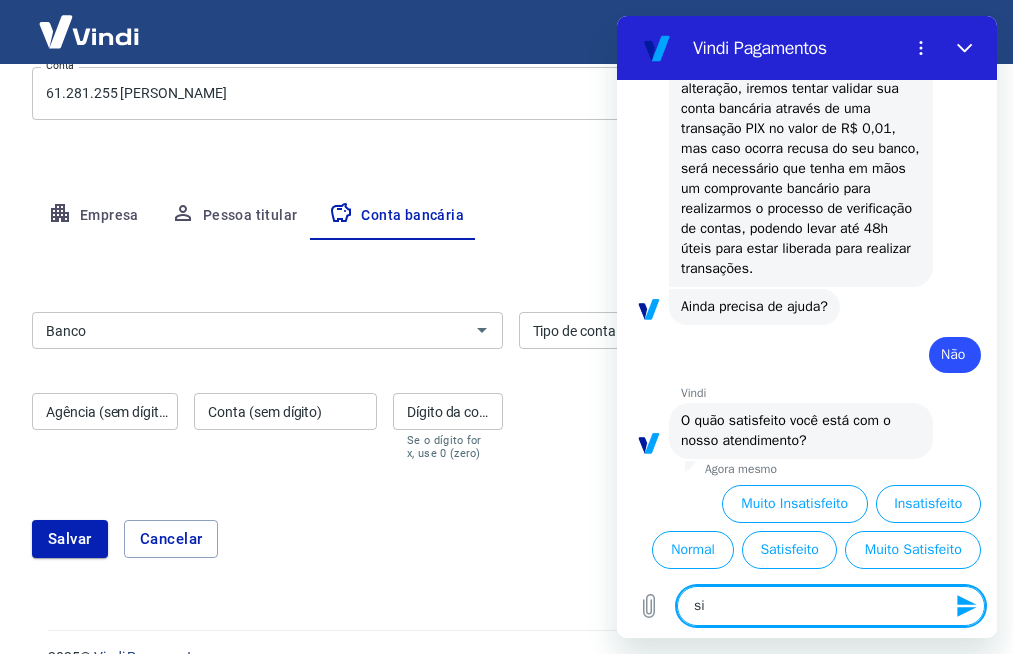 type on "sim" 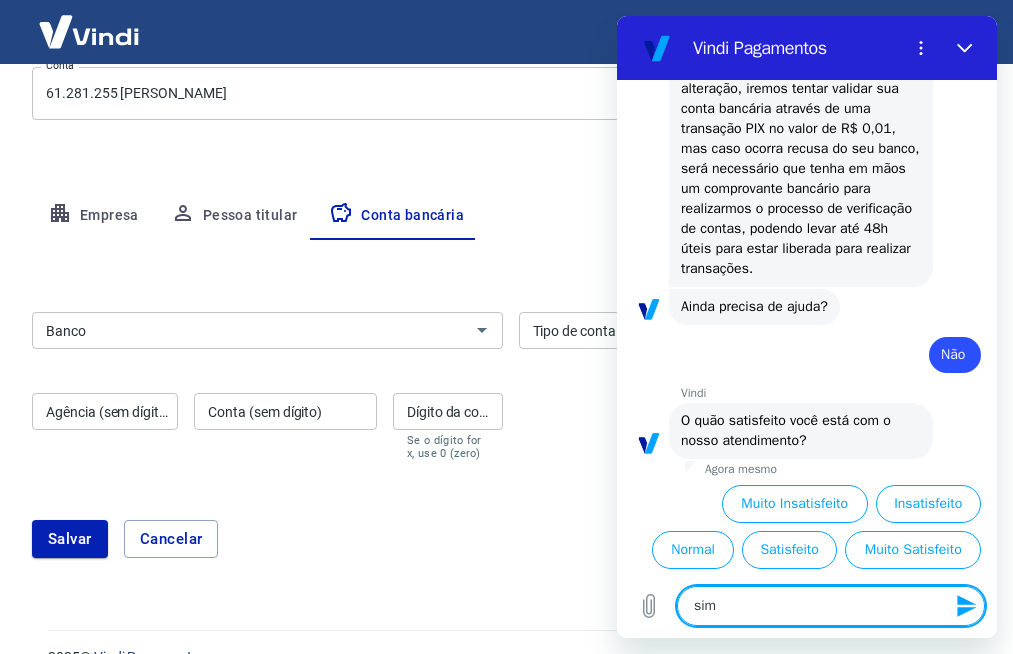 type 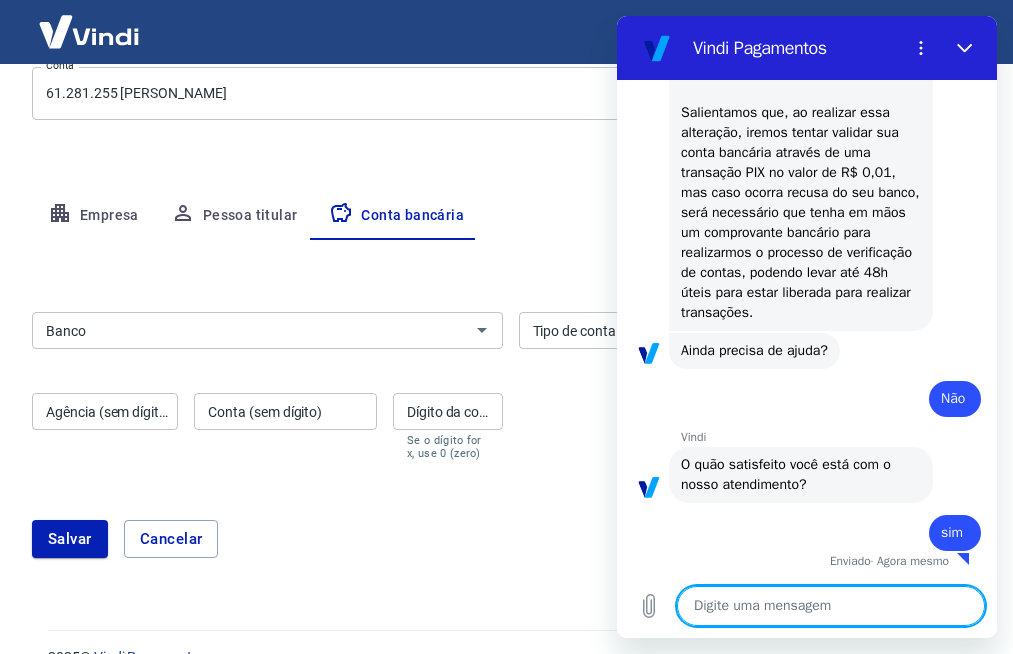 type on "x" 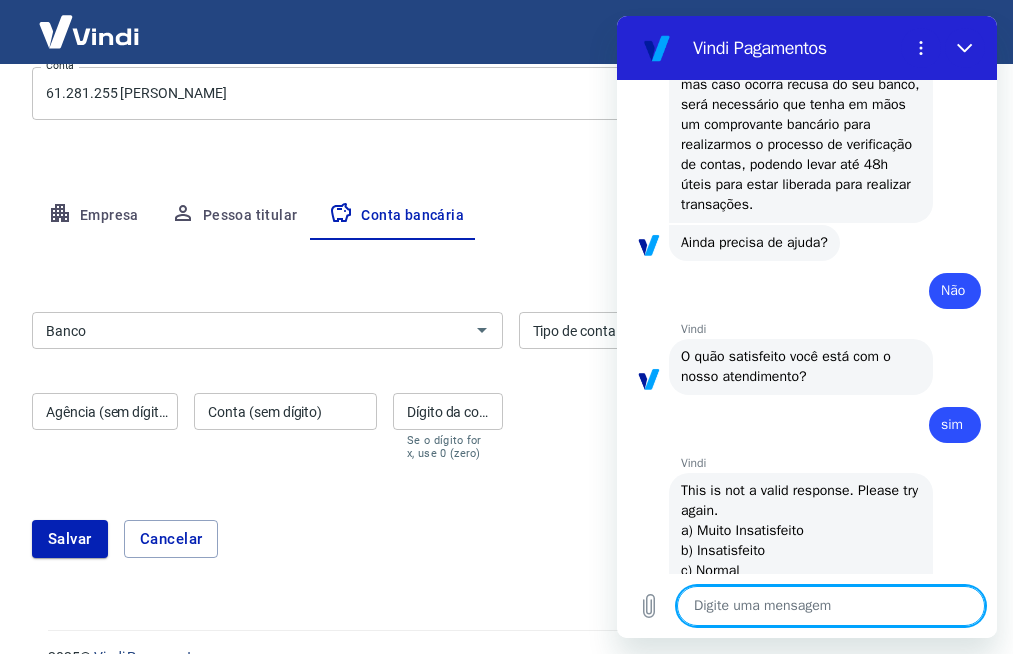 scroll, scrollTop: 771, scrollLeft: 0, axis: vertical 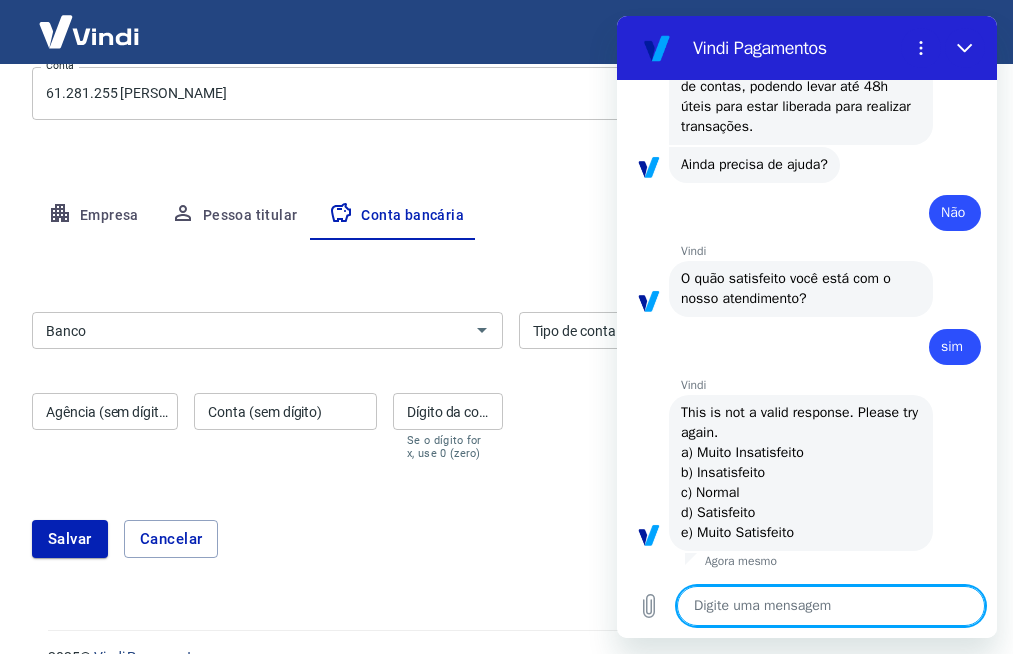 type on "a" 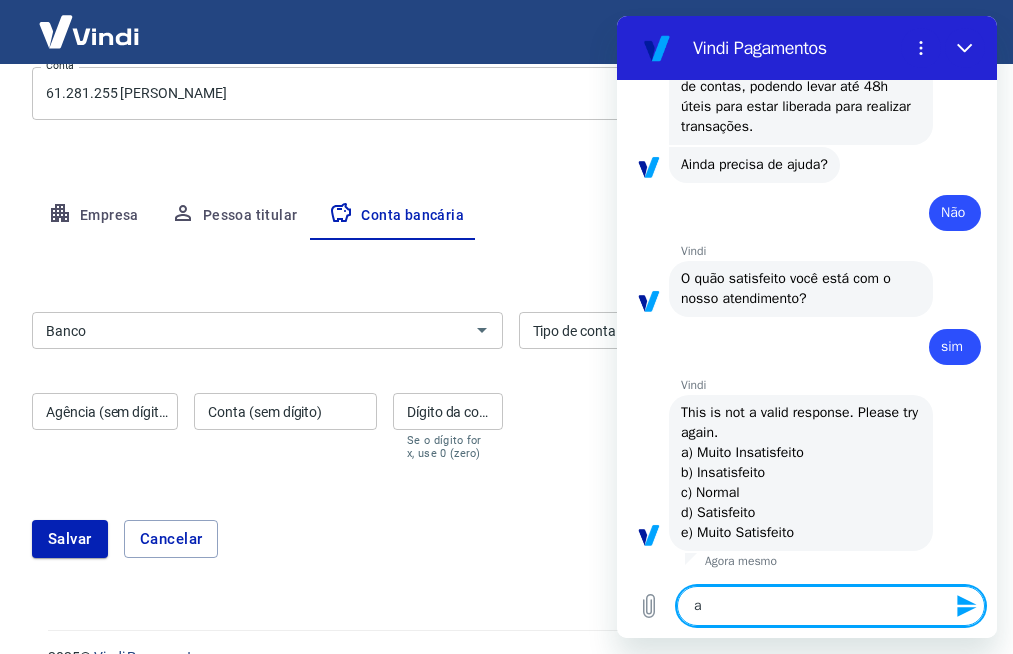type on "aj" 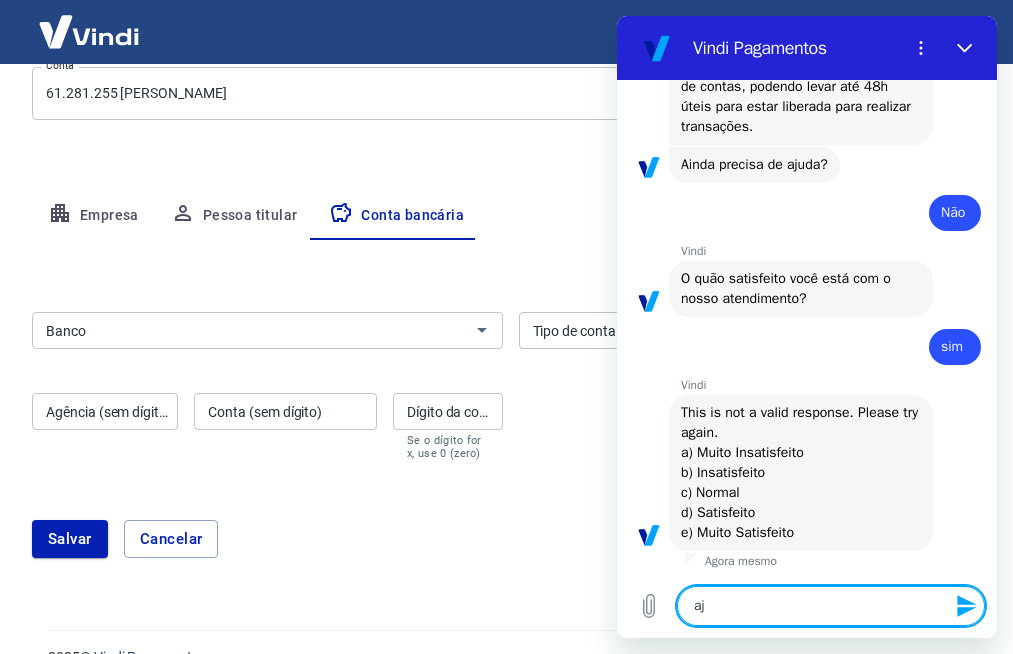 type on "aju" 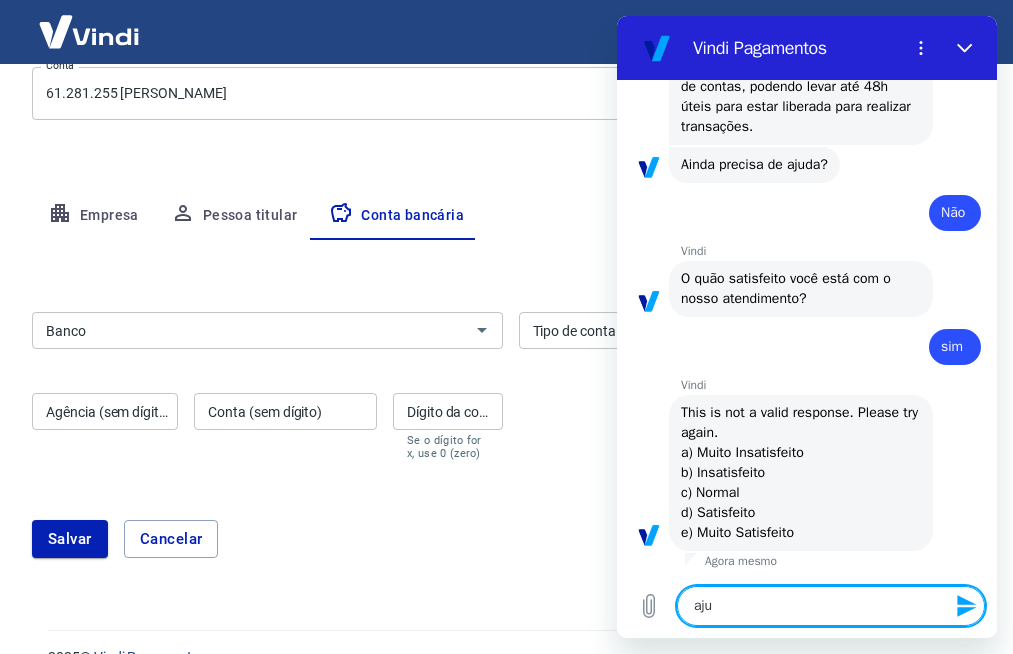 type on "ajud" 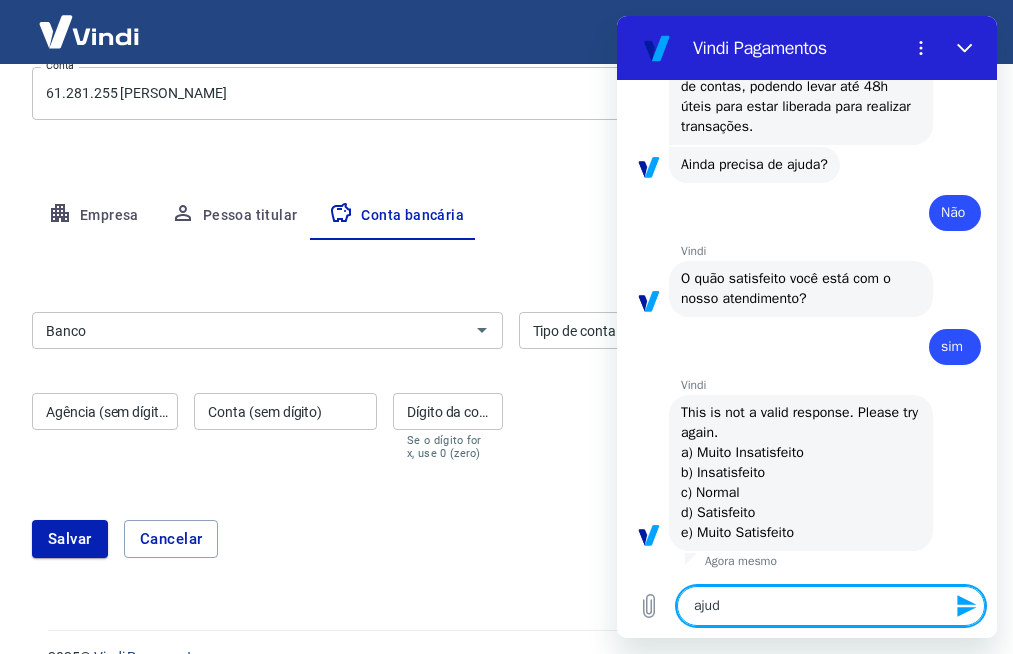 type on "ajuda" 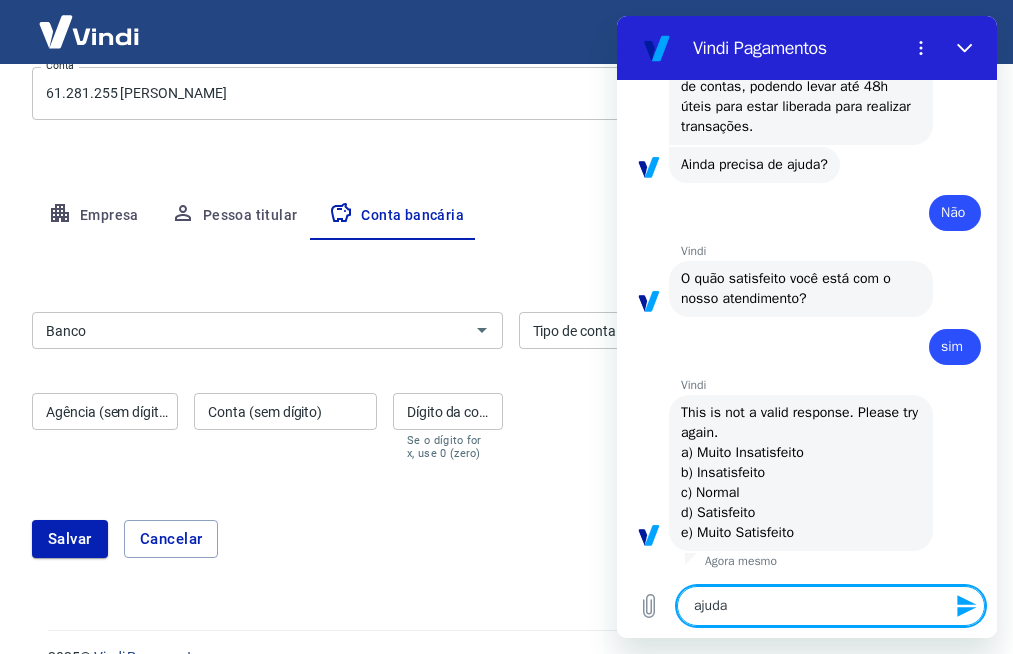 type 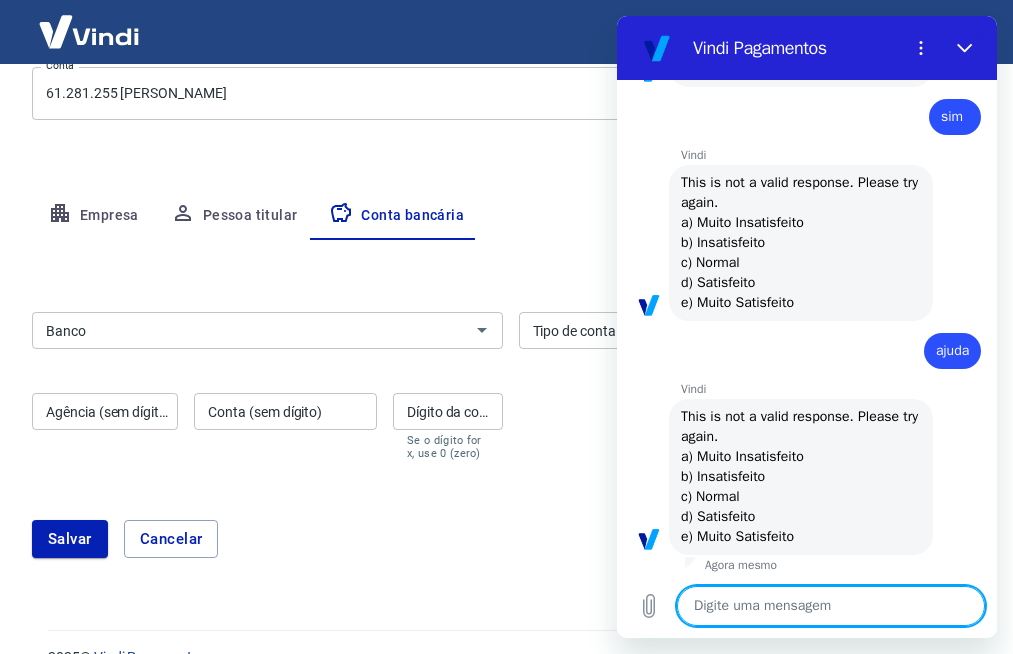 scroll, scrollTop: 1005, scrollLeft: 0, axis: vertical 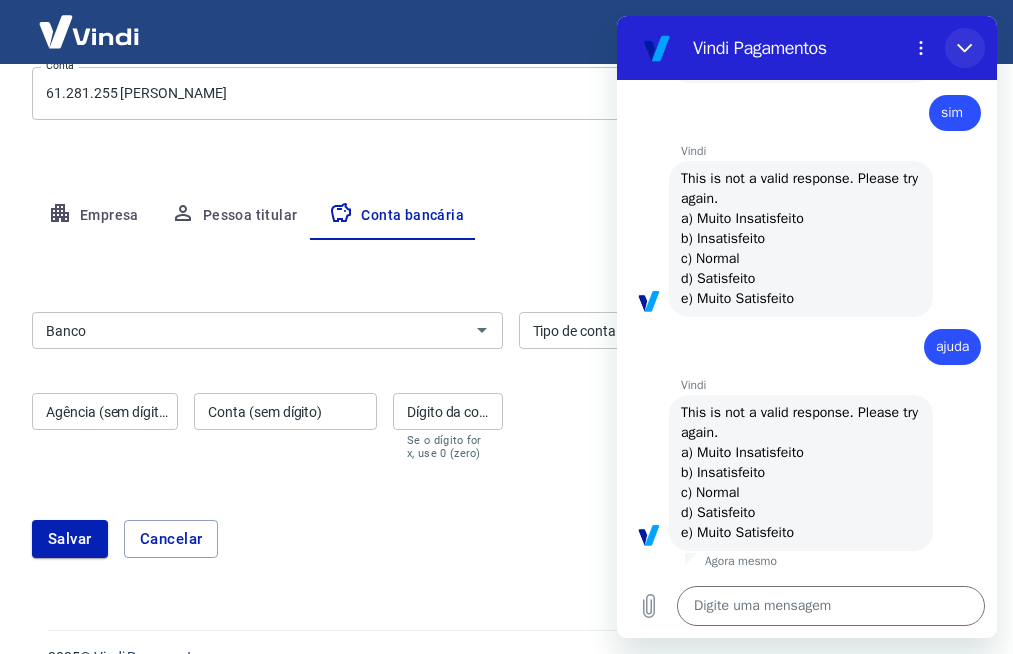 click 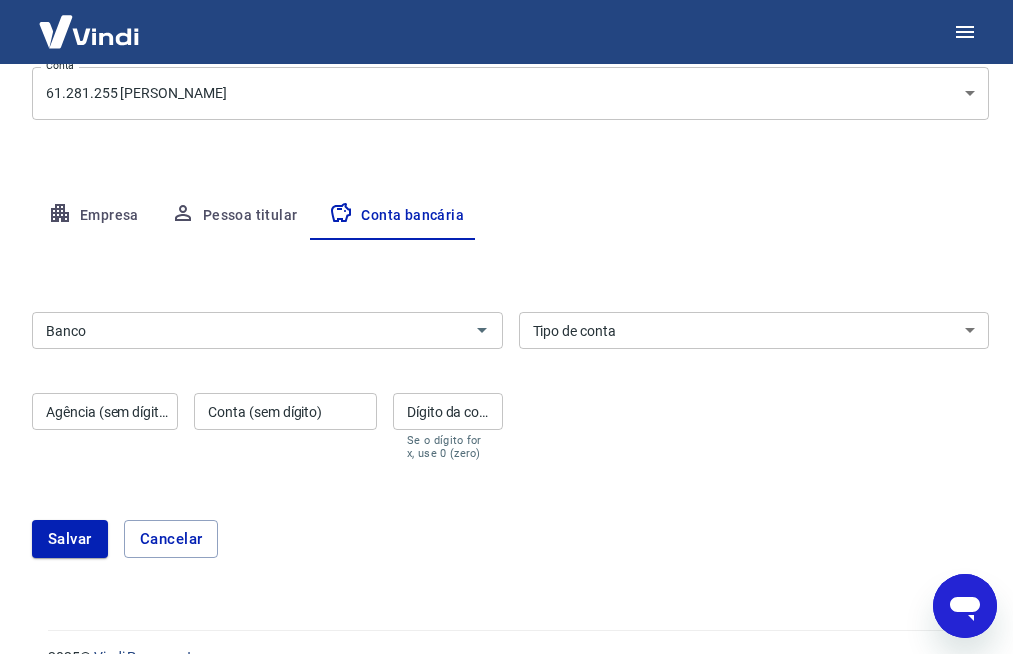click 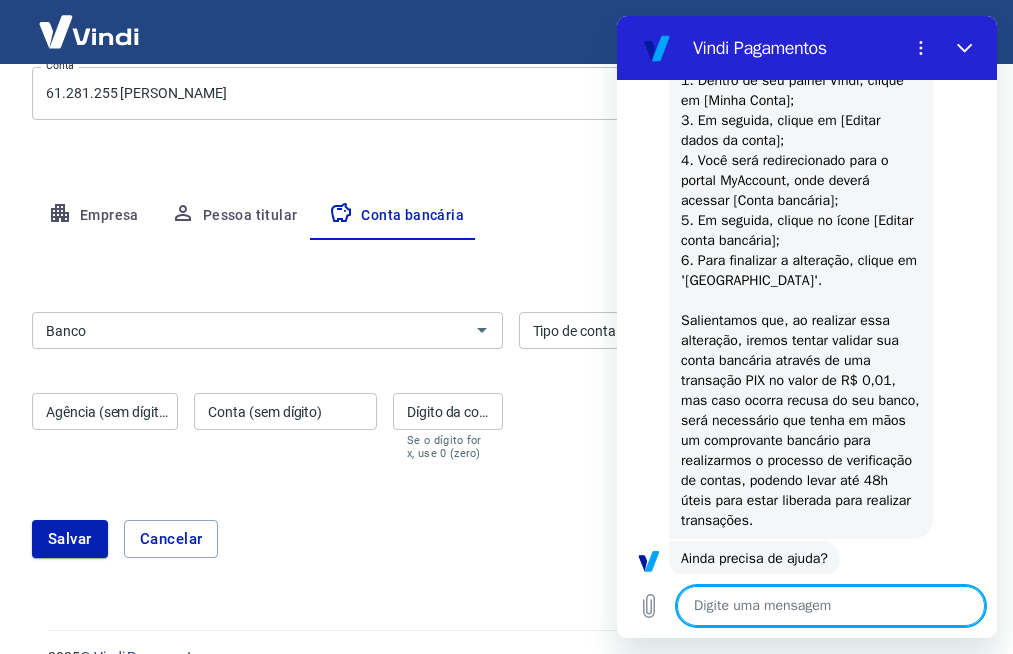 scroll, scrollTop: 1005, scrollLeft: 0, axis: vertical 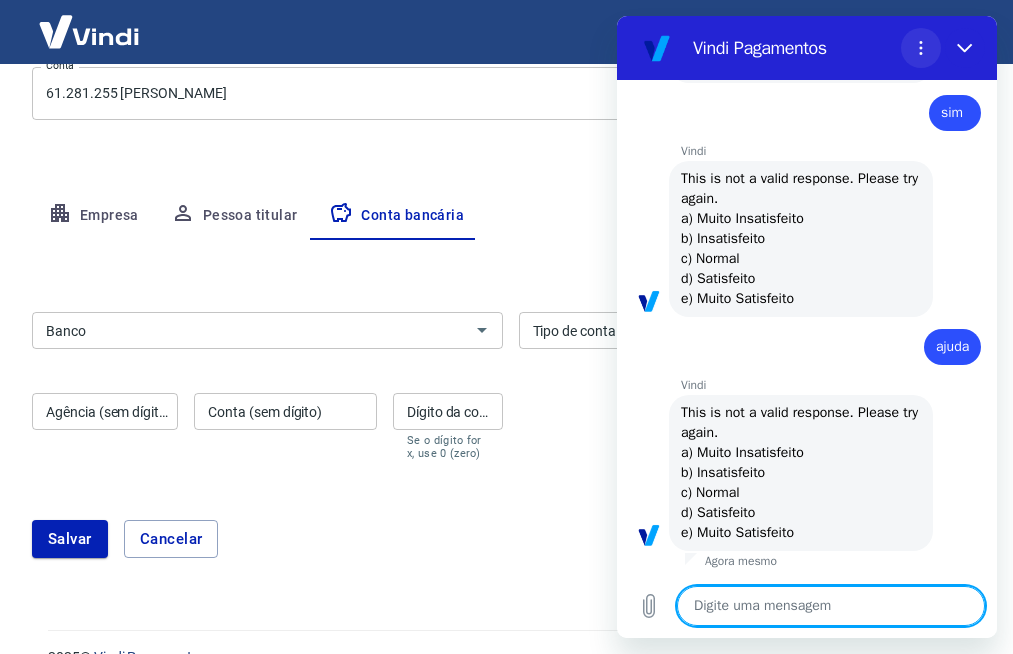 click at bounding box center [921, 48] 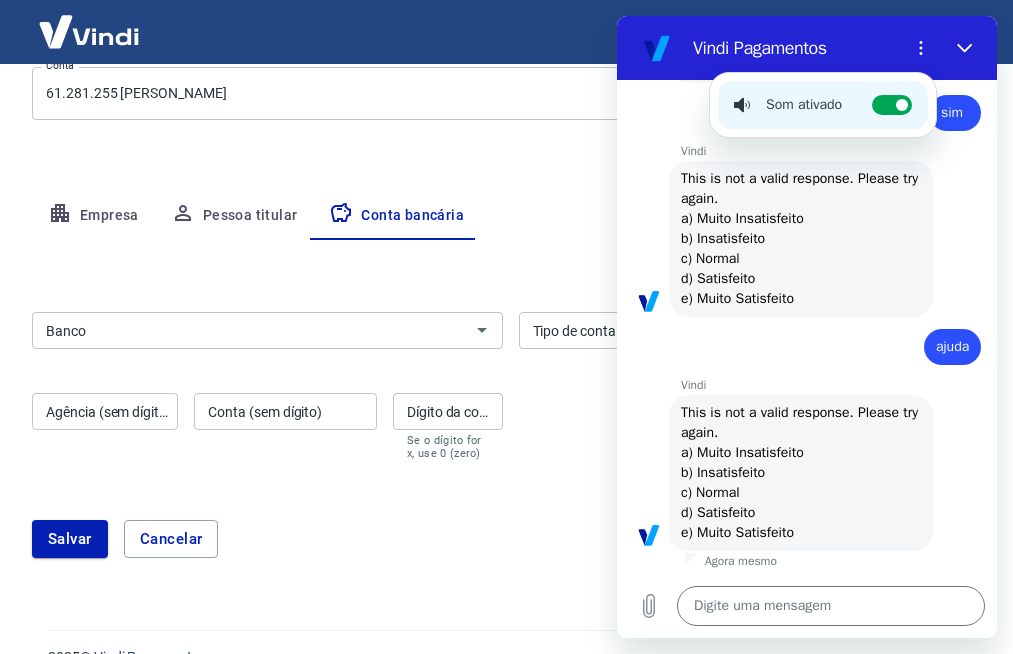 type 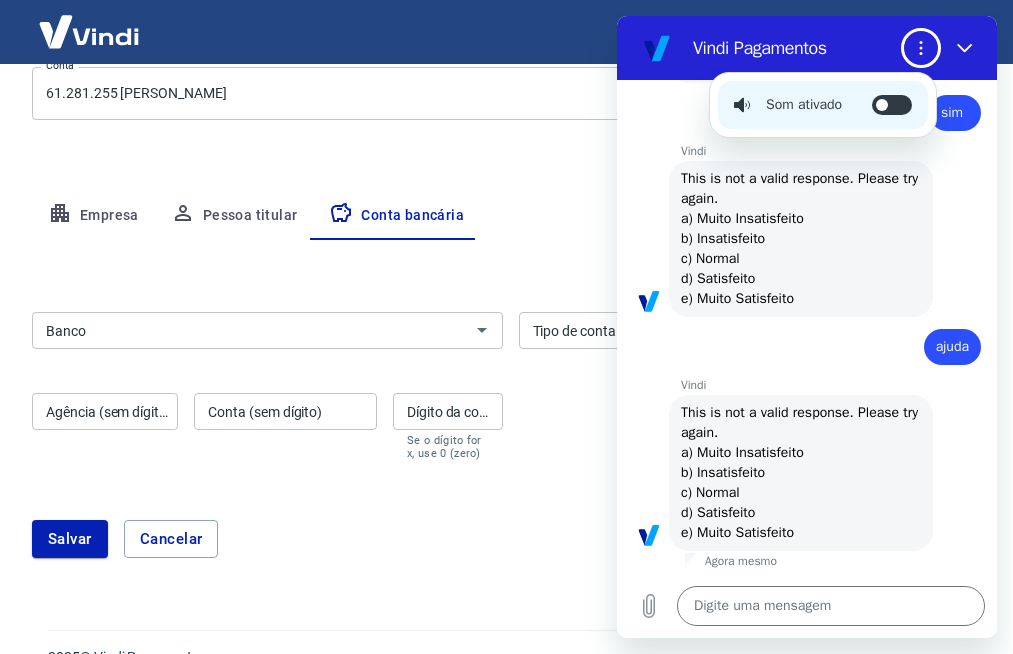 type on "x" 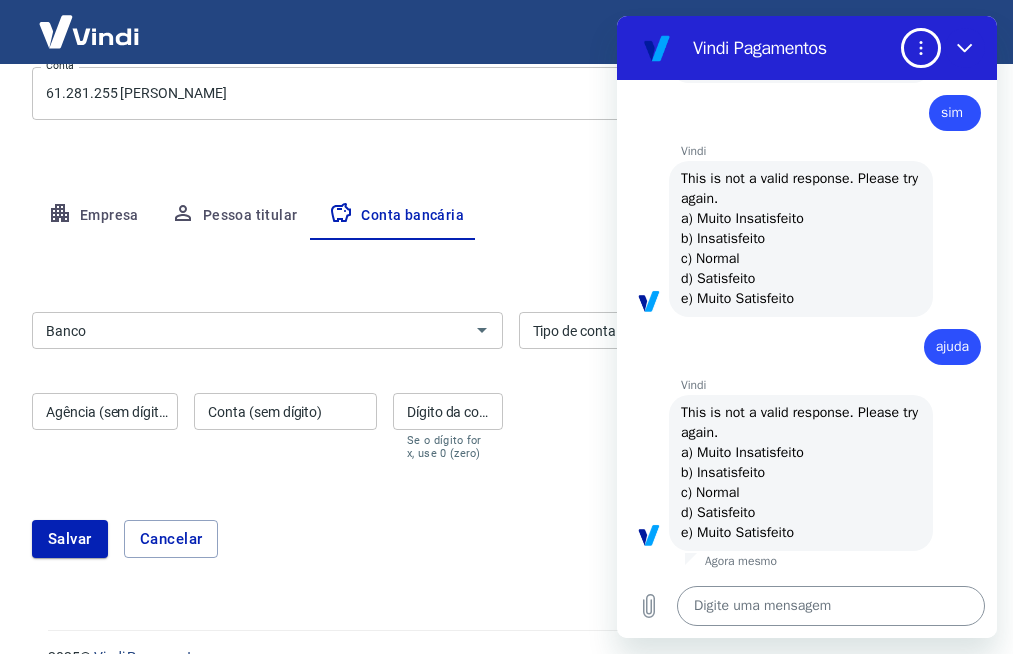 click at bounding box center (831, 606) 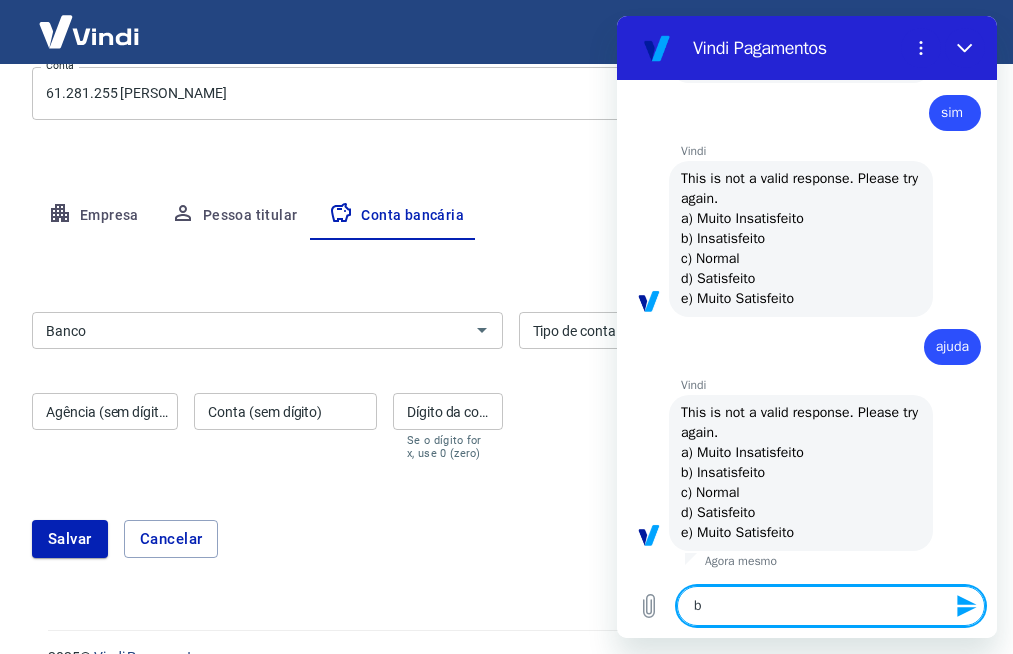 type 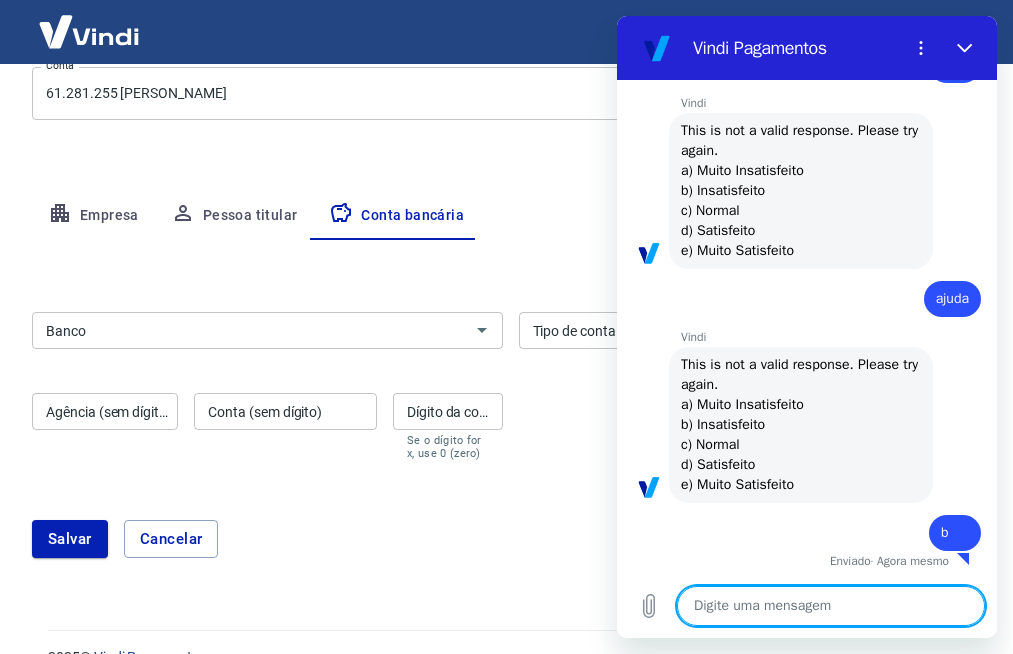 type on "x" 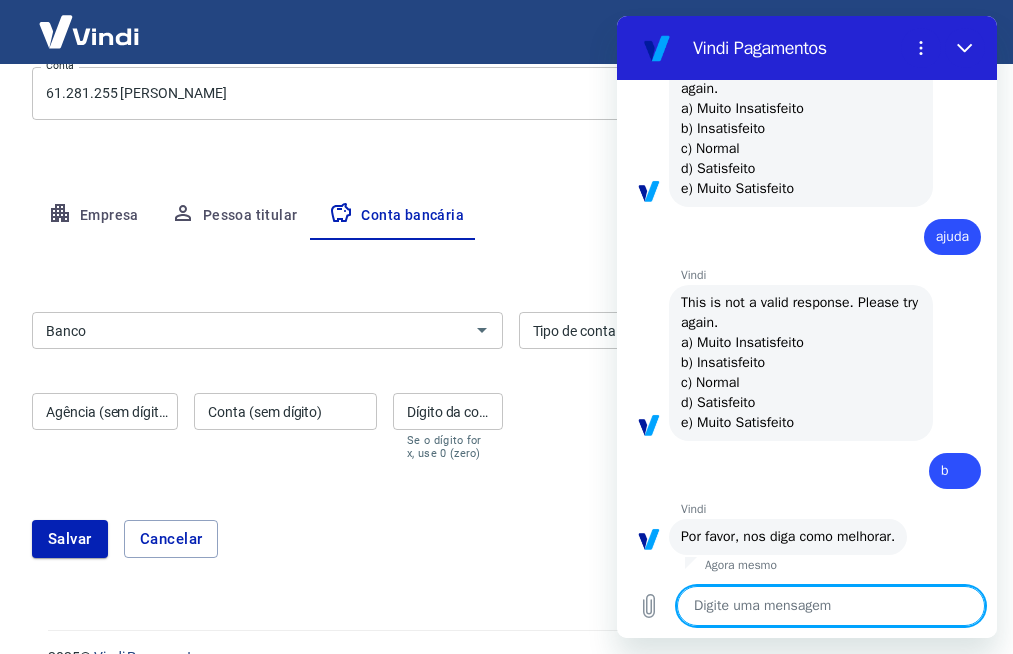 scroll, scrollTop: 1119, scrollLeft: 0, axis: vertical 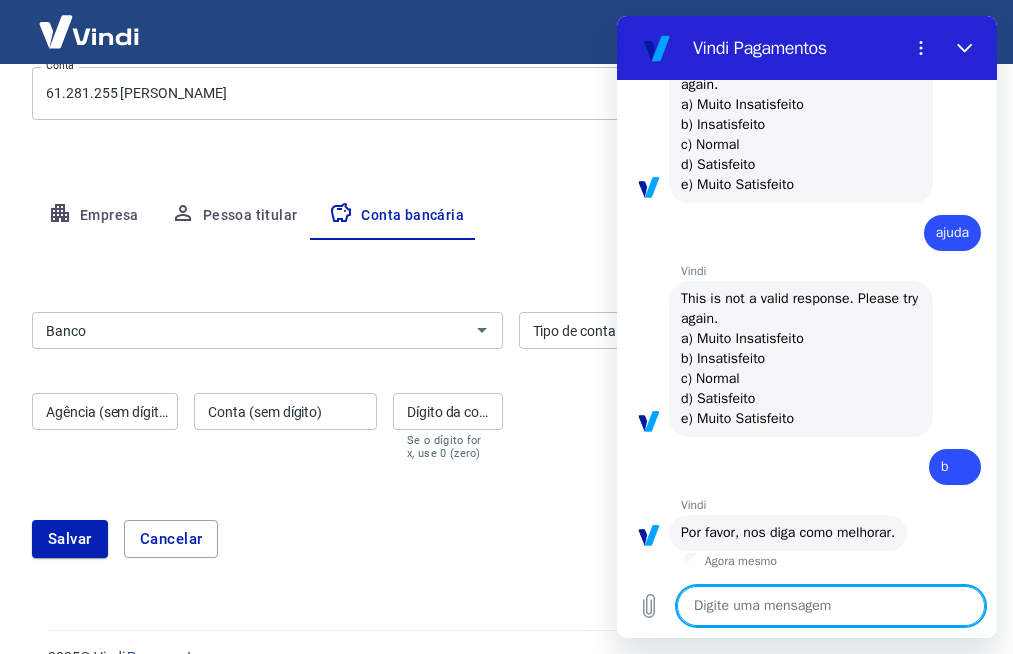 type on "a" 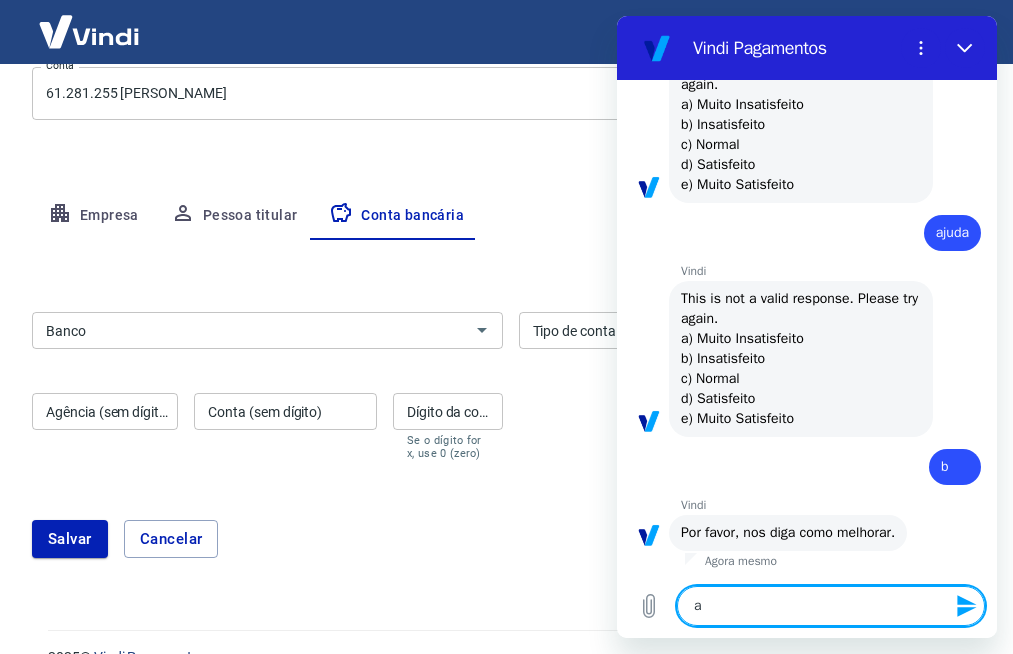 type on "ae" 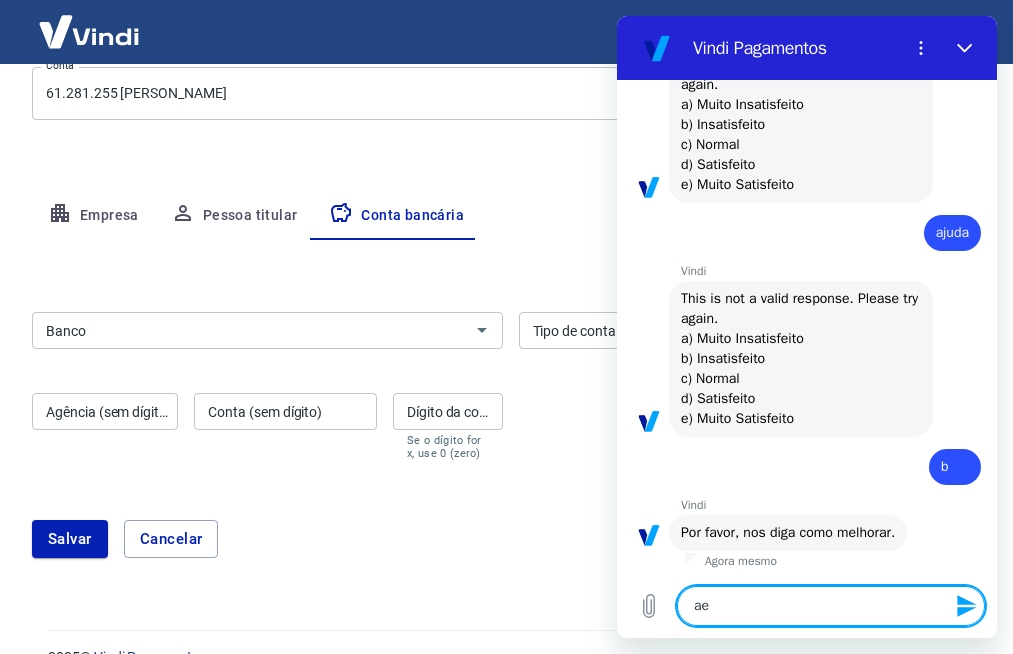 type on "aen" 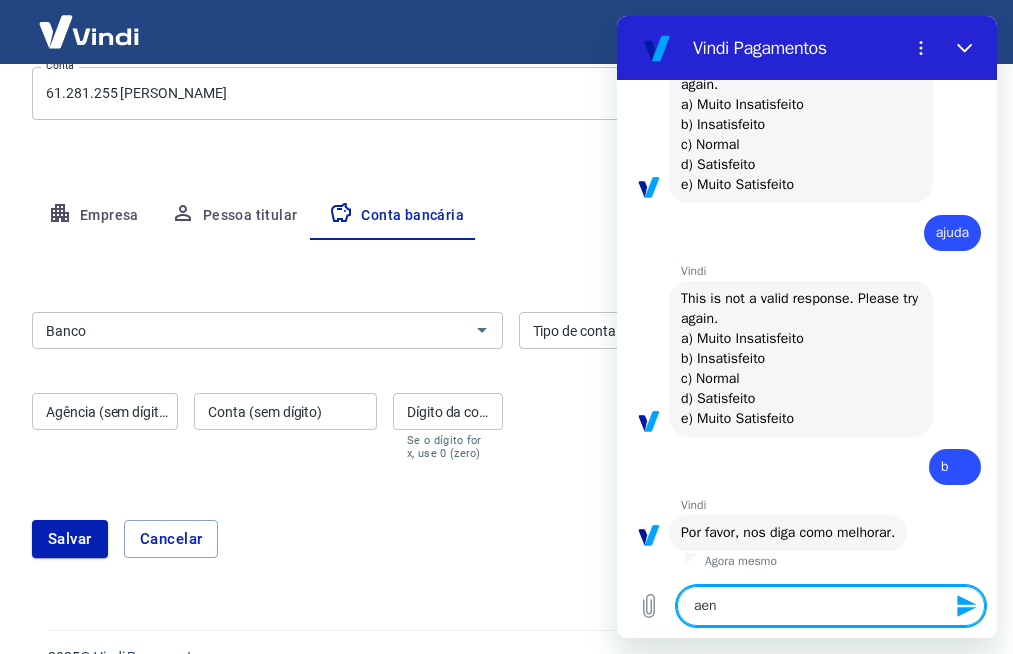 type on "aend" 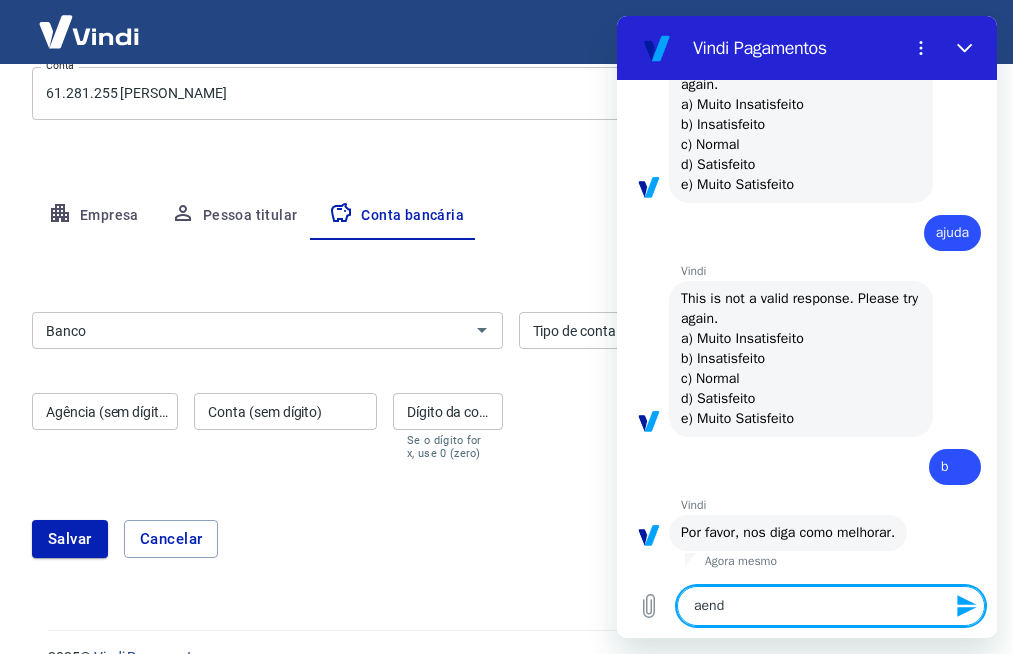 type on "aen" 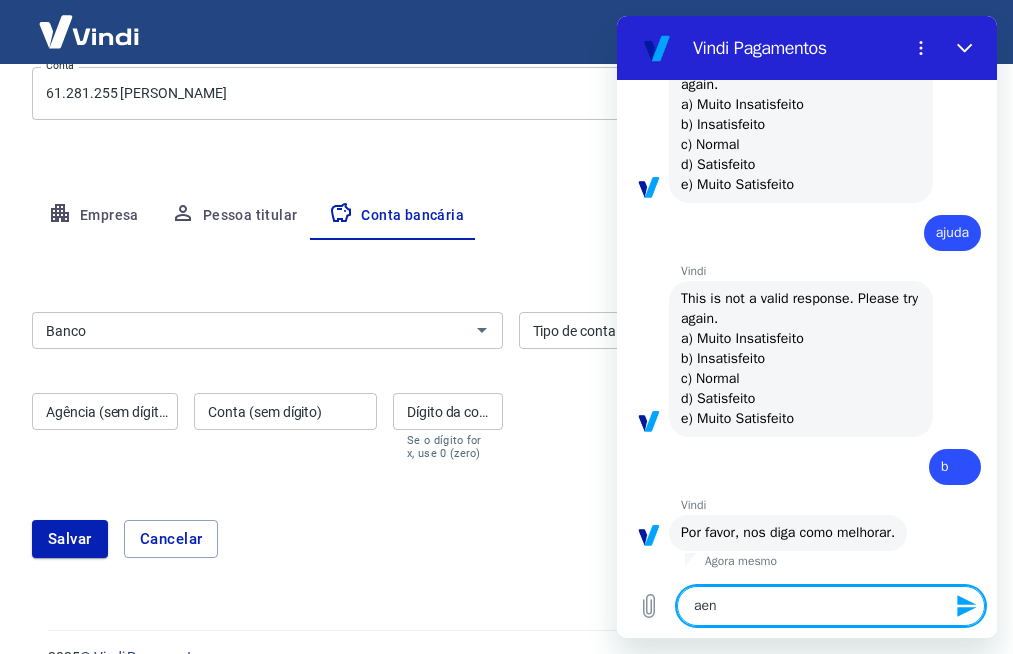 type on "ae" 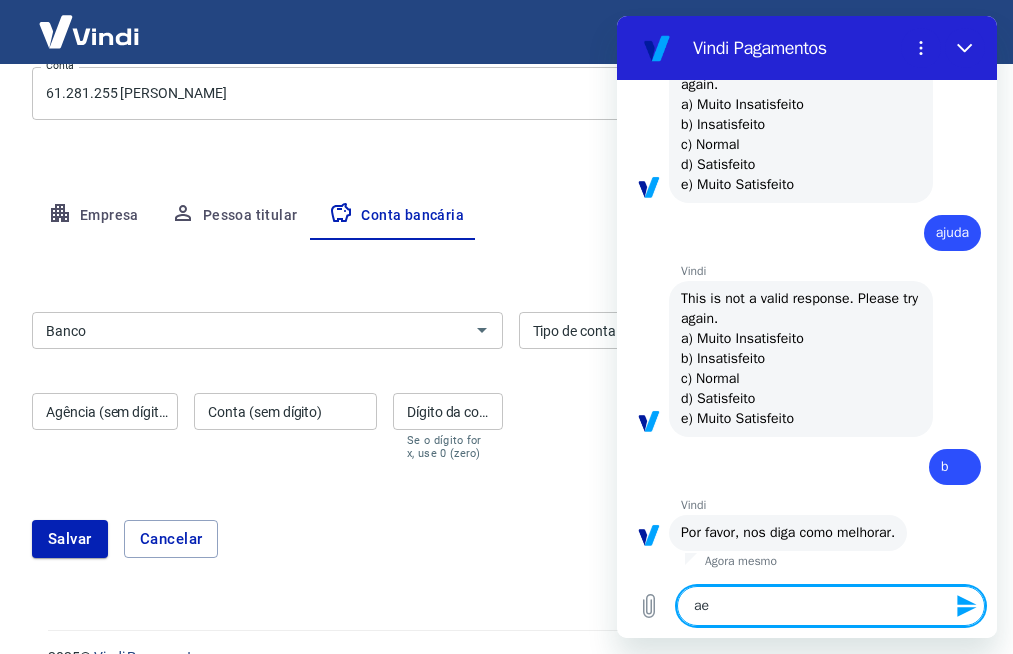 type on "a" 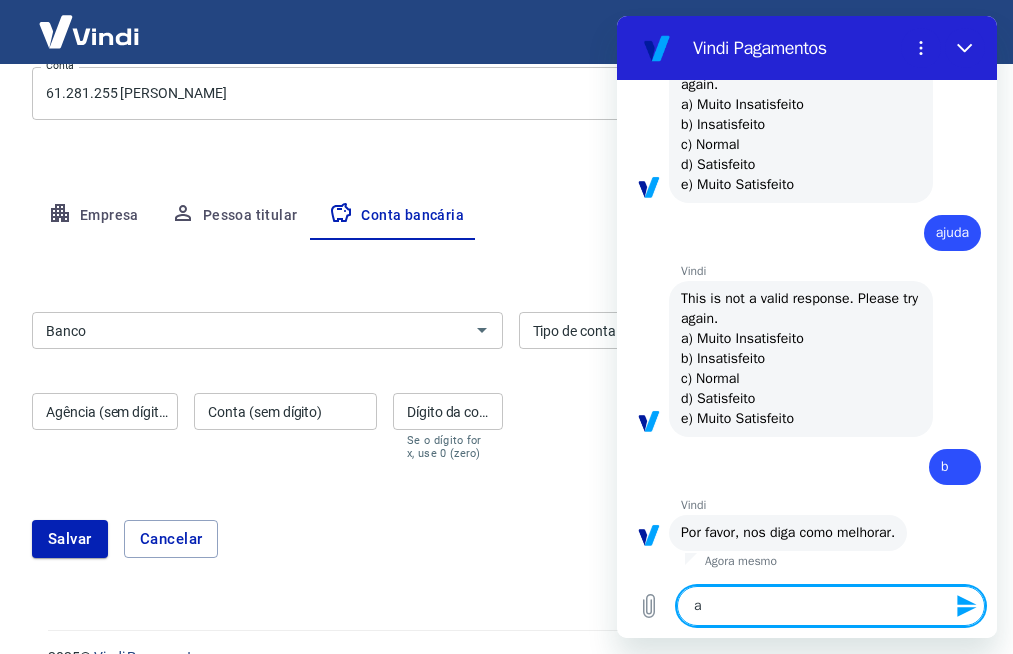 type 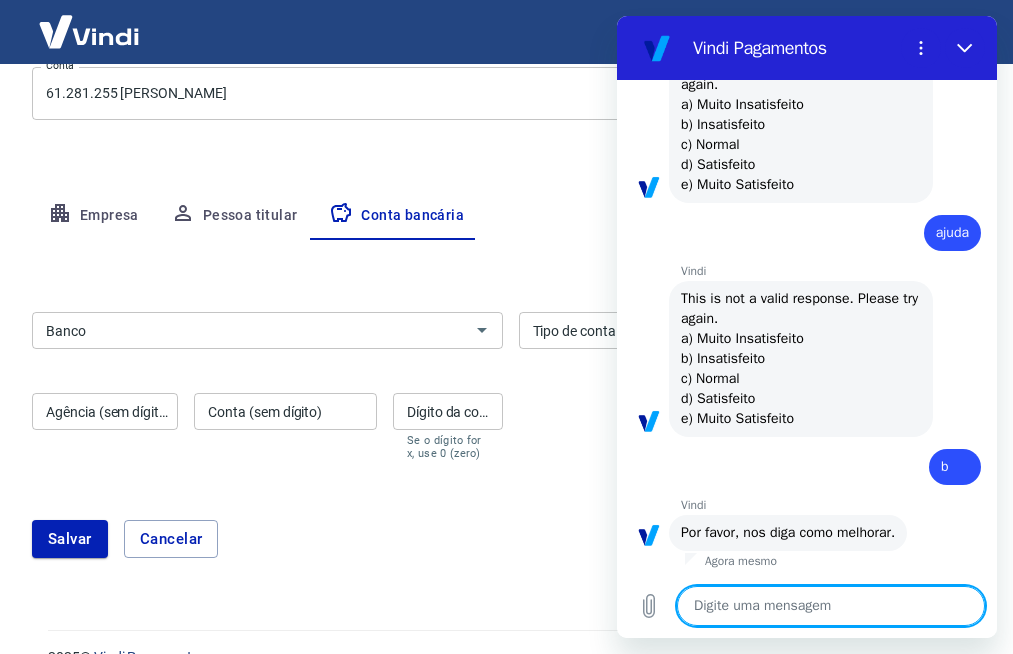 type on "N" 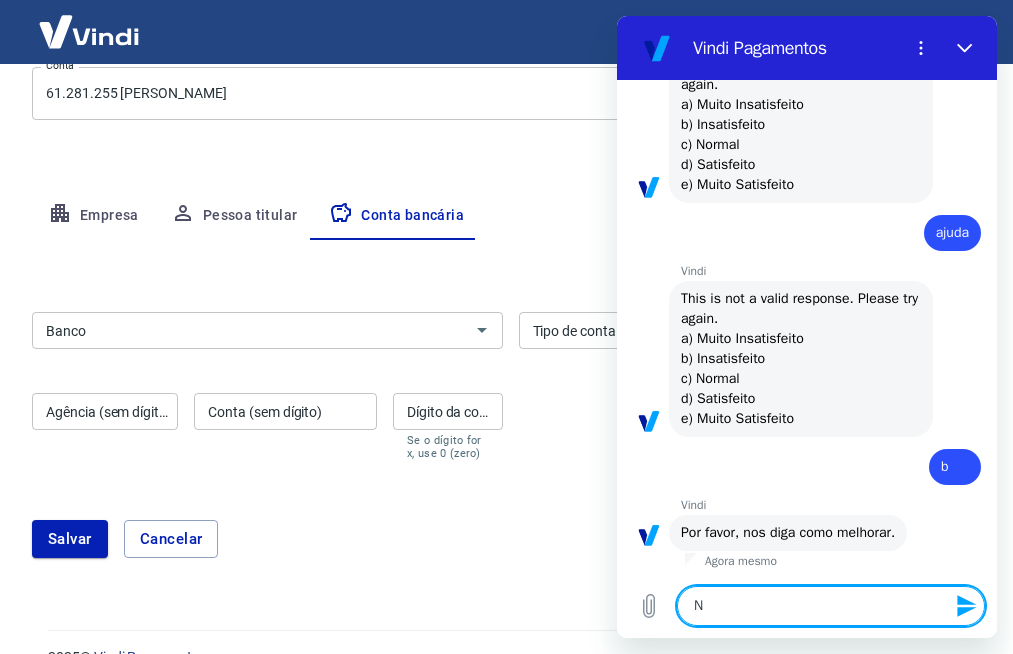 type on "NO" 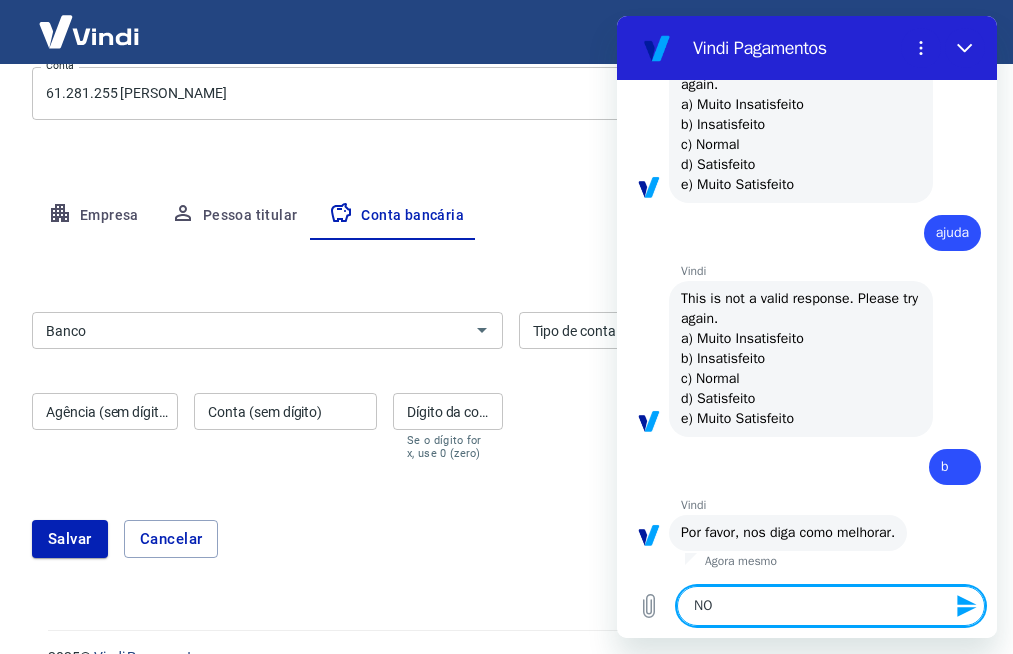 type on "x" 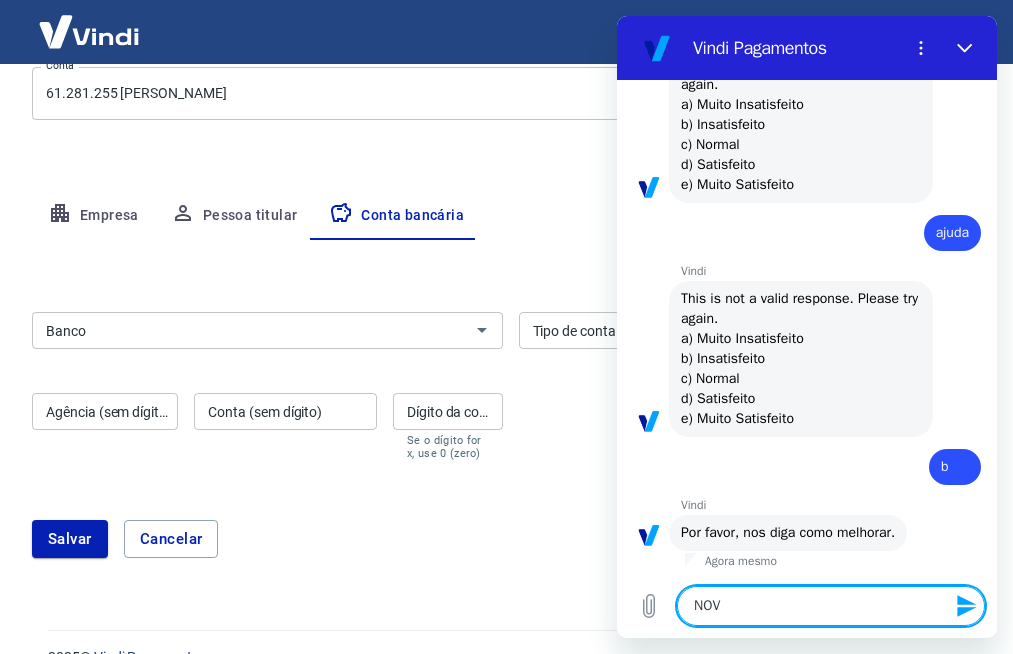 type on "NOVO" 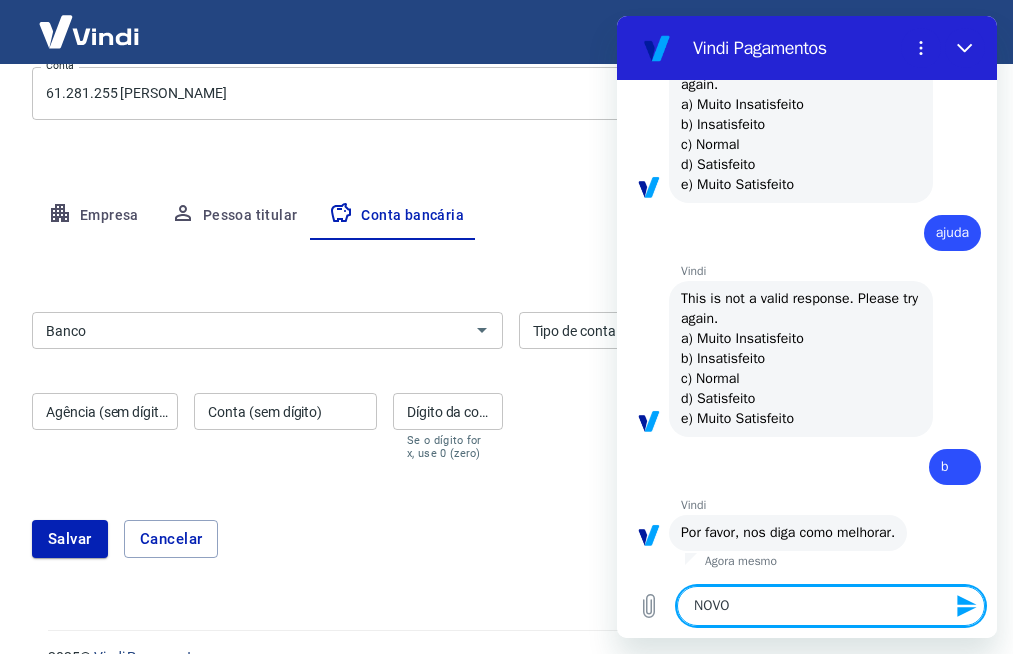type on "NOVO" 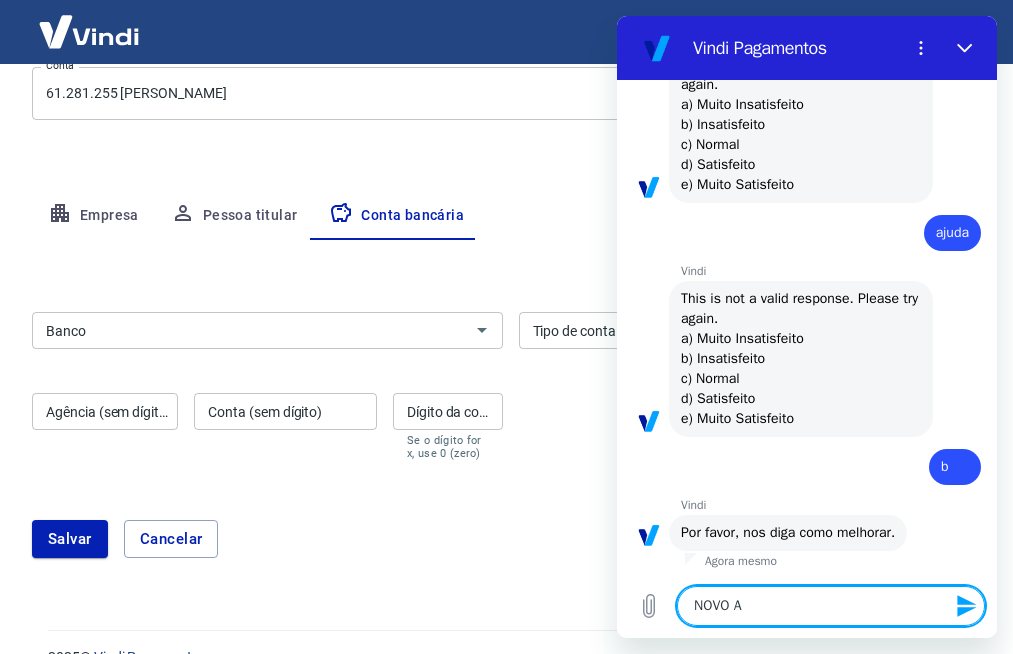 type on "NOVO AT" 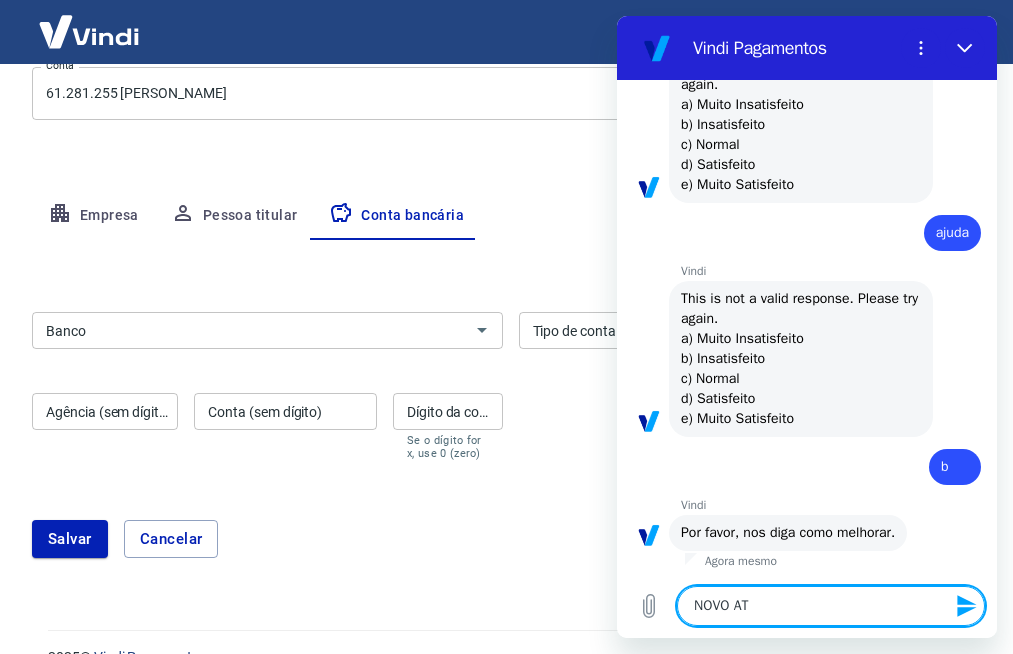 type on "NOVO ATE" 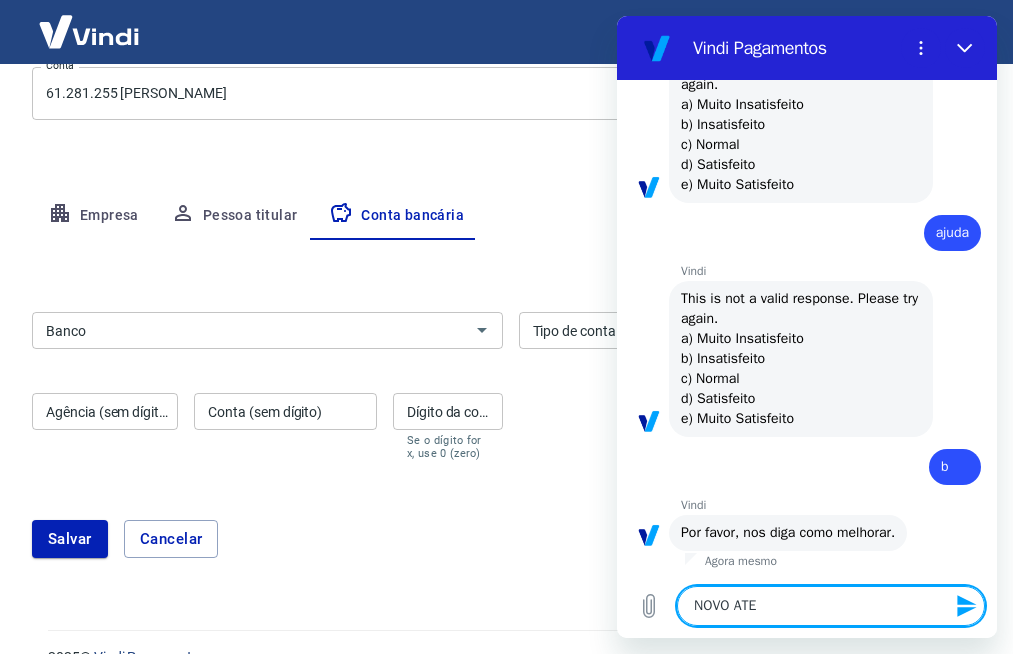 type on "NOVO ATEN" 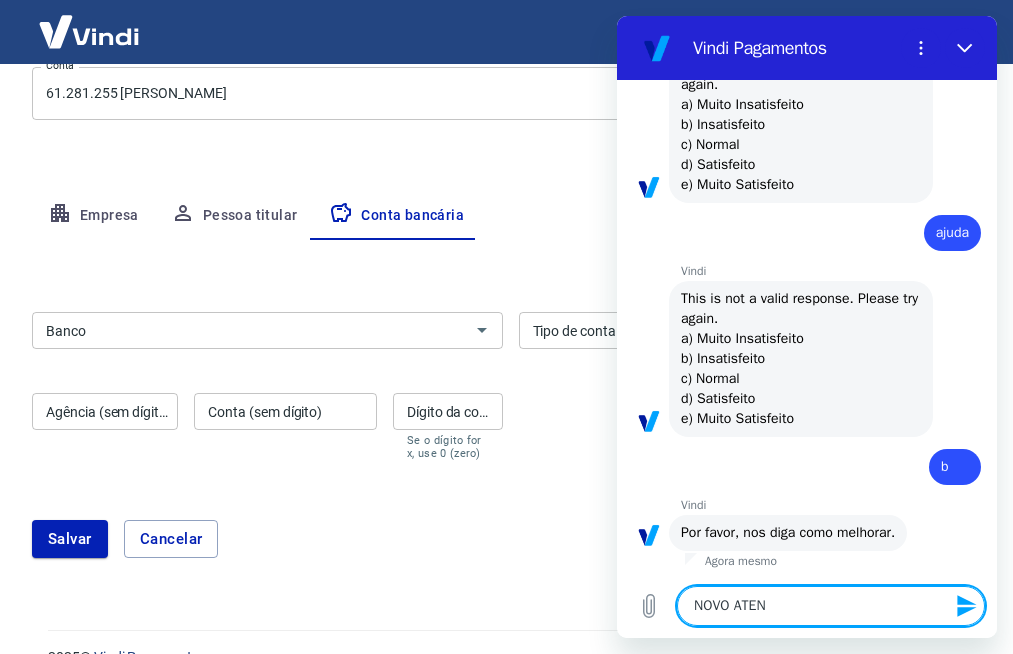 type on "NOVO ATEND" 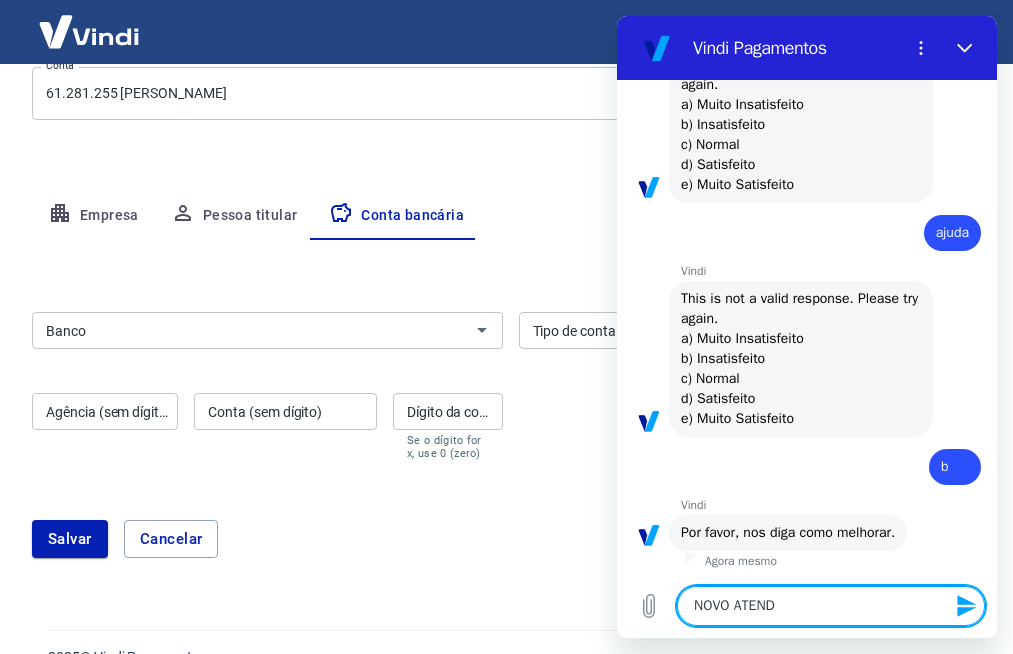 type on "NOVO ATENDI" 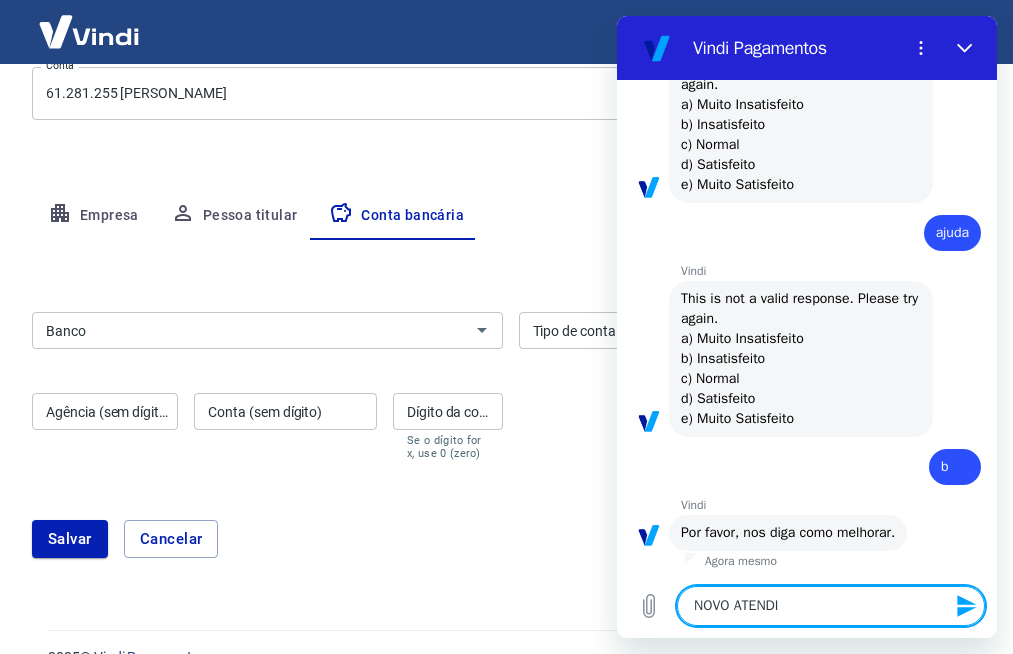 type on "NOVO ATENDIM" 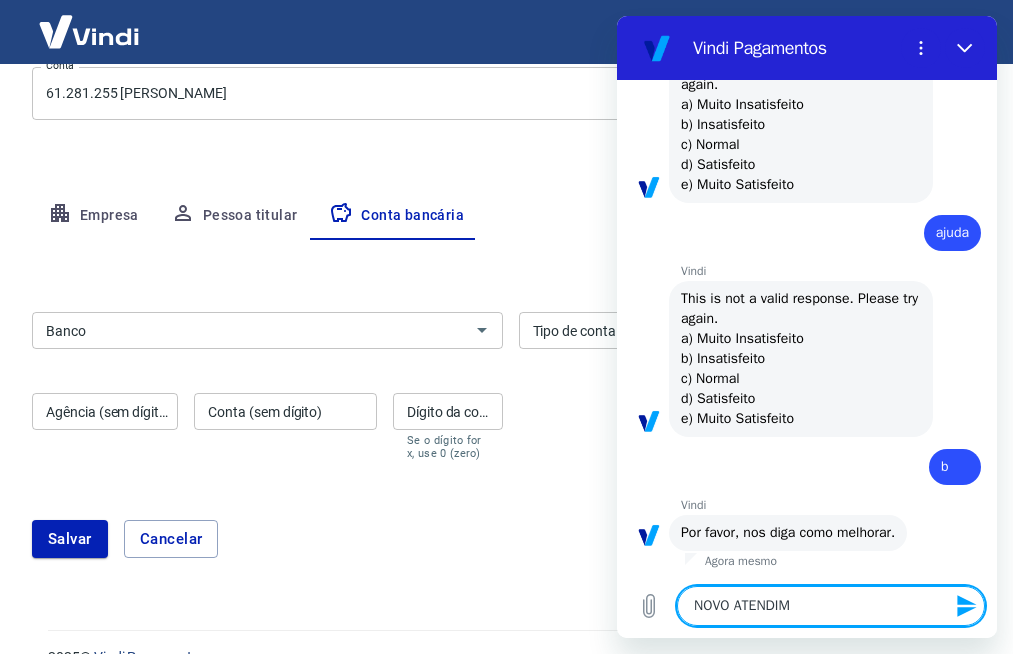 type on "NOVO ATENDIME" 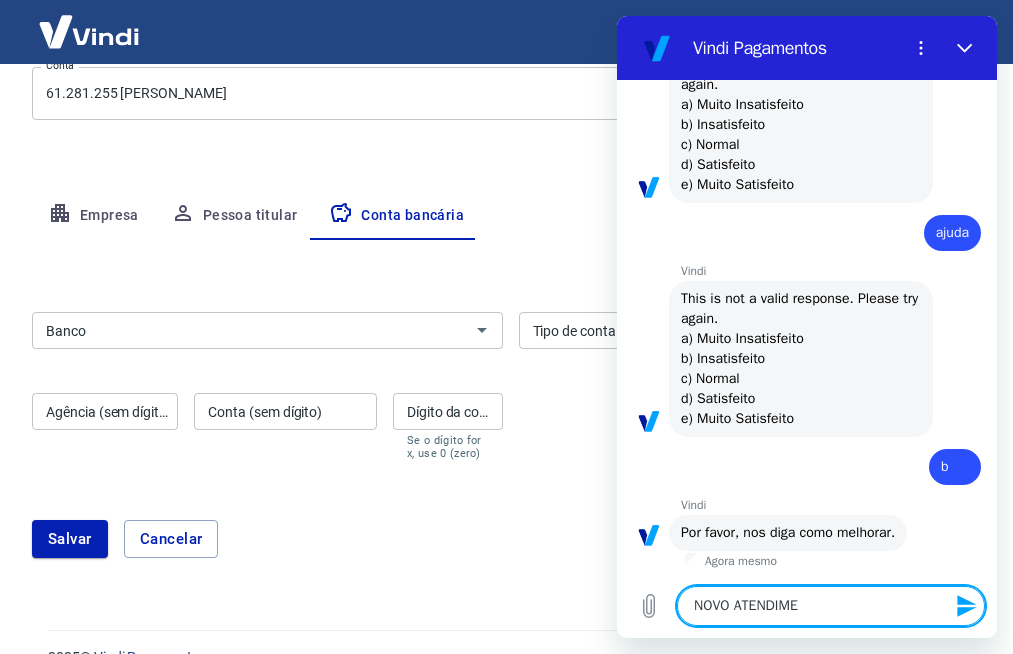 type on "NOVO ATENDIMEN" 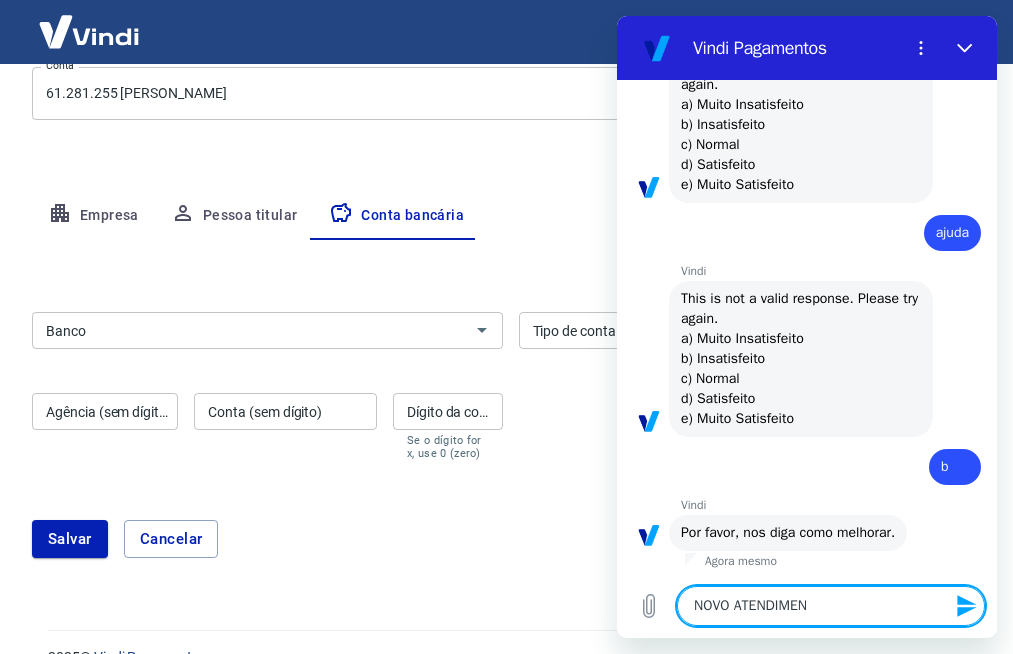 type on "NOVO ATENDIMENT" 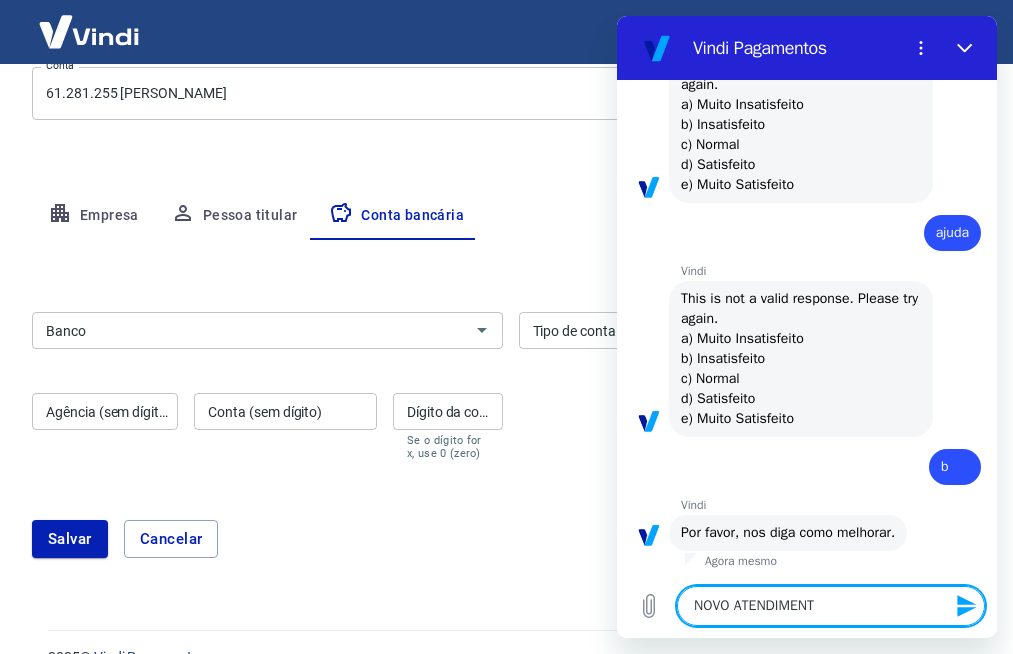 type on "NOVO ATENDIMENTO" 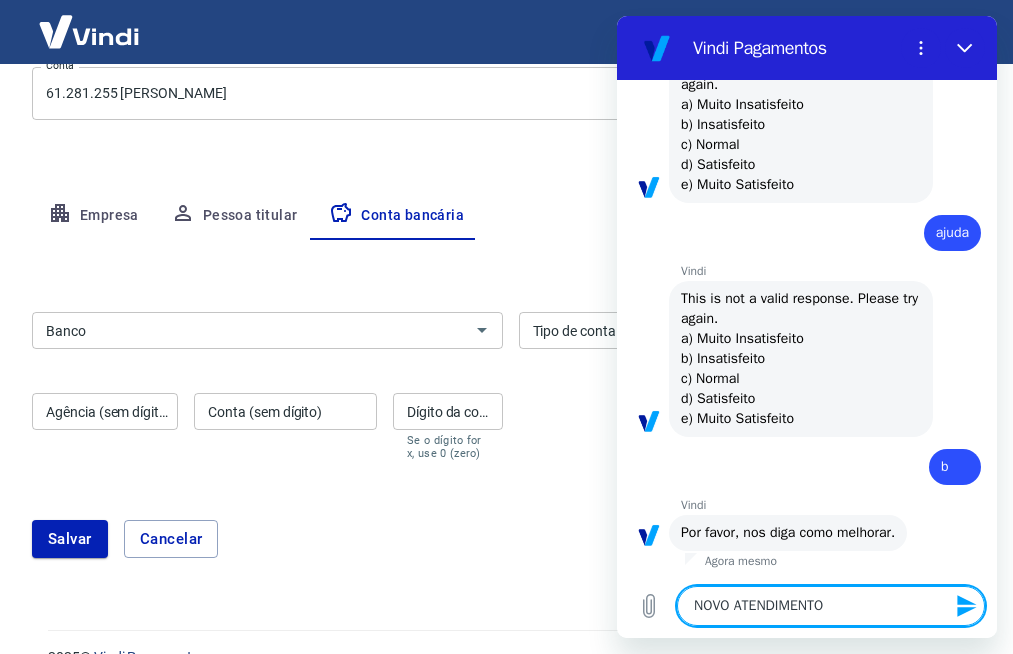 type on "NOVO ATENDIMENTO" 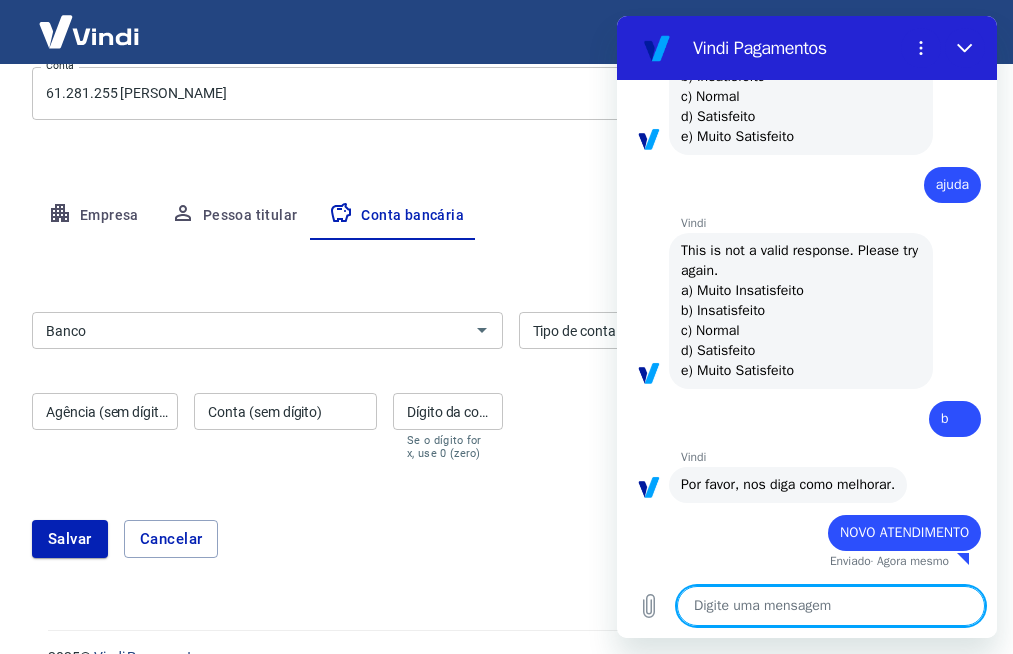 type on "x" 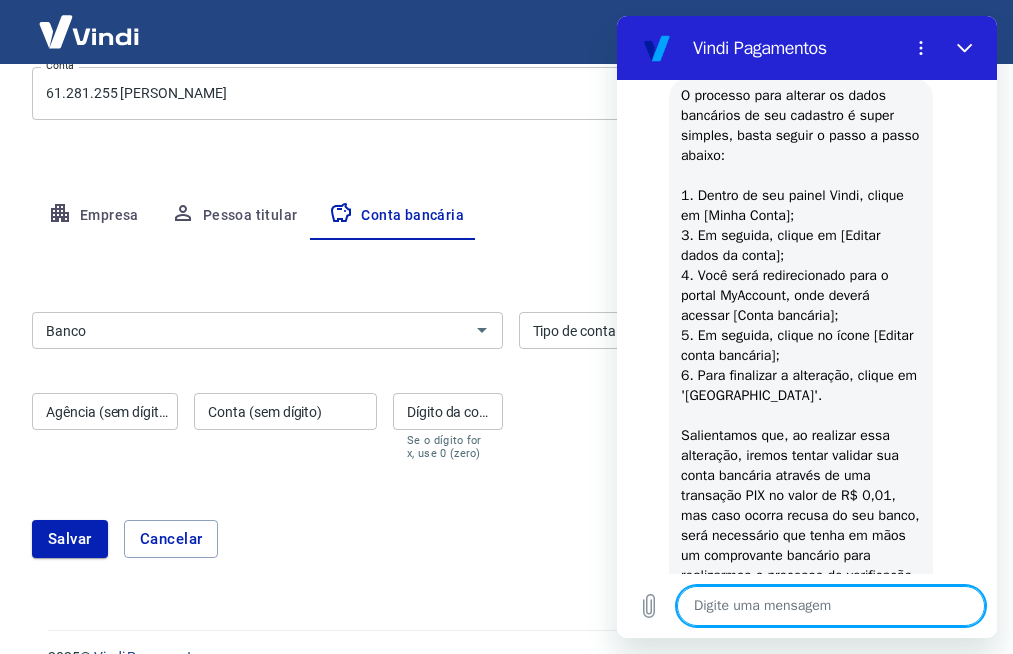 scroll, scrollTop: 0, scrollLeft: 0, axis: both 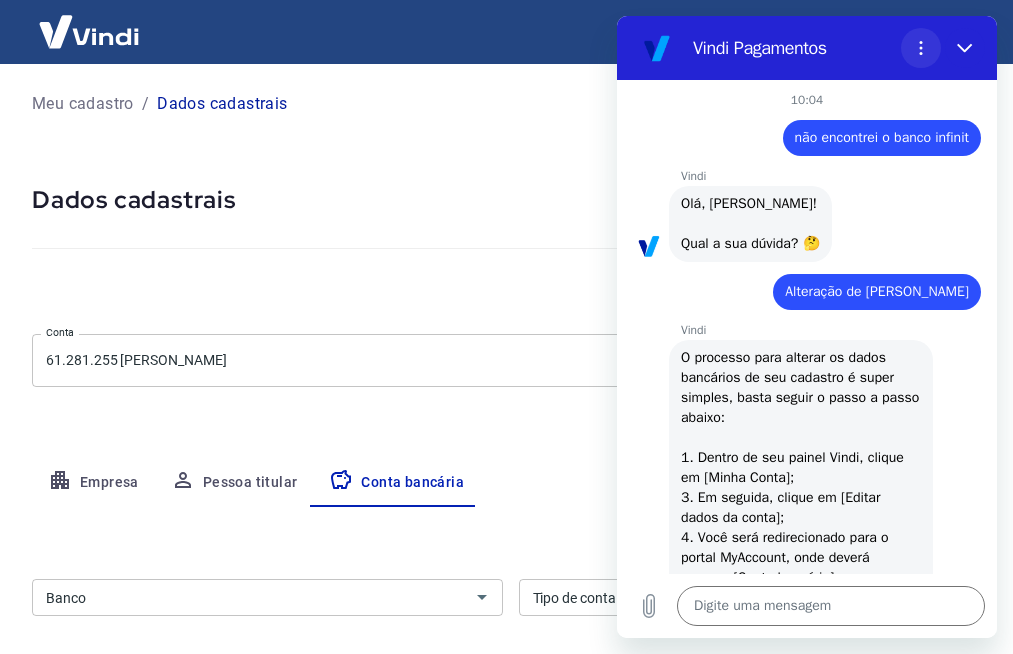 click 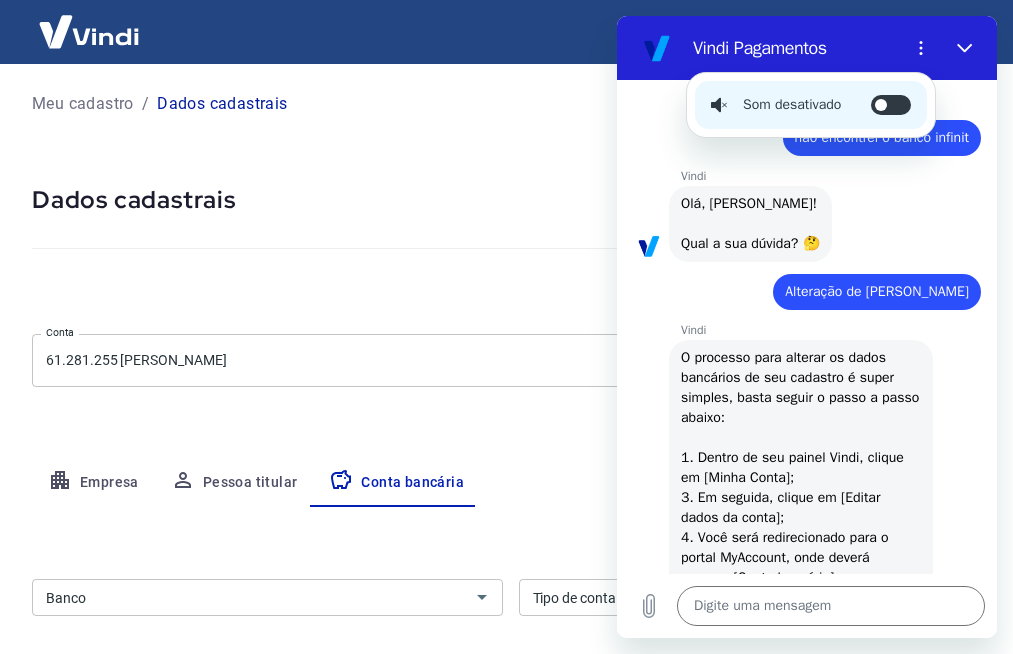 click on "10:04" at bounding box center (807, 100) 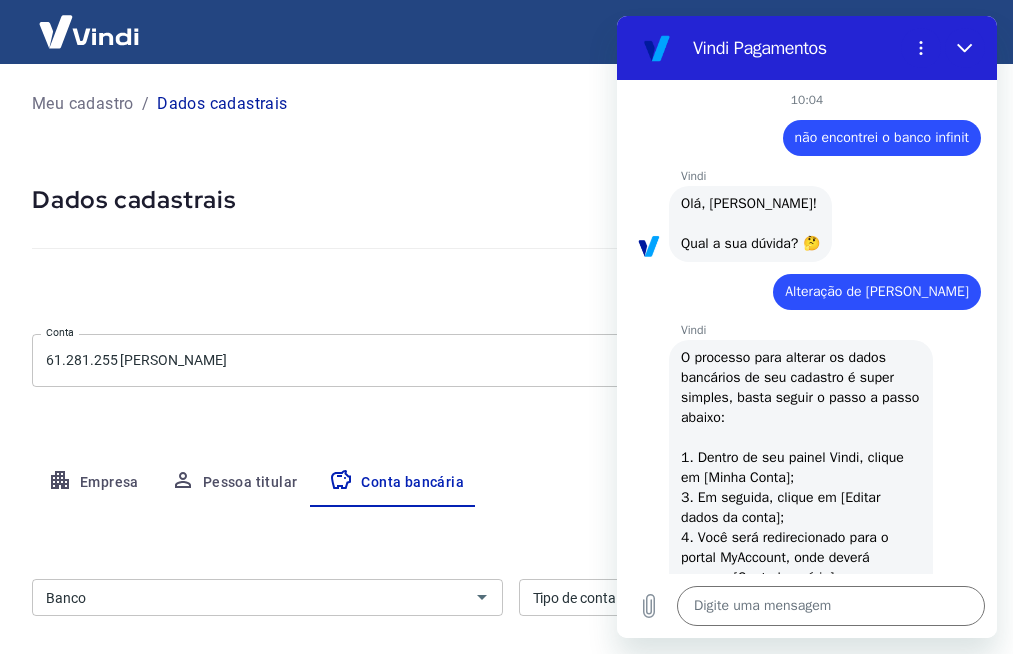 click on "O processo para alterar os dados bancários de seu cadastro é super simples, basta seguir o passo a passo abaixo:
1. Dentro de seu painel Vindi, clique em [Minha Conta];
3. Em seguida, clique em [Editar dados da conta];
4. Você será redirecionado para o portal MyAccount, onde deverá acessar [Conta bancária];
5. Em seguida, clique no ícone [Editar conta bancária];
6. Para finalizar a alteração, clique em '[GEOGRAPHIC_DATA]'.
Salientamos que, ao realizar essa alteração, iremos tentar validar sua conta bancária através de uma transação PIX no valor de R$ 0,01, mas caso ocorra recusa do seu banco, será necessário que tenha em mãos um comprovante bancário para realizarmos o processo de verificação de contas, podendo levar até 48h úteis para estar liberada para realizar transações." at bounding box center [802, 627] 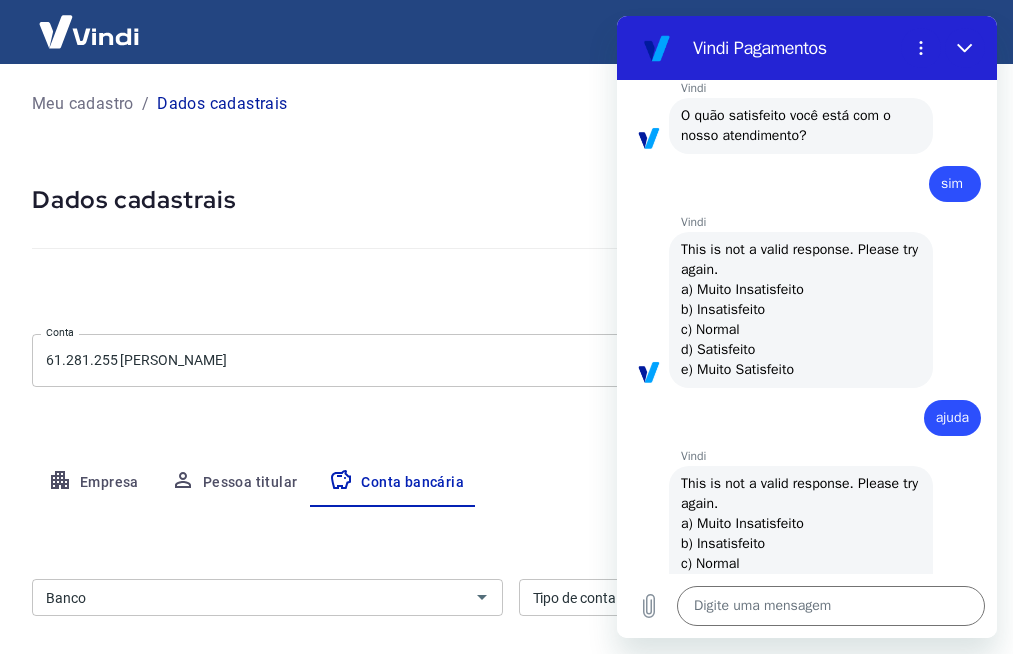 scroll, scrollTop: 1253, scrollLeft: 0, axis: vertical 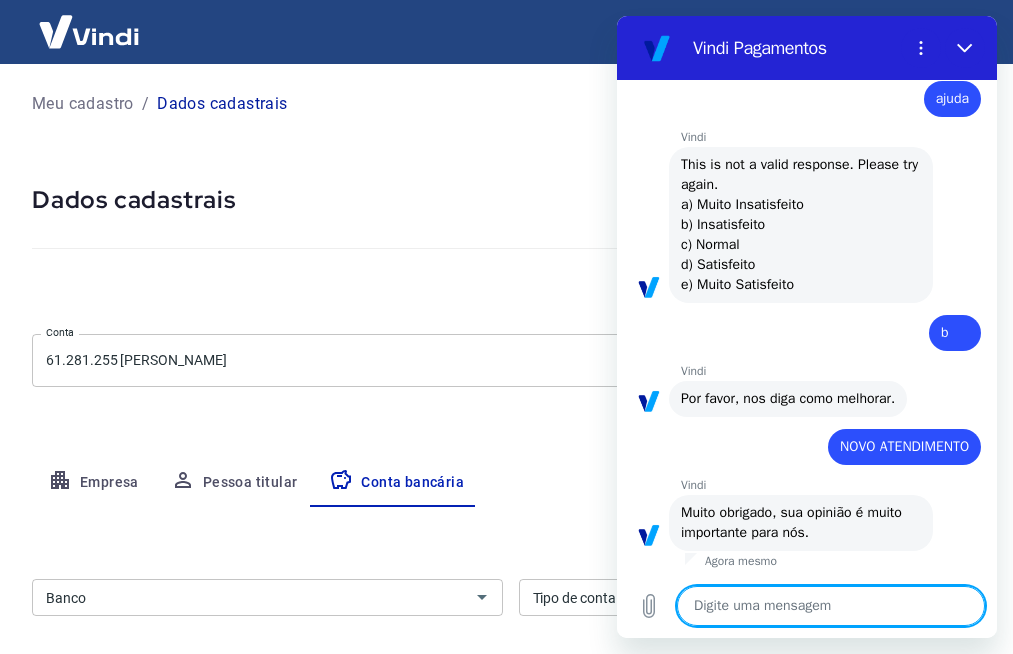 click at bounding box center [831, 606] 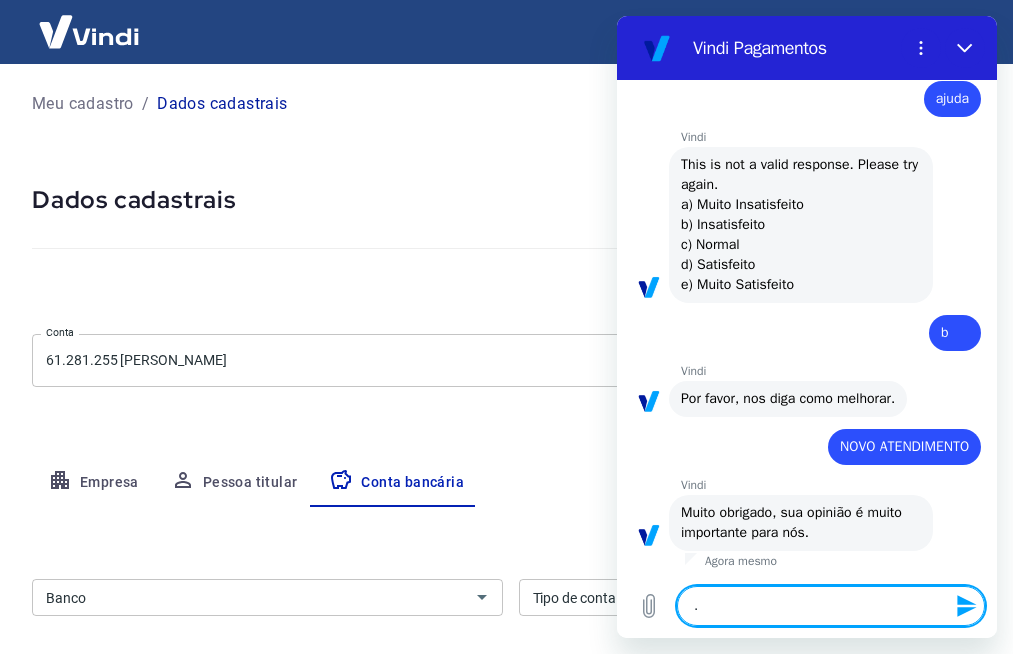 type 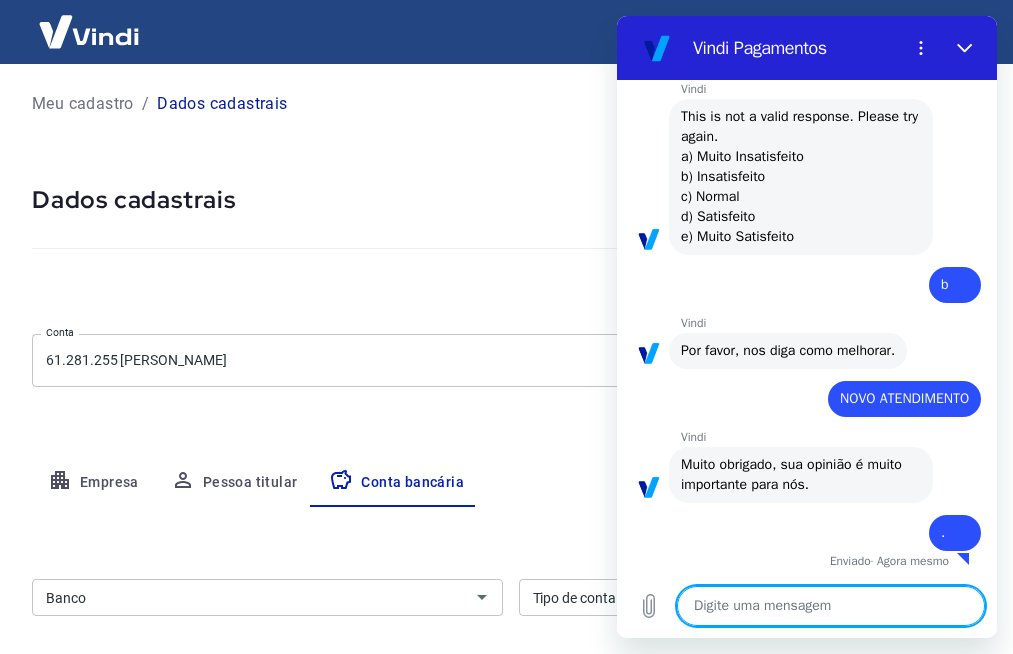 type on "x" 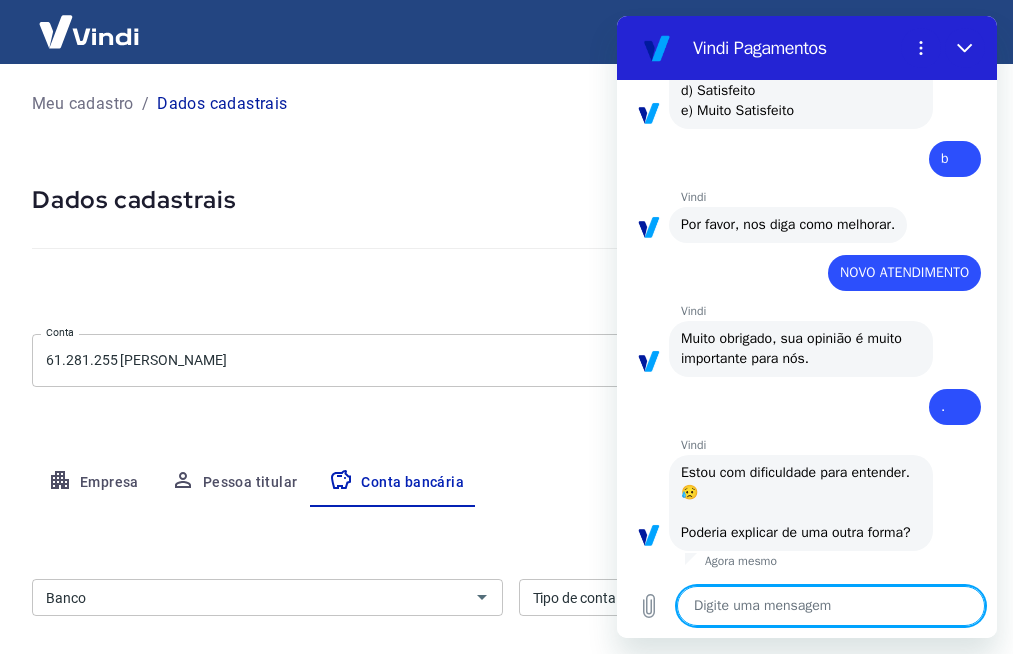 scroll, scrollTop: 1447, scrollLeft: 0, axis: vertical 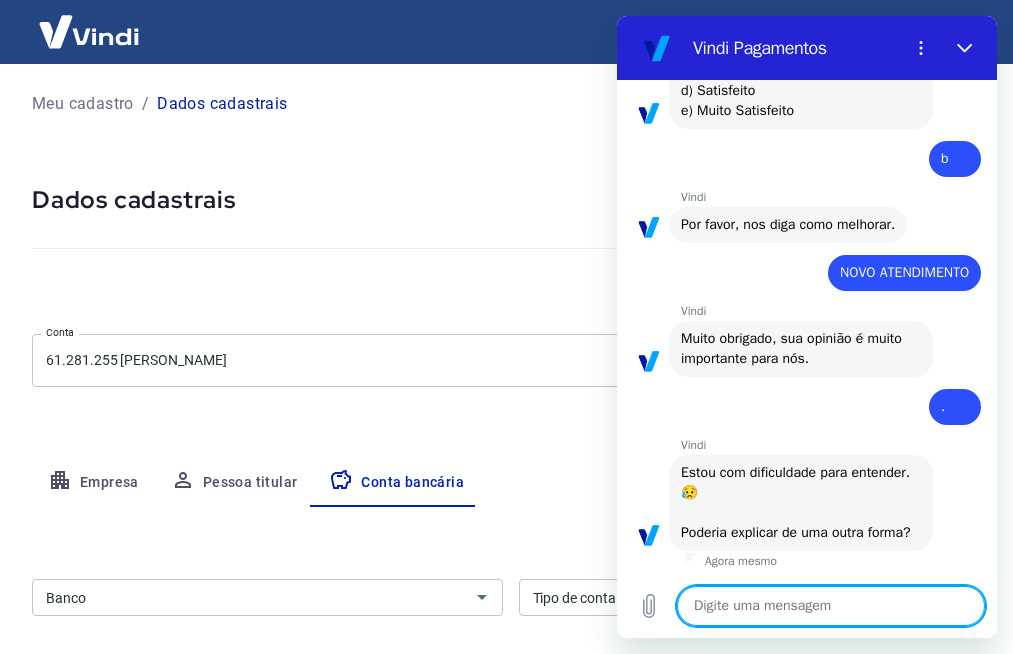 type on "C" 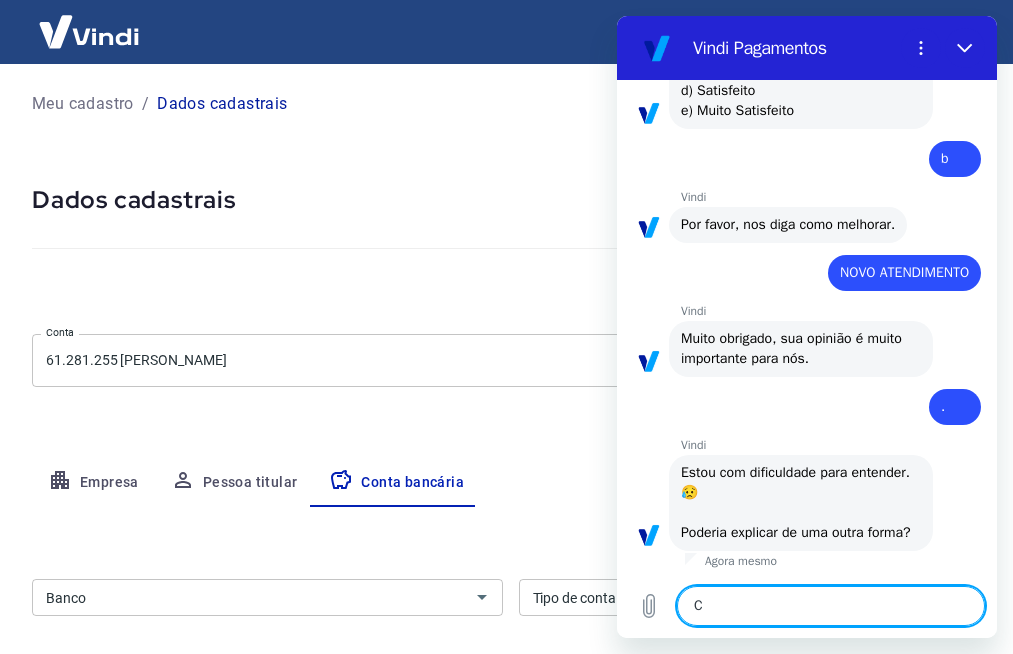 type on "CA" 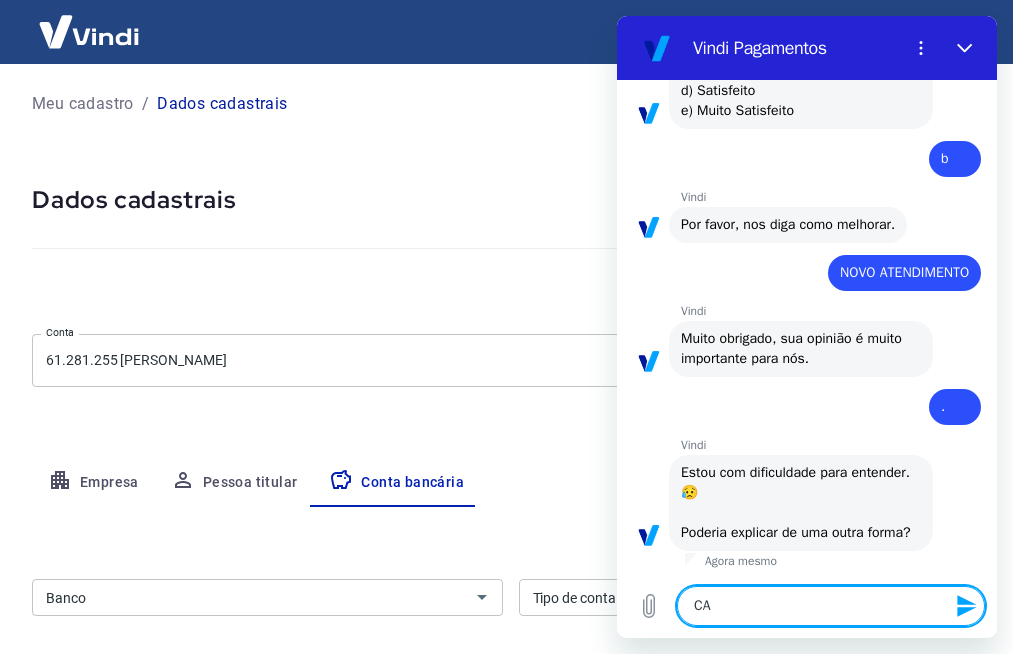 type on "CAD" 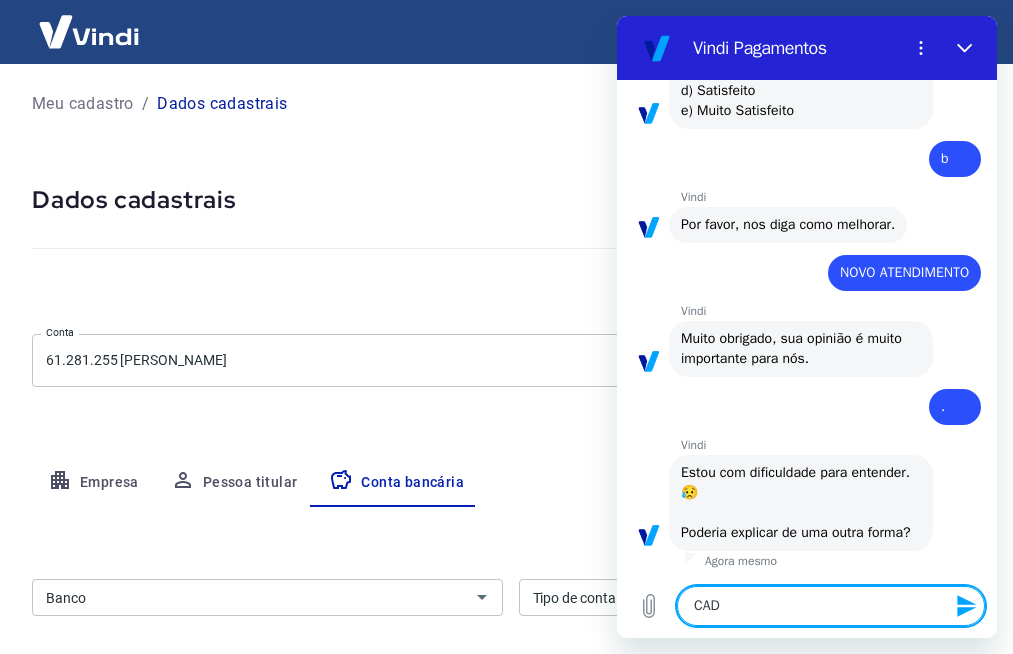 type on "CADA" 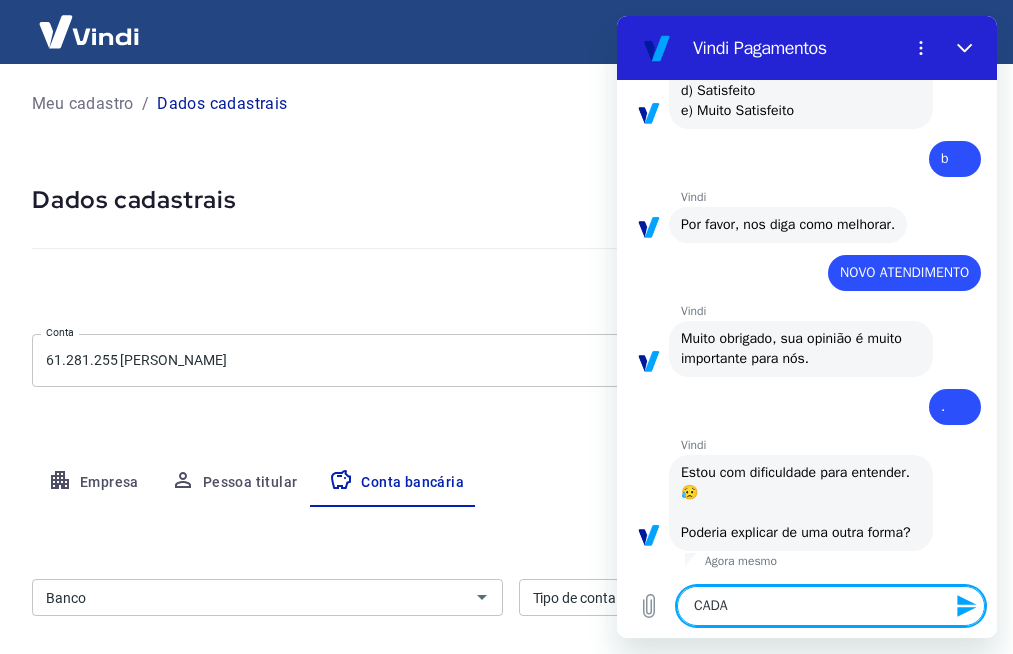 type on "CADAS" 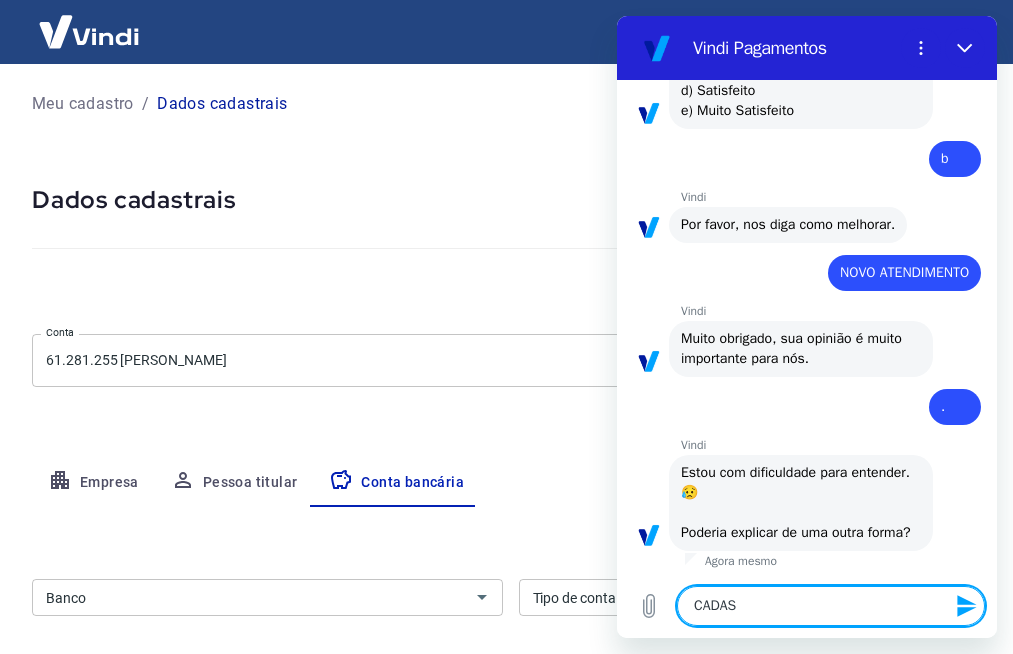 type on "CADAST" 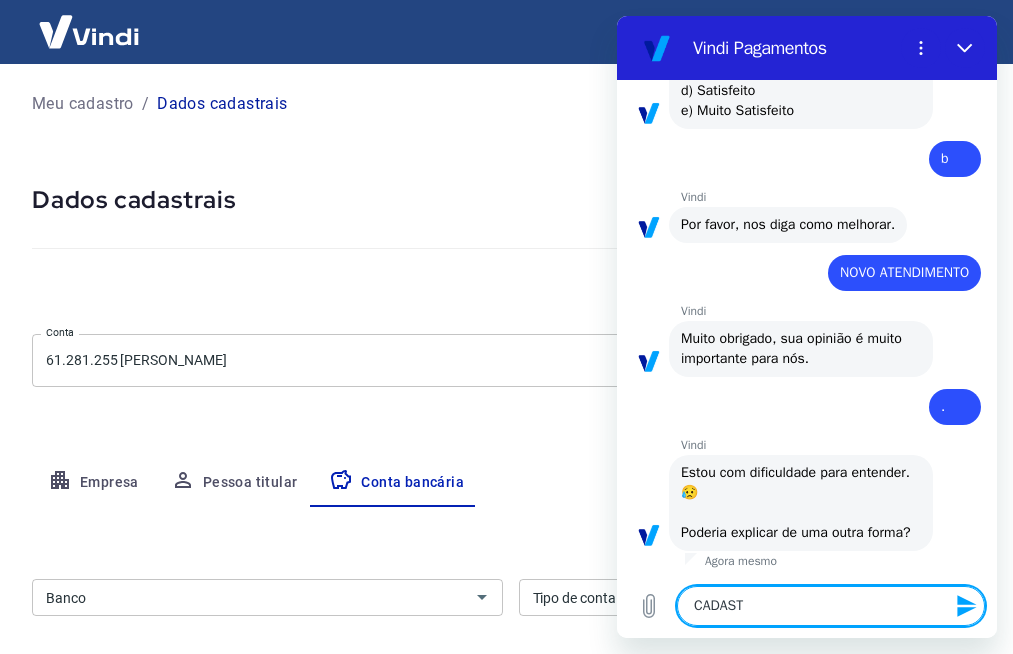 type on "CADASTR" 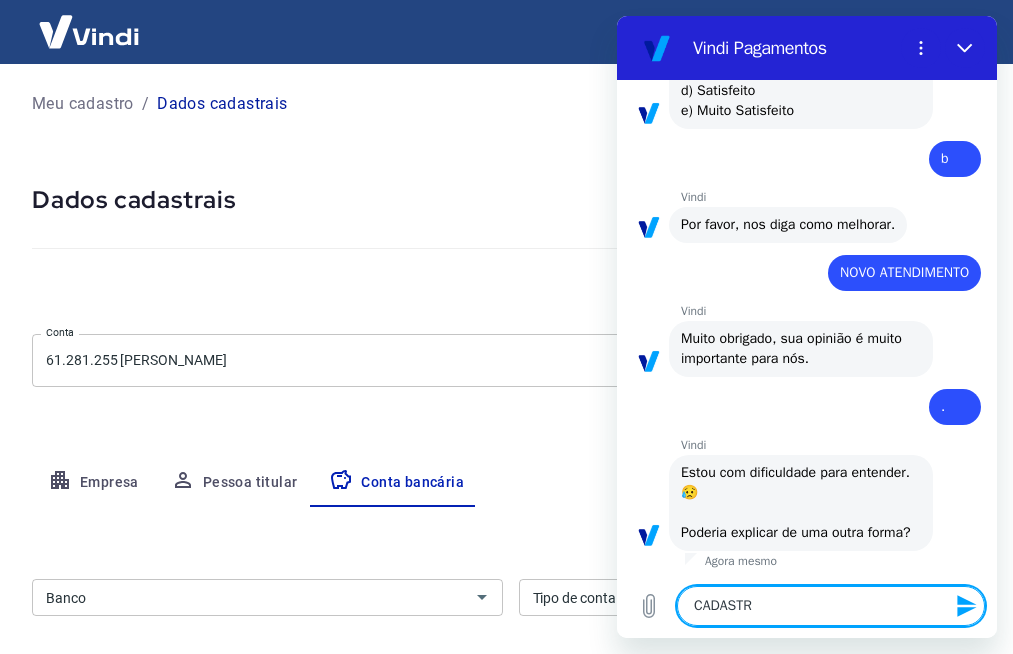 type on "CADASTRA" 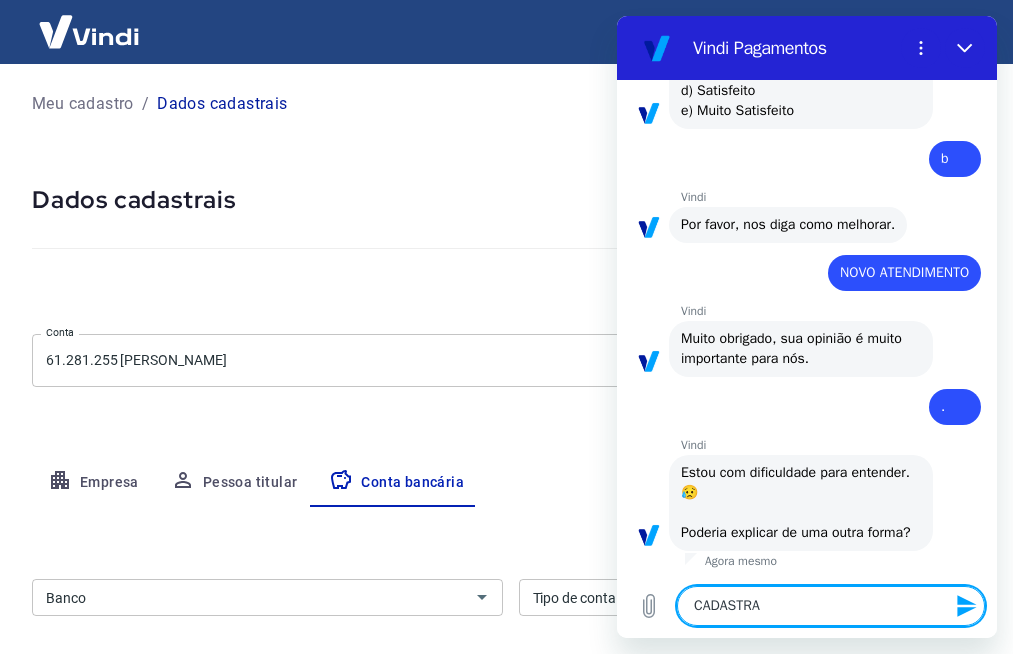type on "CADASTRAR" 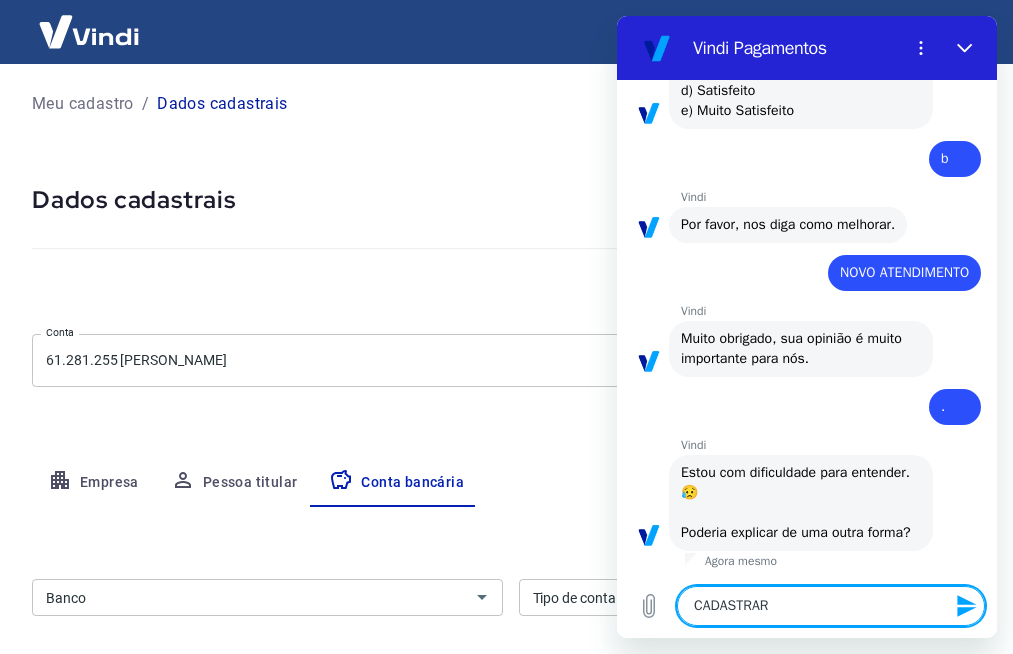 type on "CADASTRAR" 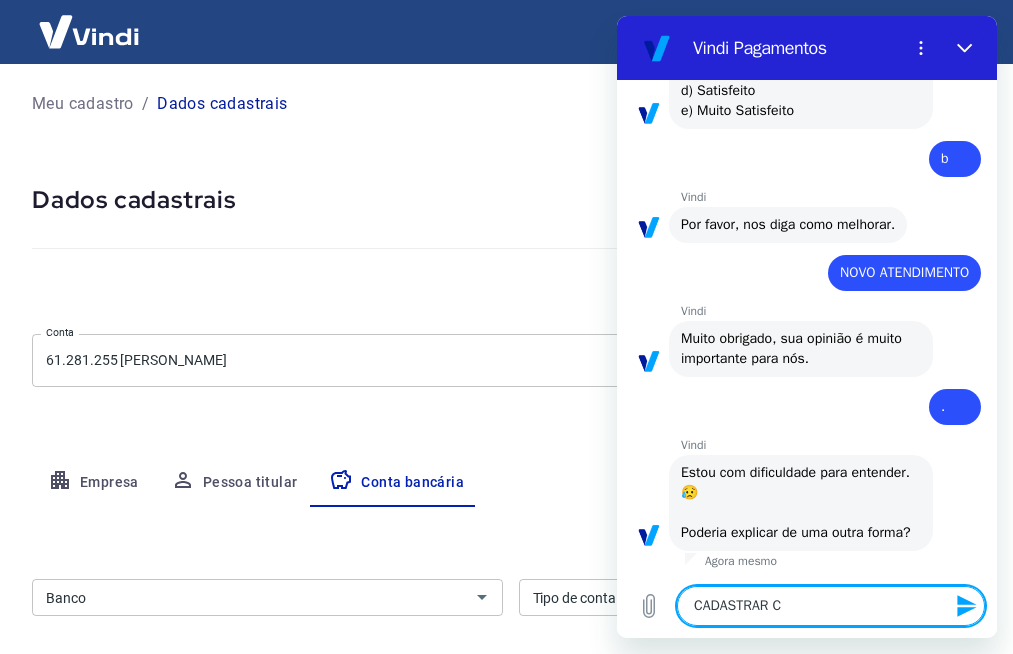 type on "CADASTRAR CO" 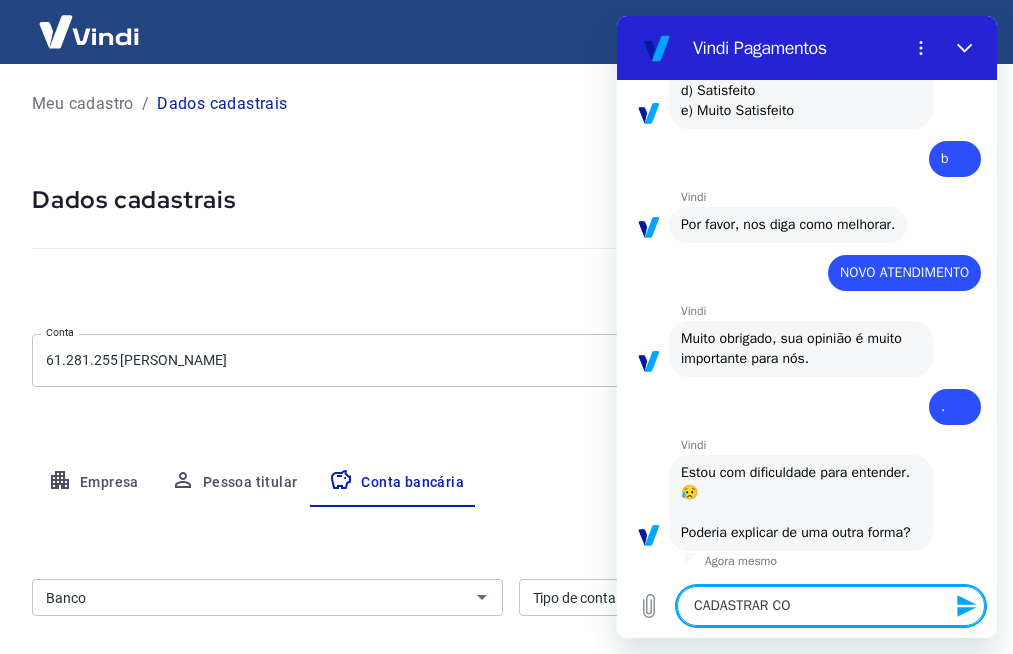 type on "CADASTRAR CON" 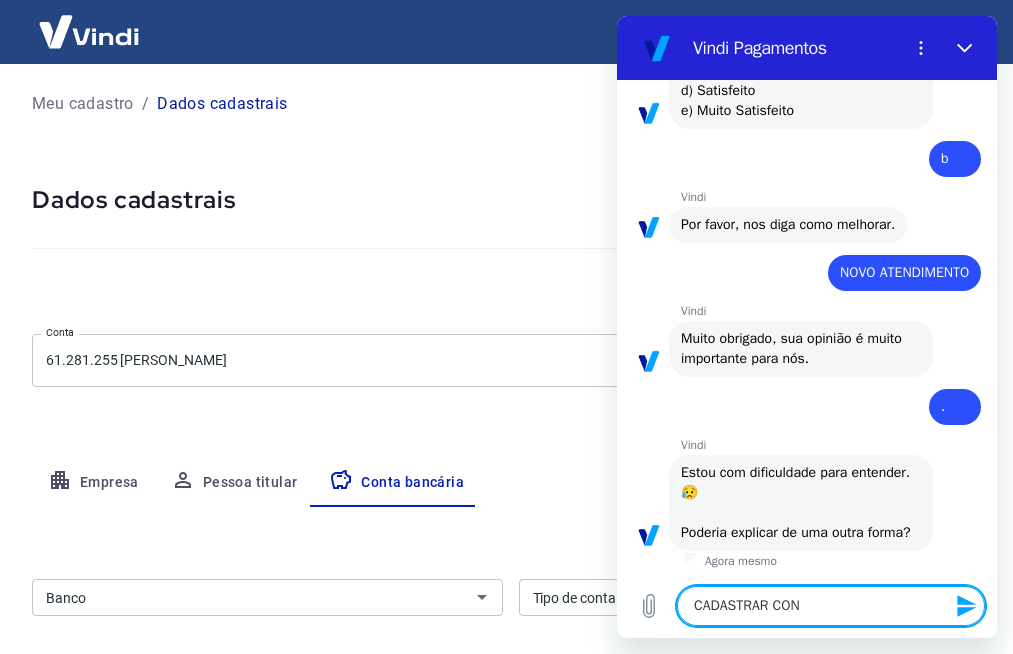 type on "CADASTRAR CONT" 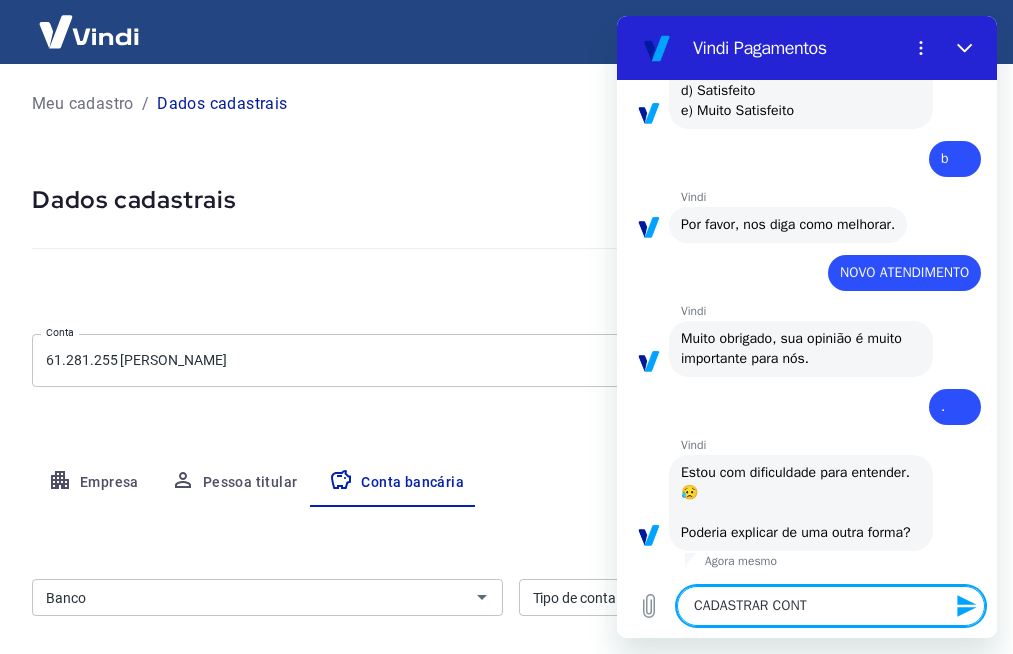 type on "CADASTRAR CONTA" 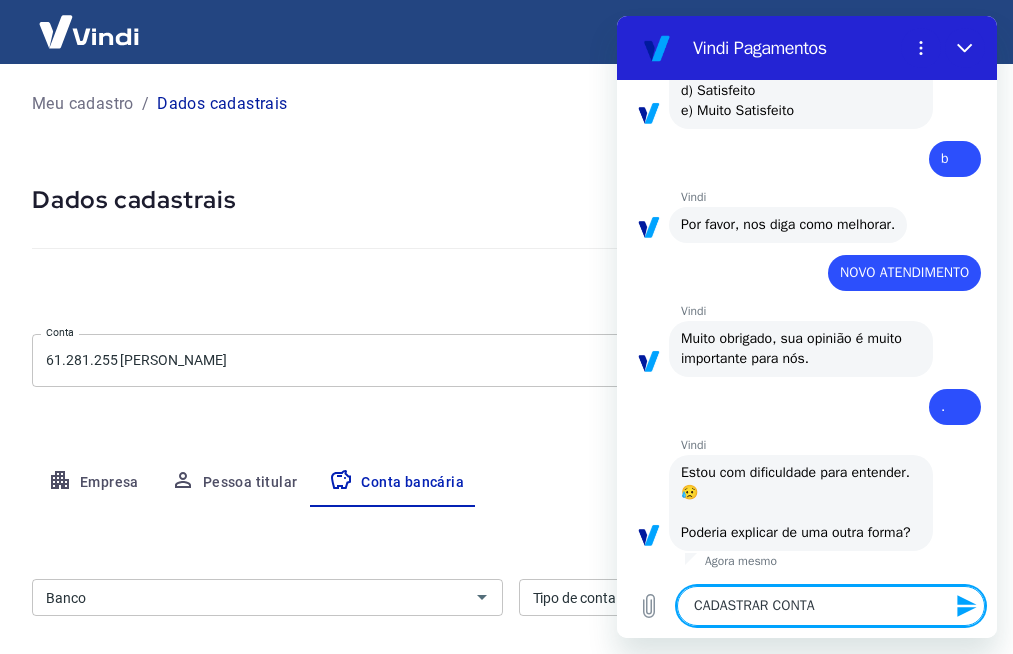 type on "CADASTRAR CONTA" 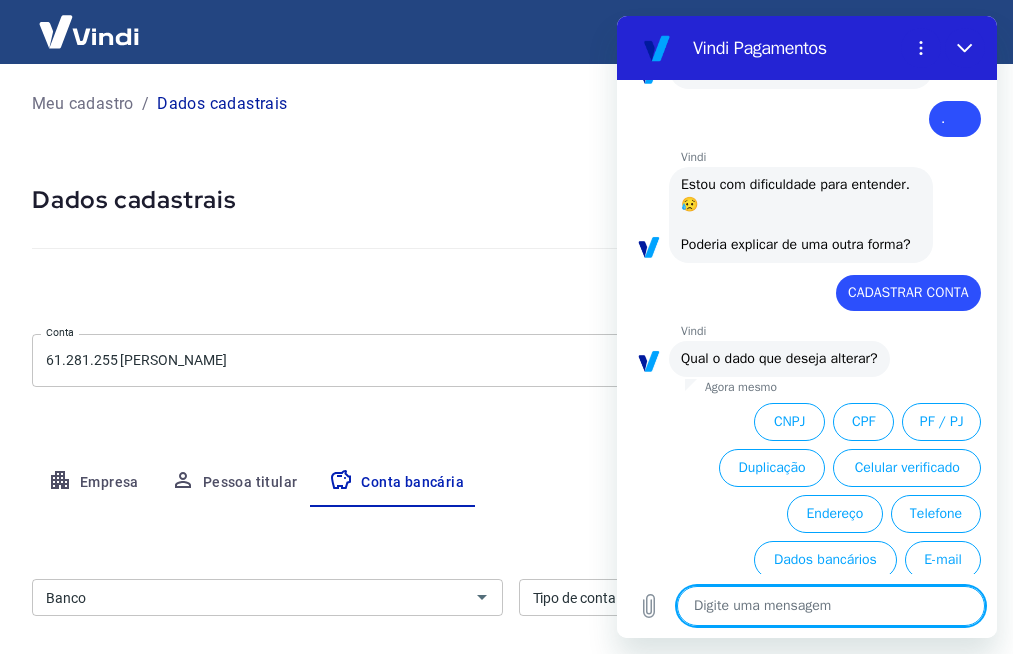scroll, scrollTop: 1791, scrollLeft: 0, axis: vertical 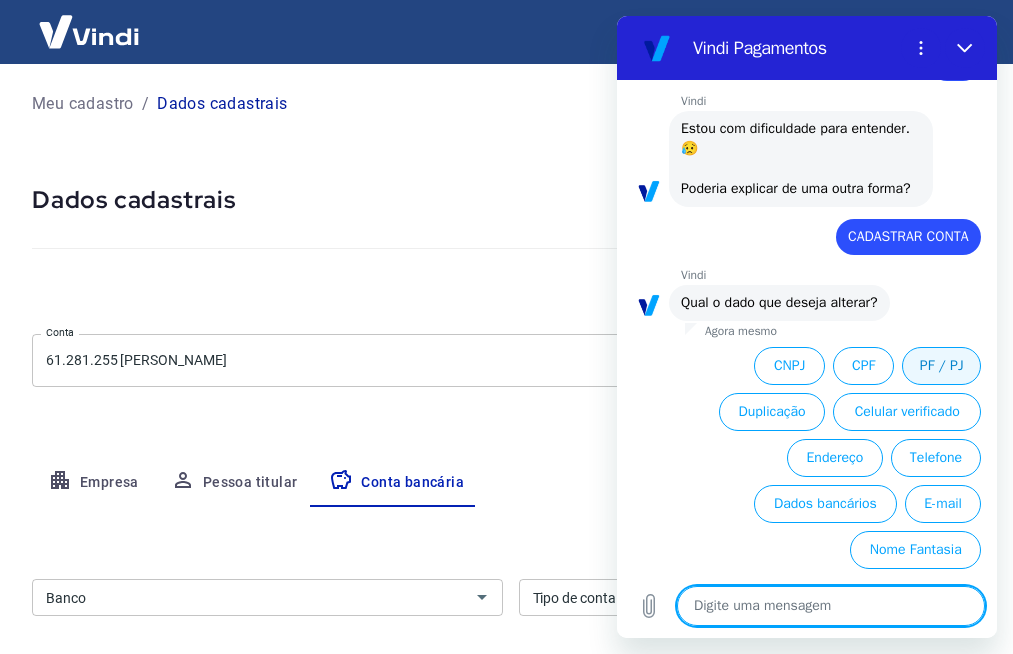 click on "PF / PJ" at bounding box center [941, 366] 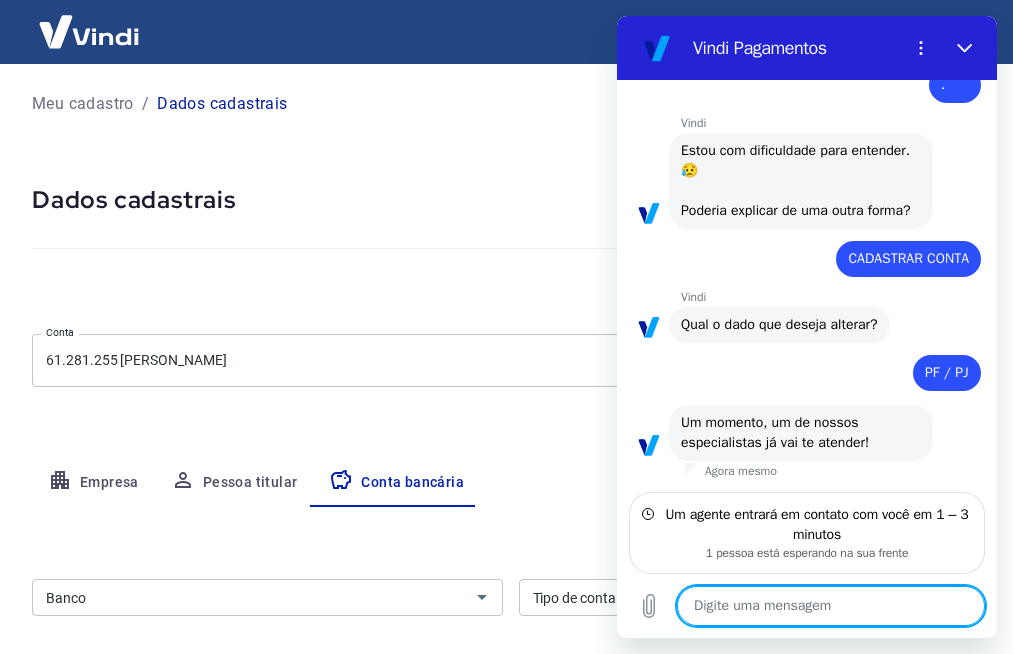 scroll, scrollTop: 1749, scrollLeft: 0, axis: vertical 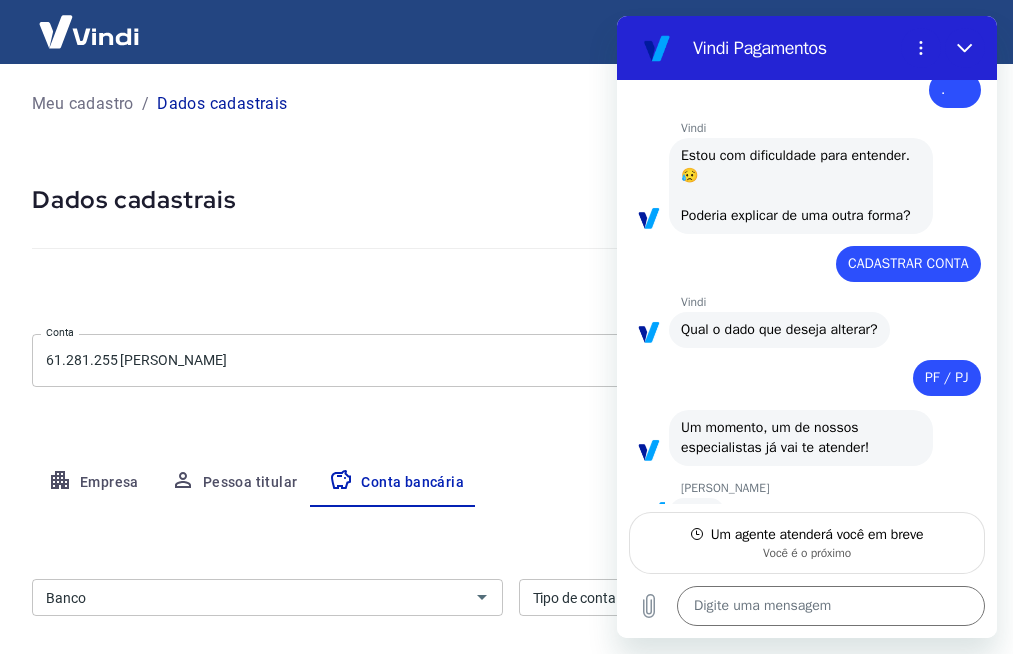 type 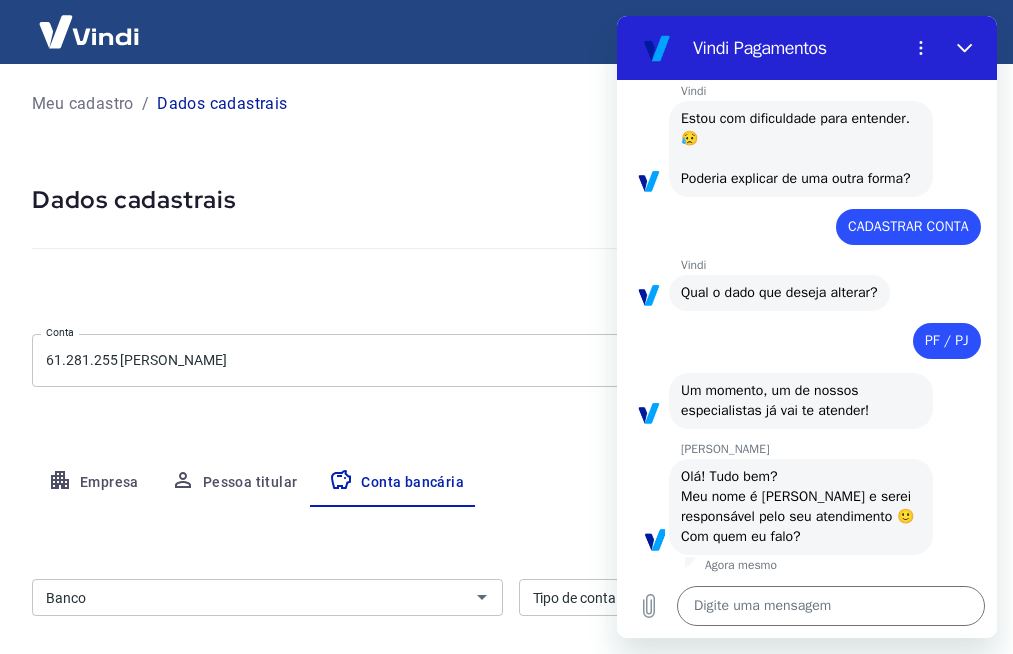 scroll, scrollTop: 1805, scrollLeft: 0, axis: vertical 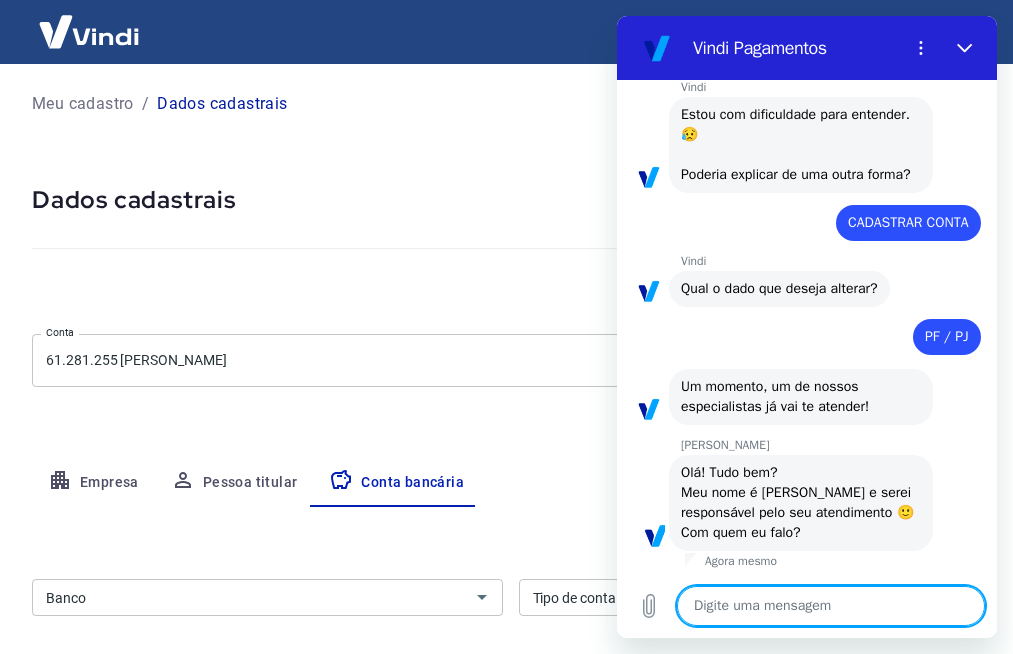 click at bounding box center [831, 606] 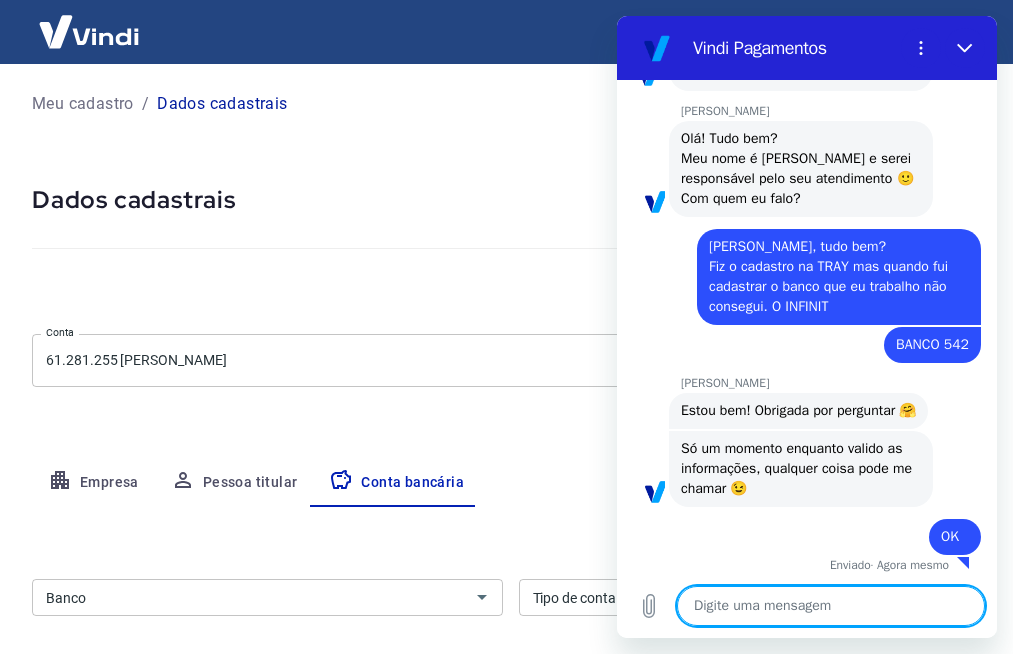 scroll, scrollTop: 2163, scrollLeft: 0, axis: vertical 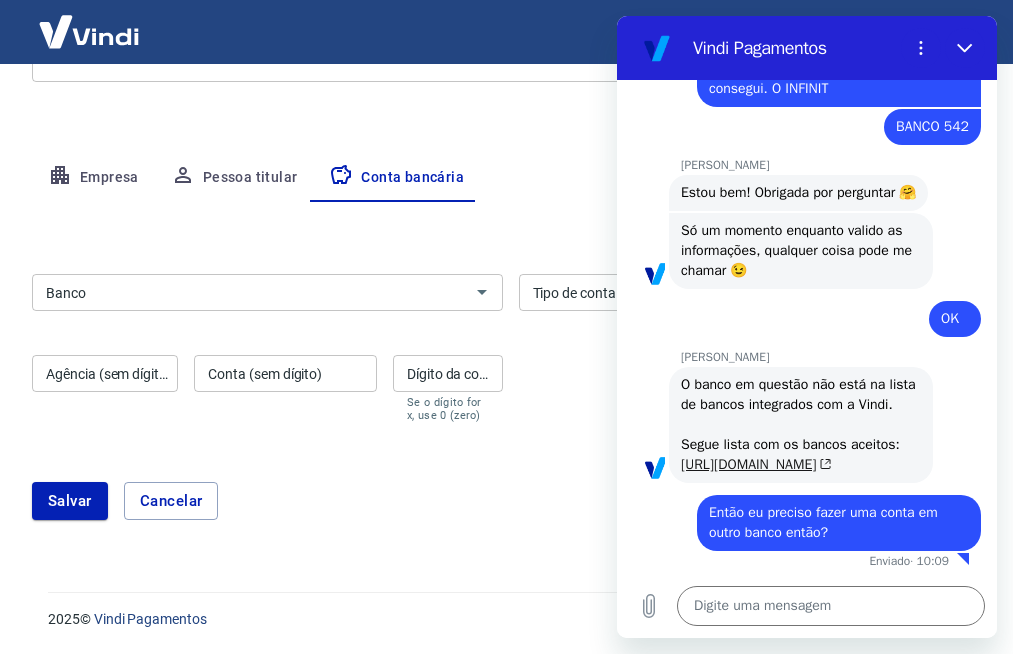 click on "[URL][DOMAIN_NAME]" at bounding box center (756, 464) 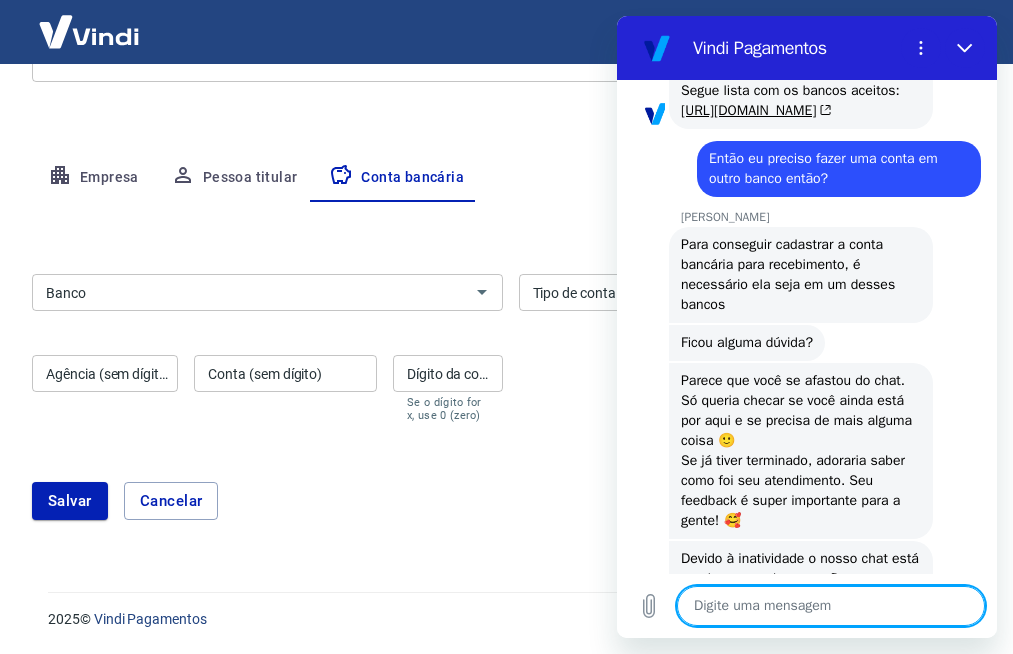 scroll, scrollTop: 2778, scrollLeft: 0, axis: vertical 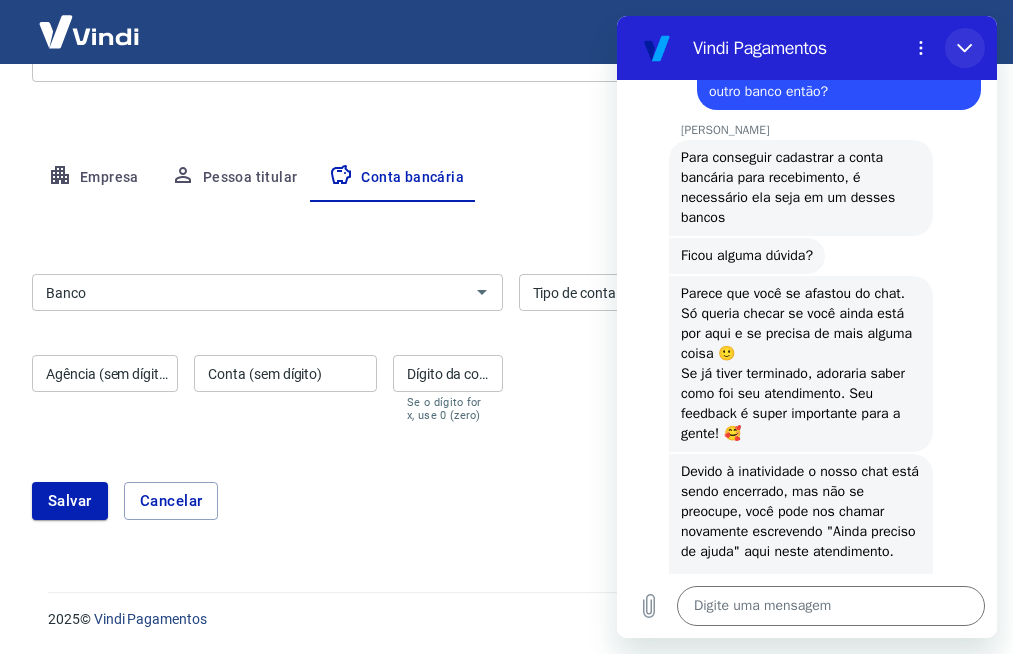 drag, startPoint x: 960, startPoint y: 48, endPoint x: 1569, endPoint y: 67, distance: 609.2963 